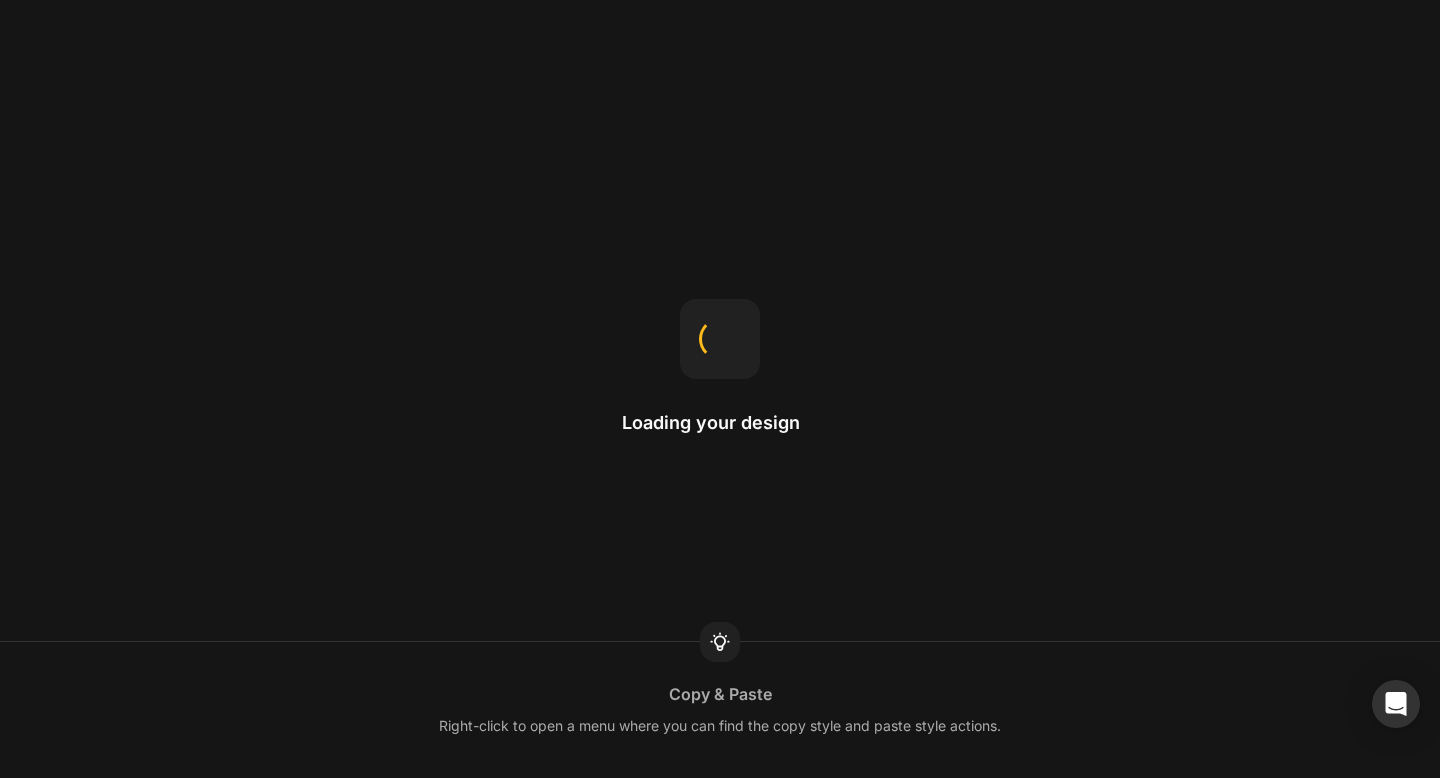 scroll, scrollTop: 0, scrollLeft: 0, axis: both 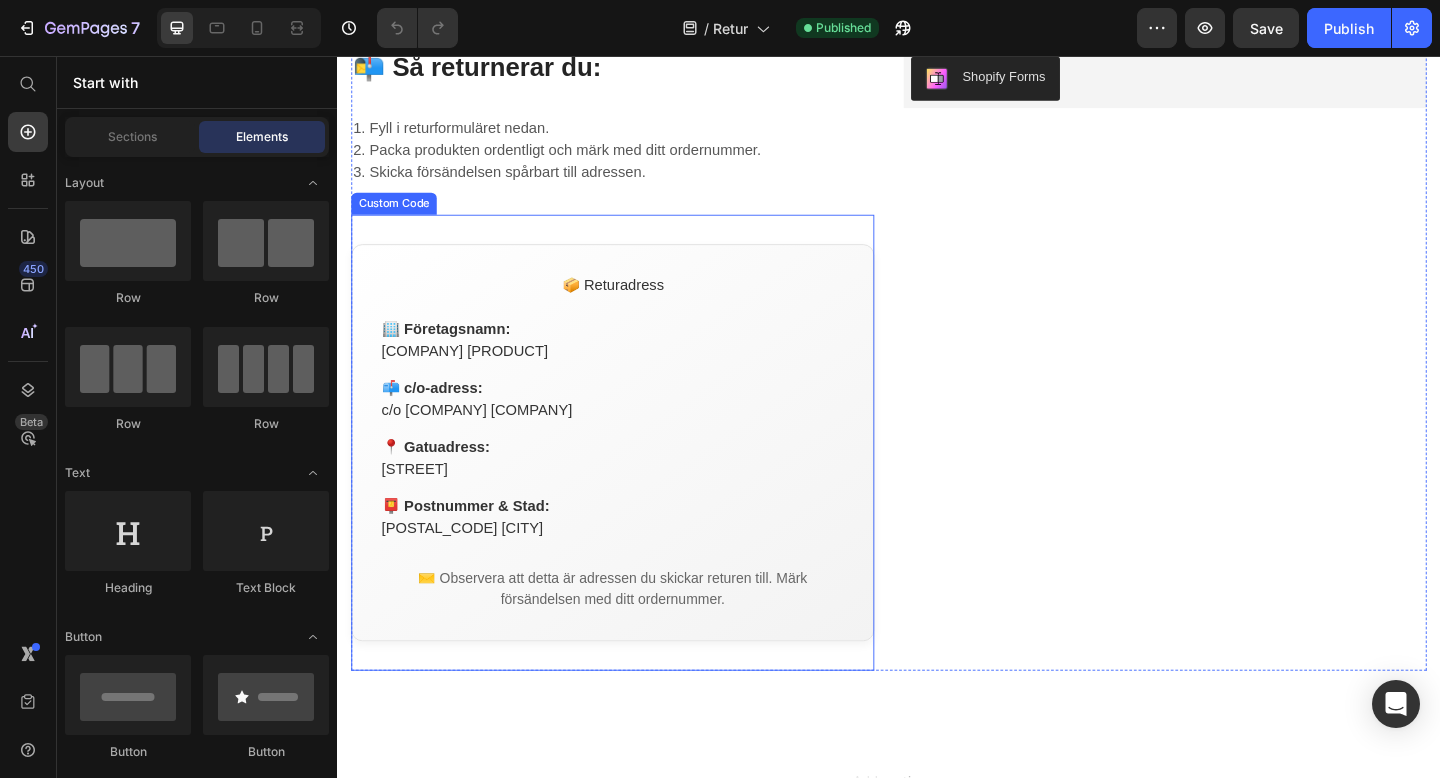 click on "📦 Returadress
🏢 Företagsnamn:
[COMPANY] [LASTNAME] Unit [NUMBER]
📫 c/o-adress:
c/o [COMPANY] [COMPANY]
📍 Gatuadress:
[STREETNAME] [NUMBER]
📮 Postnummer & Stad:
[POSTALCODE] [CITY]
✉️ Observera att detta är adressen du skickar returen till. Märk försändelsen med ditt ordernummer." at bounding box center [636, 477] 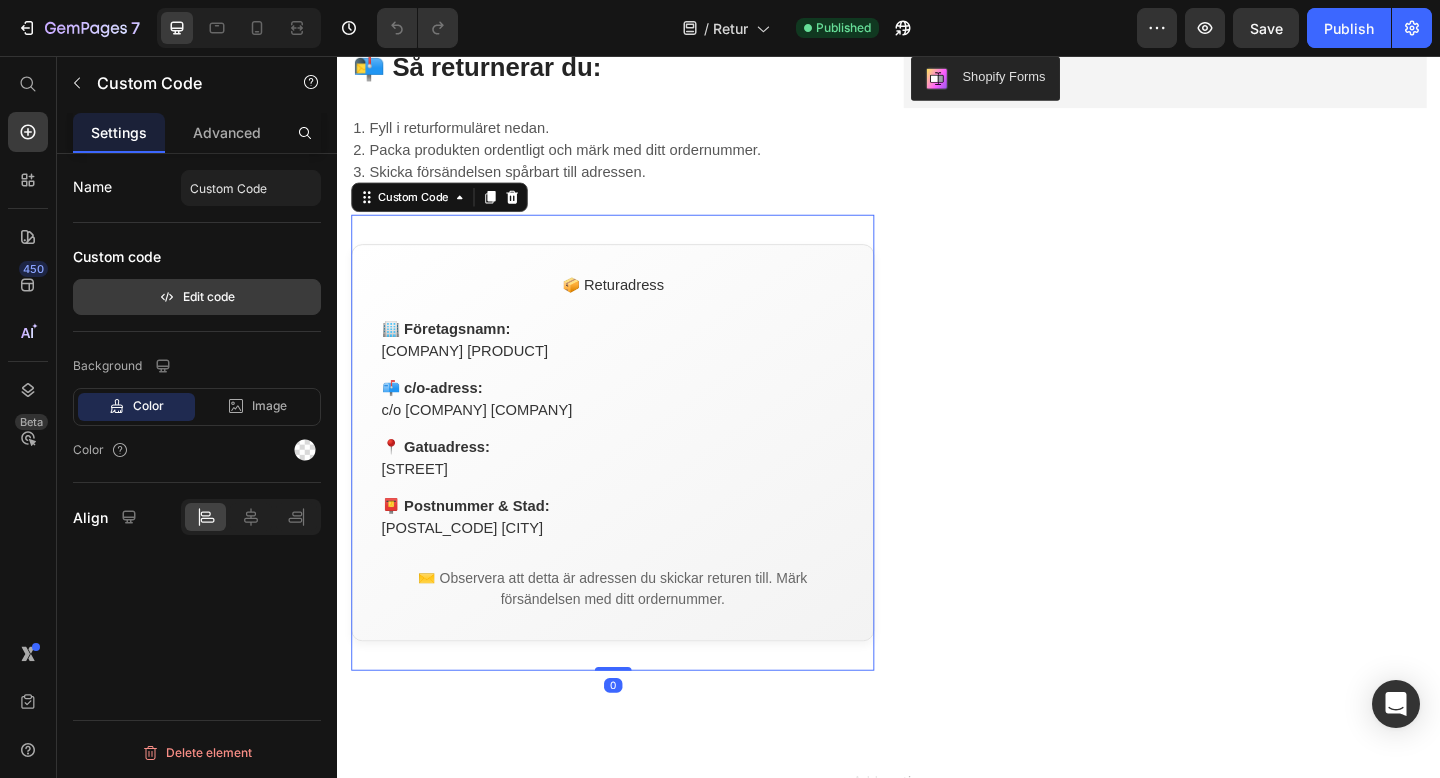 click on "Edit code" at bounding box center (197, 297) 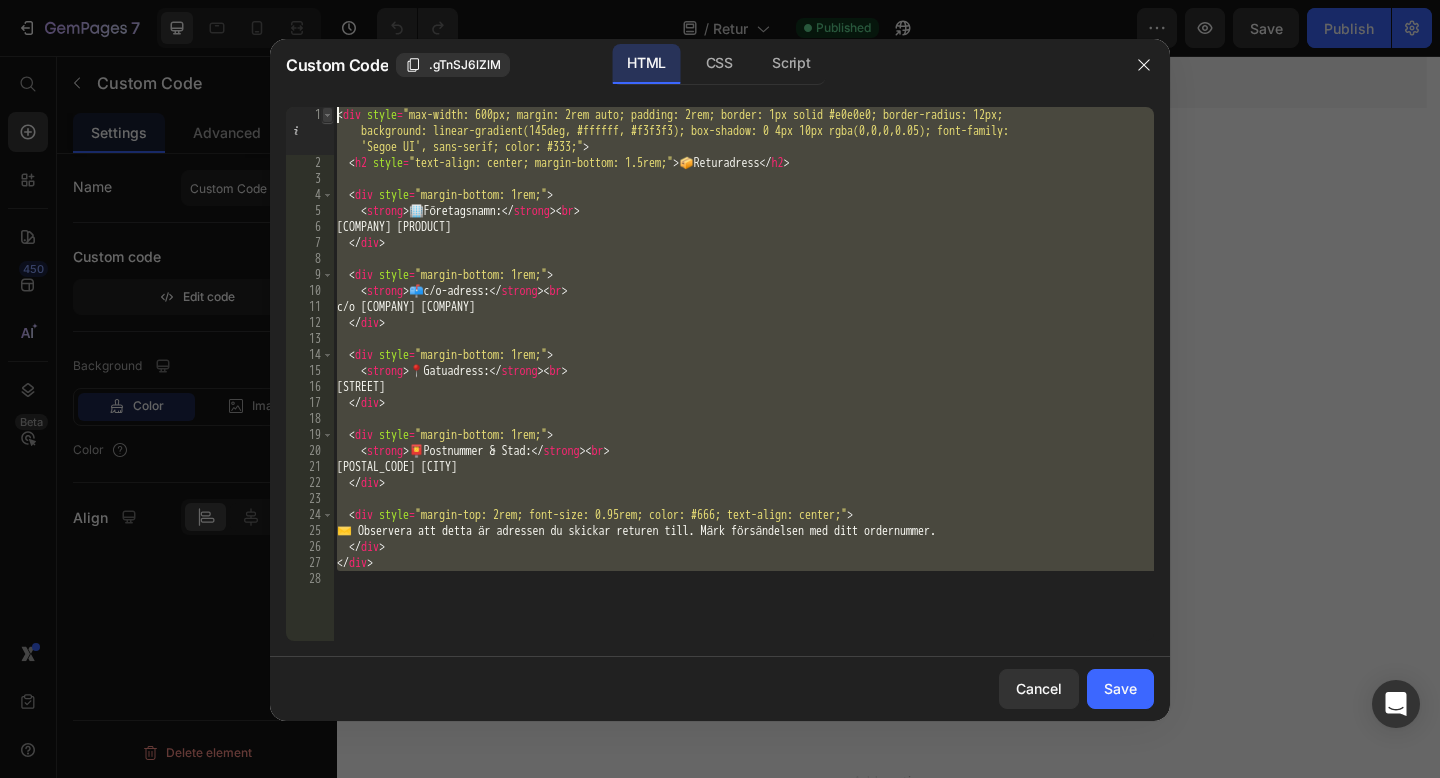 drag, startPoint x: 493, startPoint y: 575, endPoint x: 331, endPoint y: 112, distance: 490.5232 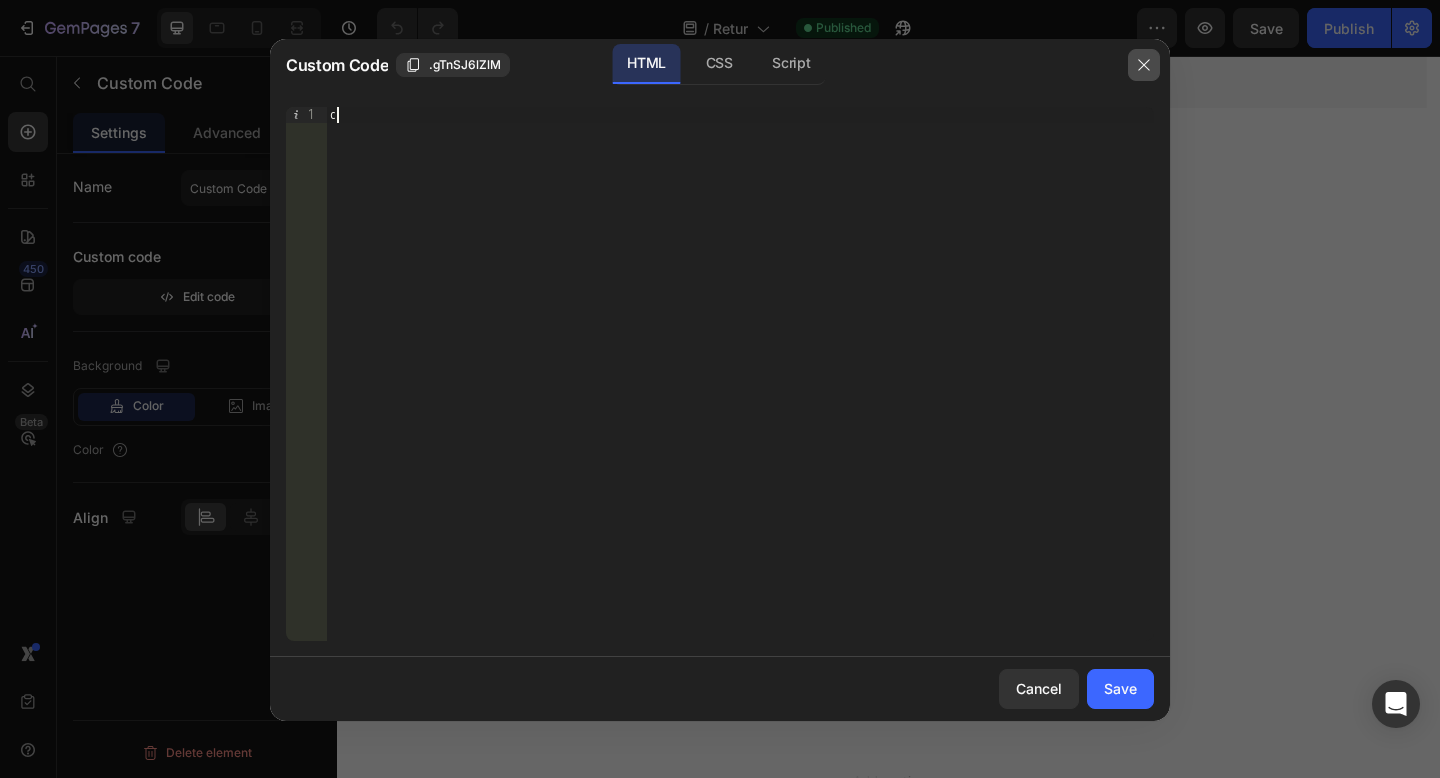 type on "c" 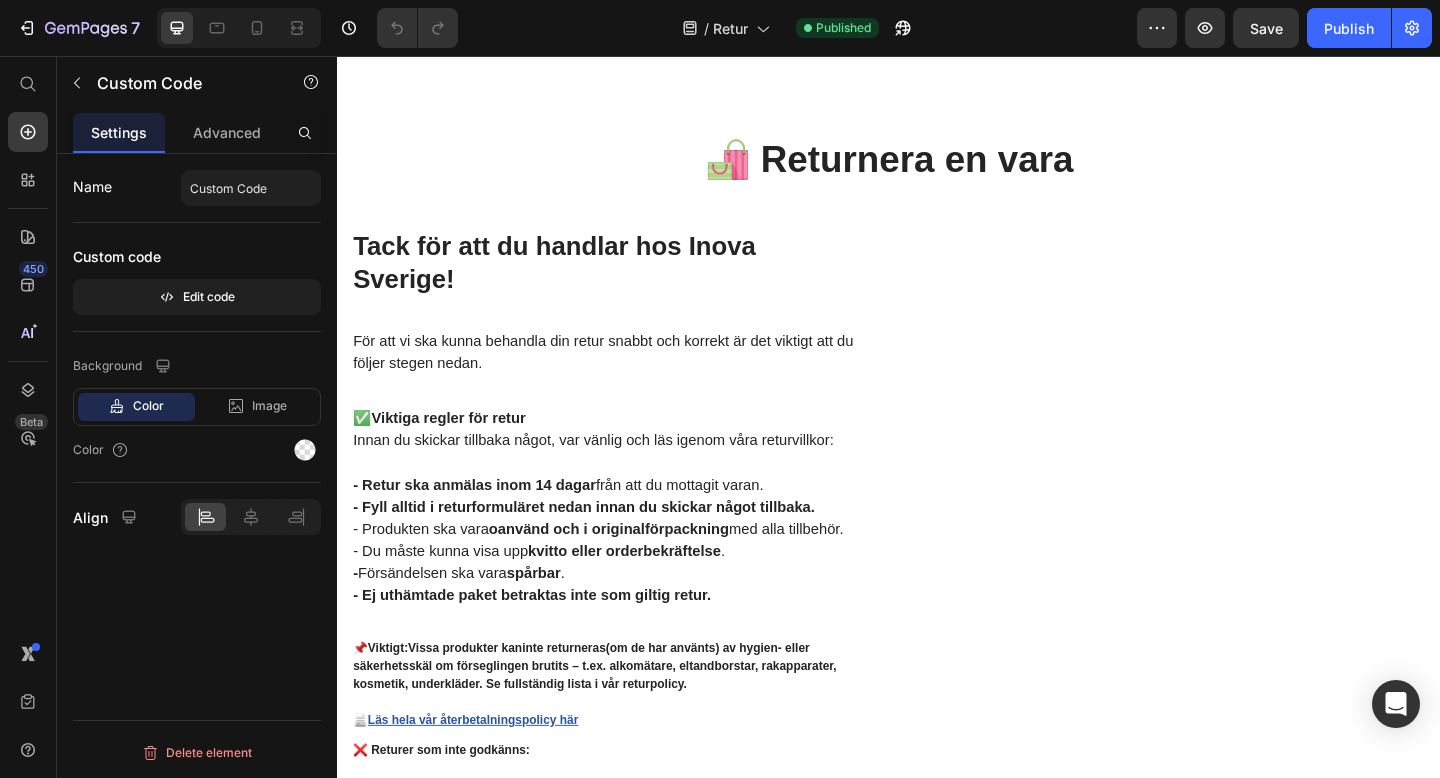 scroll, scrollTop: 44, scrollLeft: 0, axis: vertical 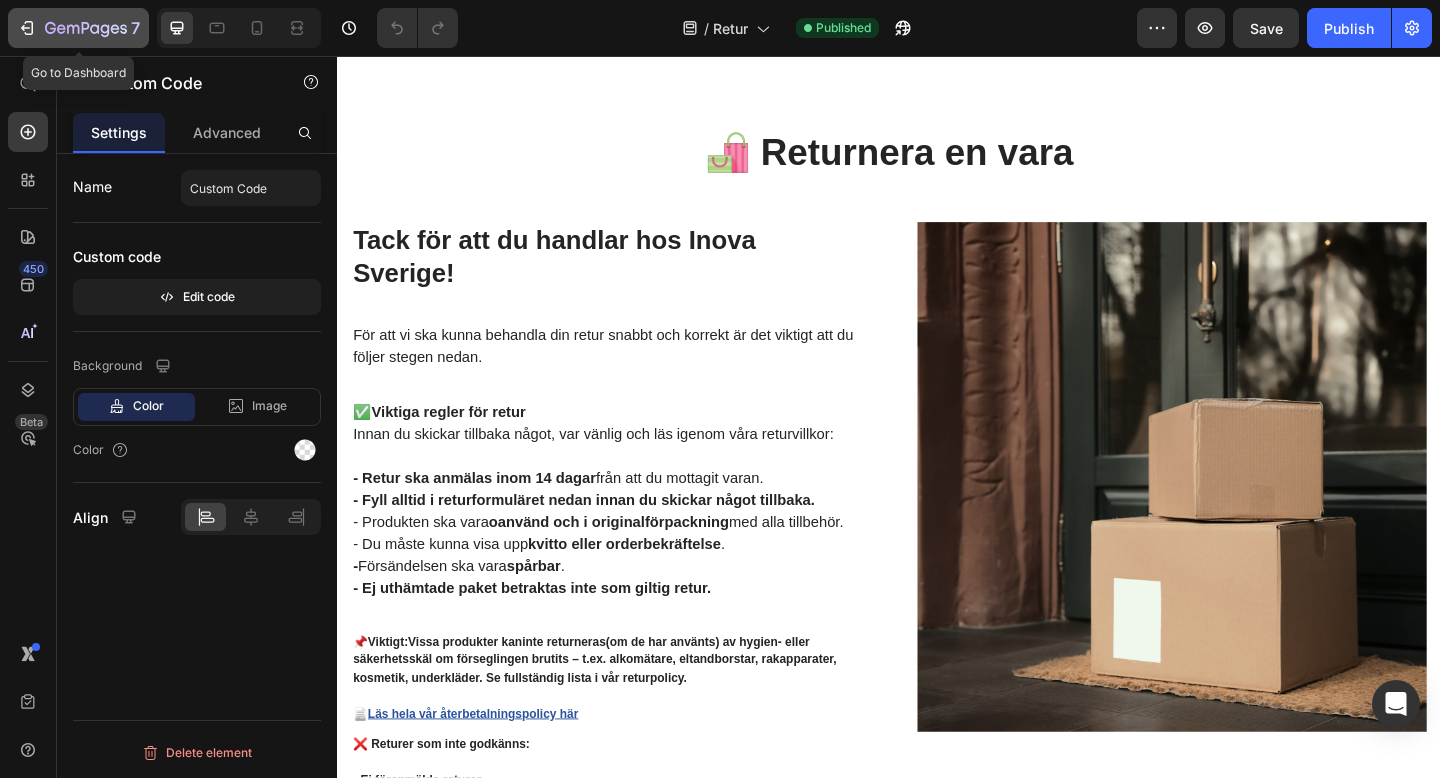 click on "7" 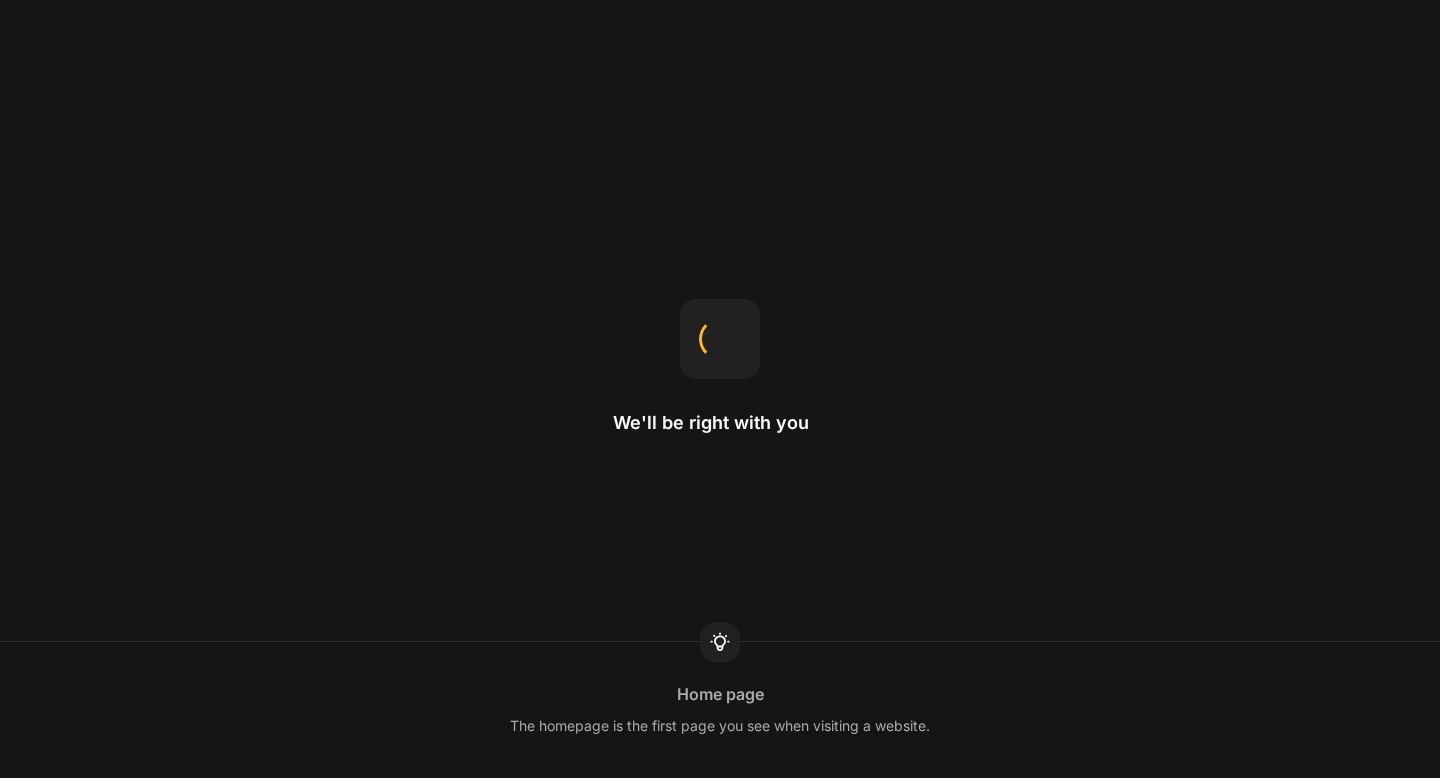 scroll, scrollTop: 0, scrollLeft: 0, axis: both 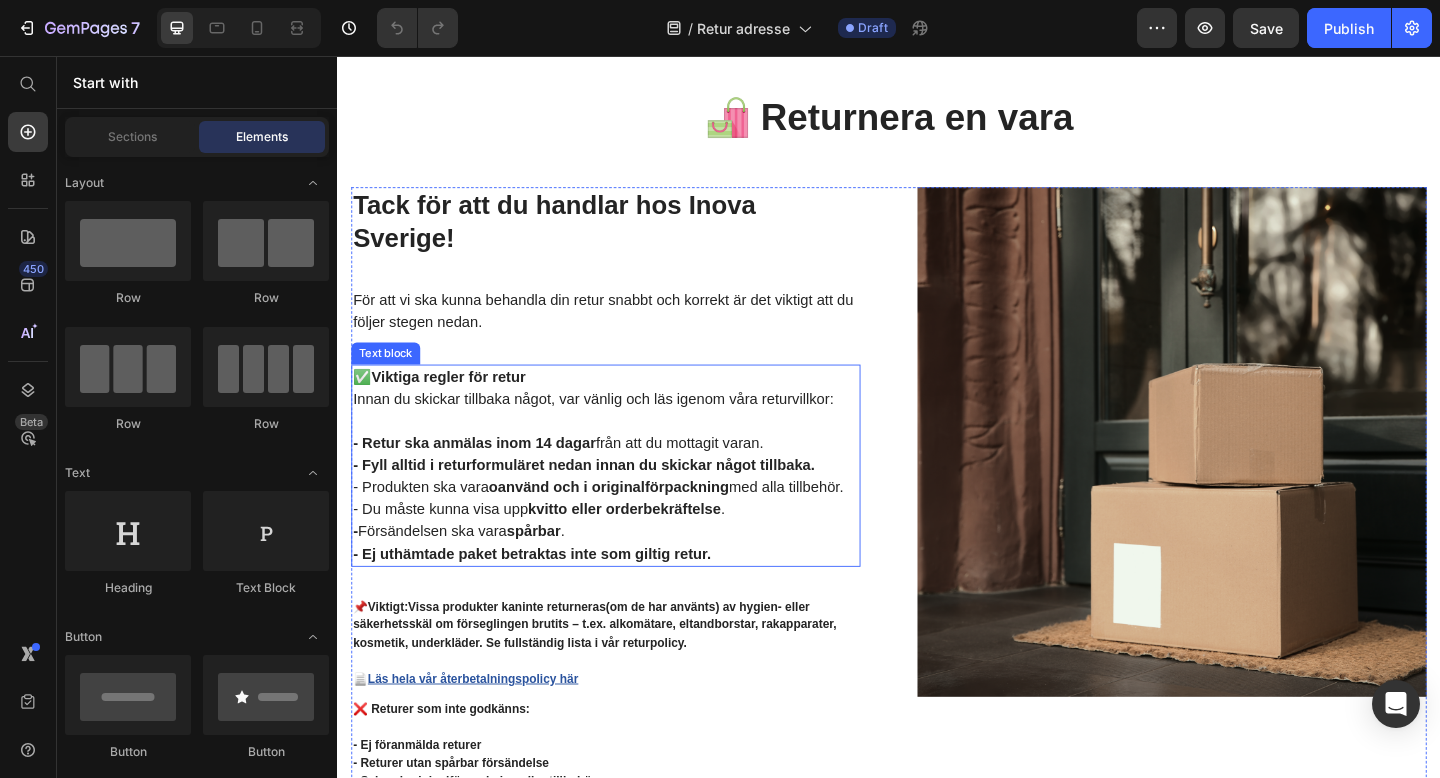 click on "Innan du skickar tillbaka något, var vänlig och läs igenom våra returvillkor:" at bounding box center (629, 442) 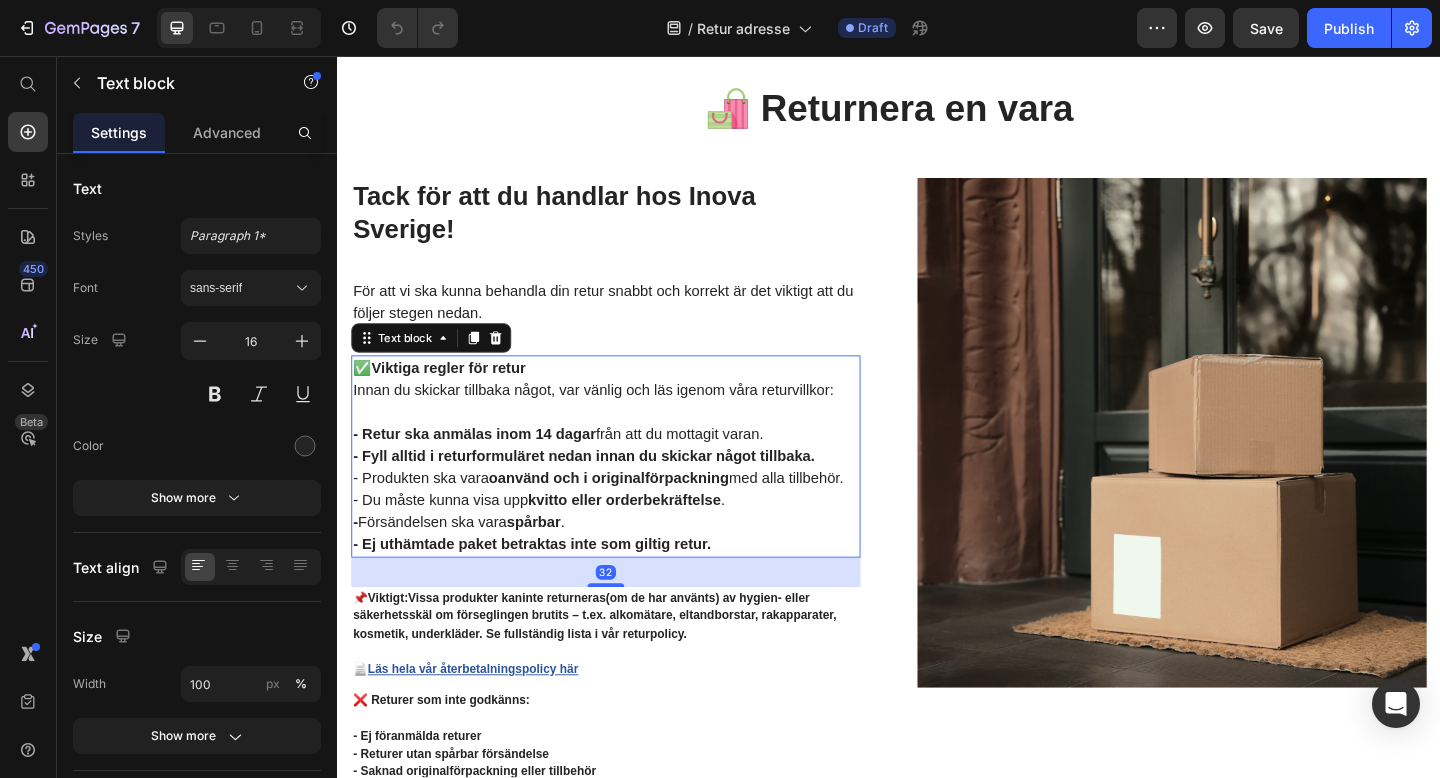scroll, scrollTop: 95, scrollLeft: 0, axis: vertical 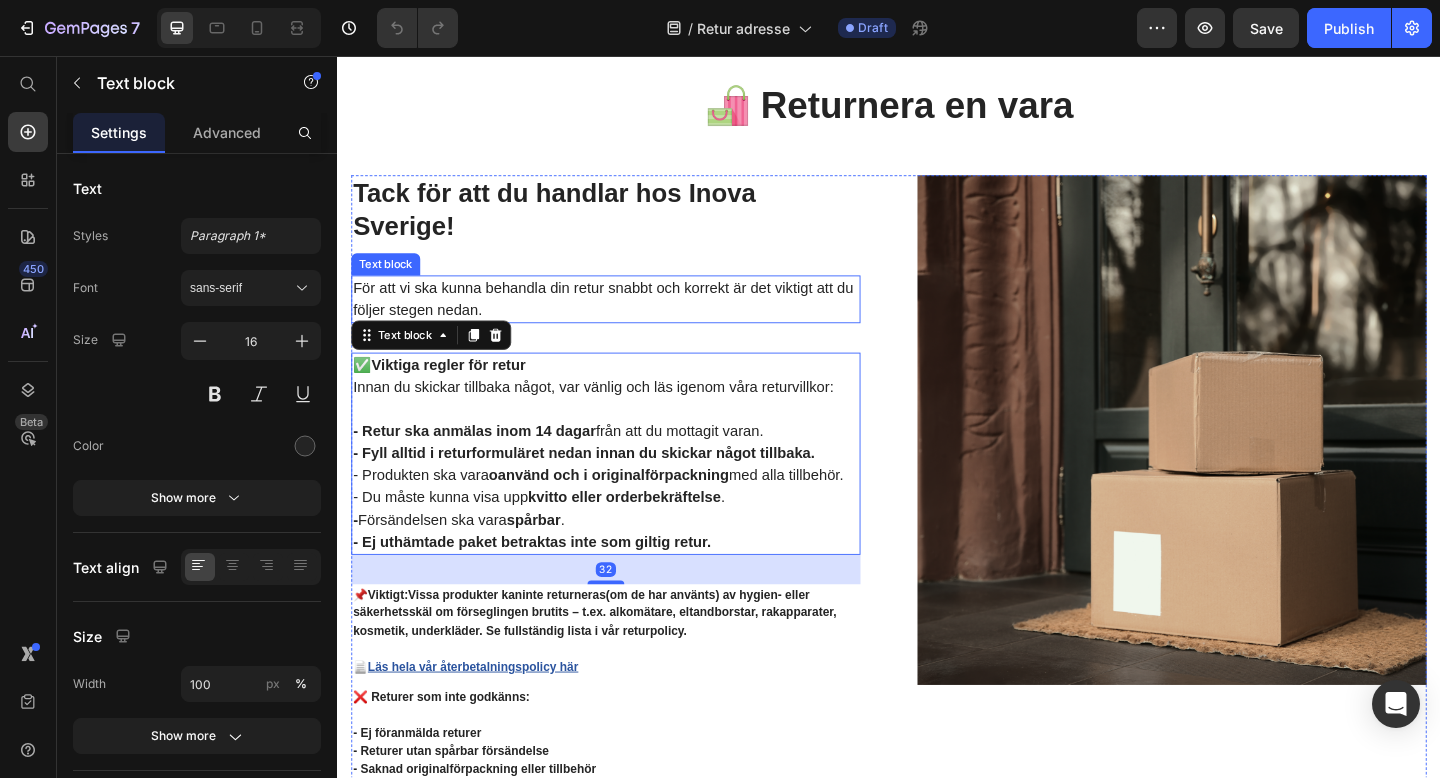 click on "För att vi ska kunna behandla din retur snabbt och korrekt är det viktigt att du följer stegen nedan." at bounding box center [629, 321] 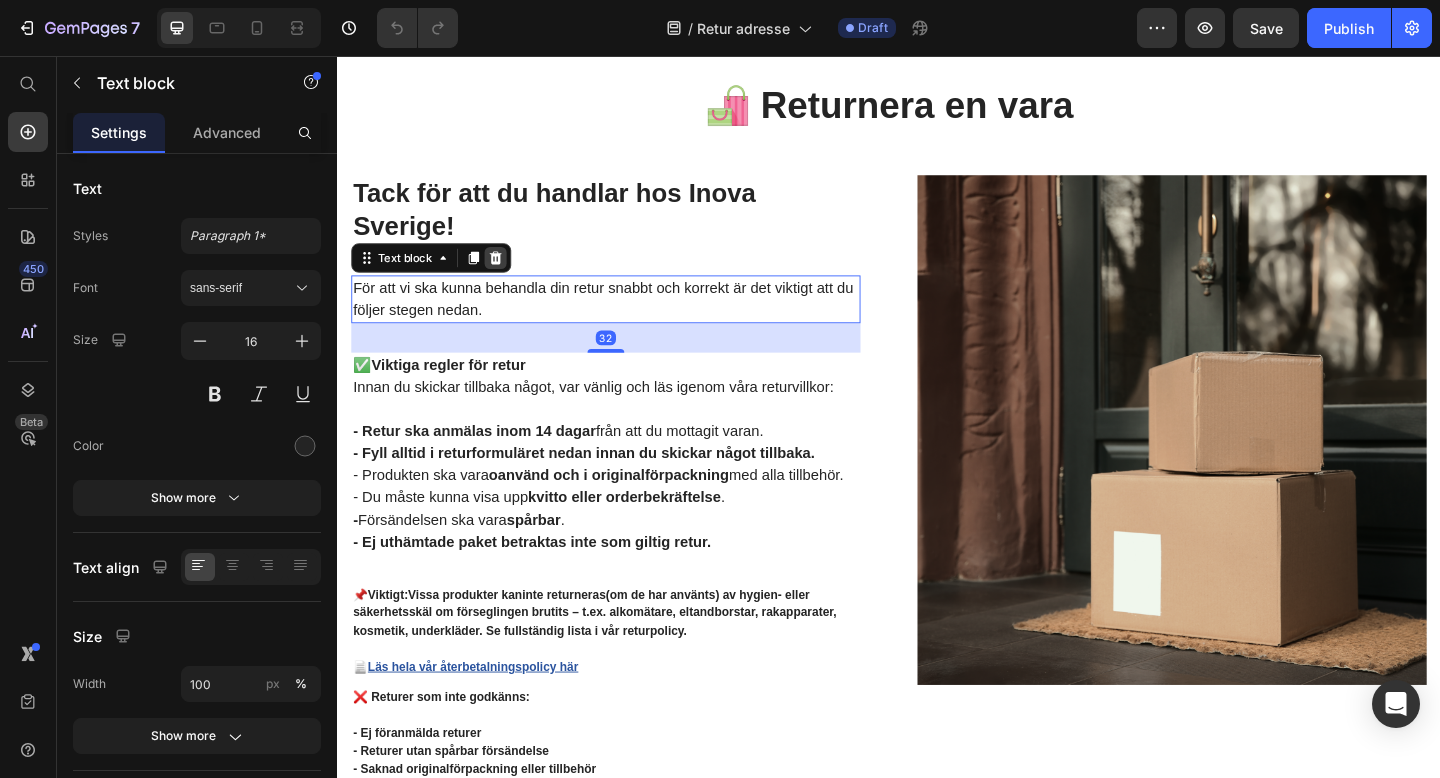 click 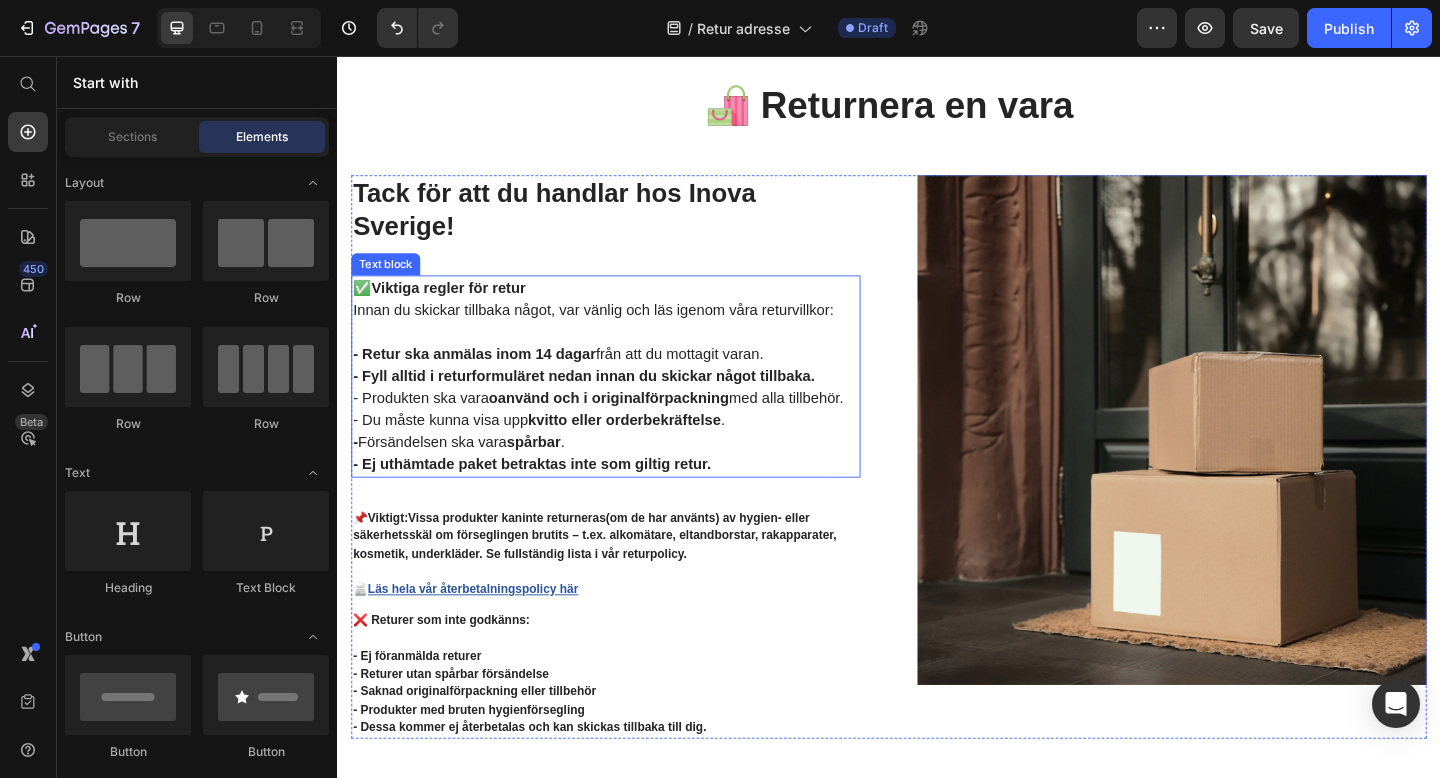 click on "Innan du skickar tillbaka något, var vänlig och läs igenom våra returvillkor:" at bounding box center [629, 345] 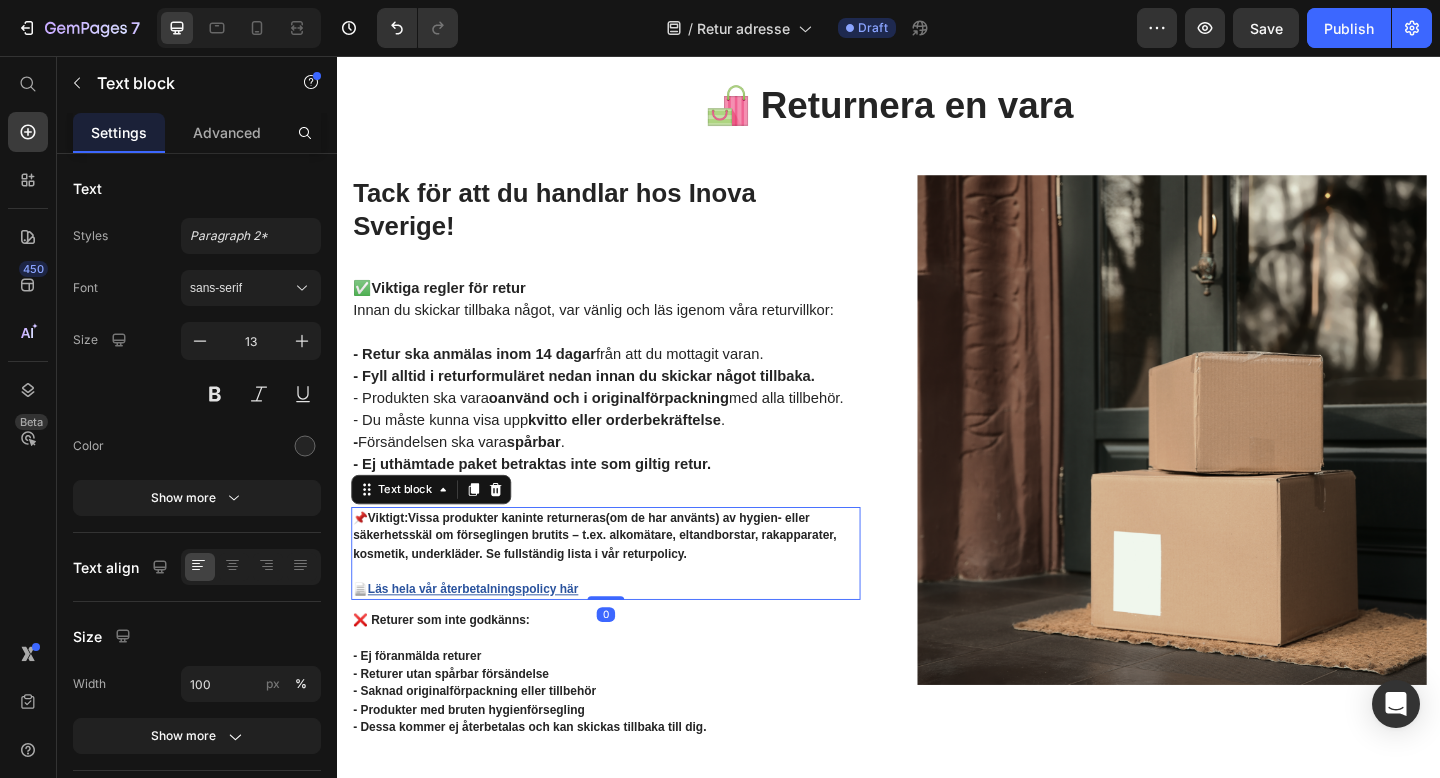 click on "📌  Viktigt:  Vissa produkter kan  inte returneras  (om de har använts) av hygien- eller säkerhetsskäl om förseglingen brutits – t.ex. alkomätare, eltandborstar, rakapparater, kosmetik, underkläder. Se fullständig lista i vår returpolicy." at bounding box center [629, 588] 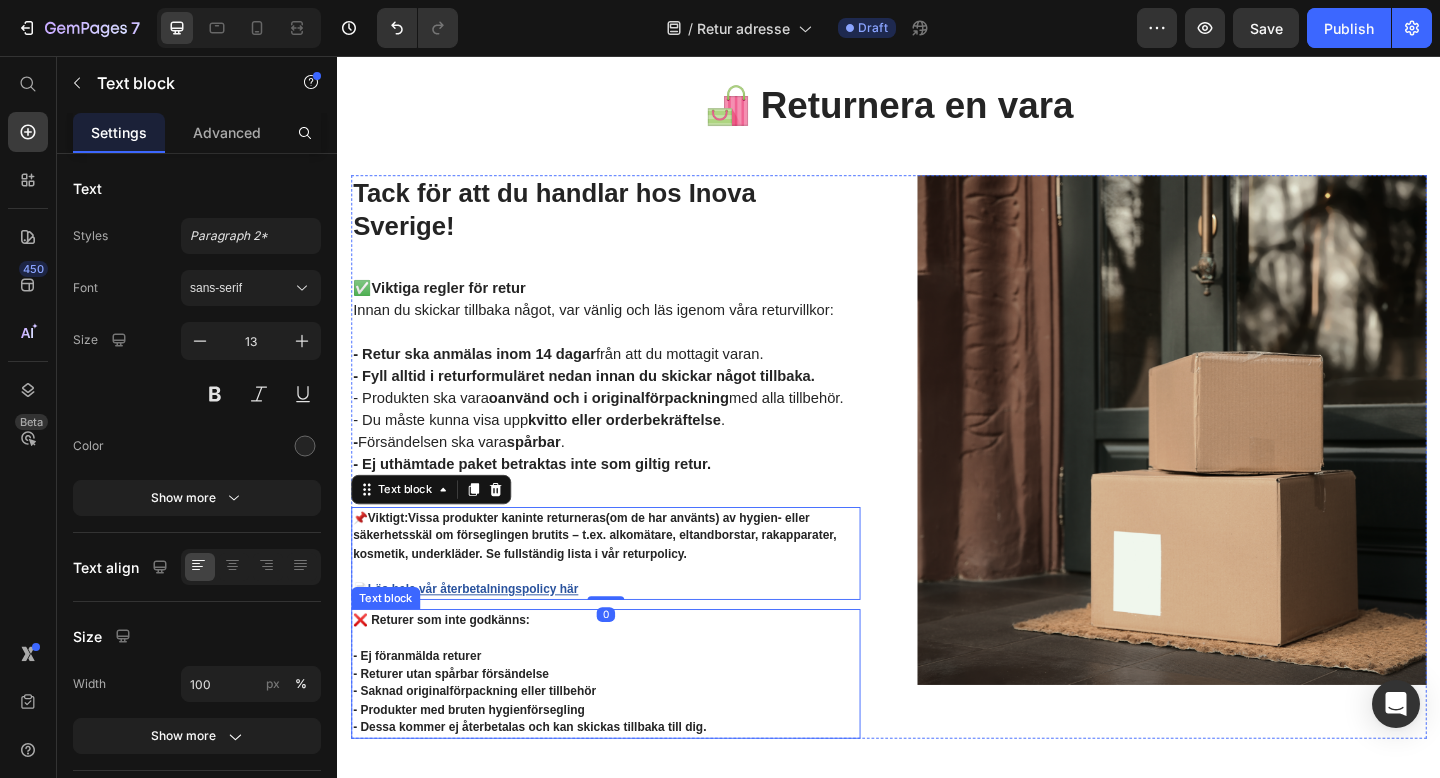 click on "❌ Returer som inte godkänns:" at bounding box center (629, 679) 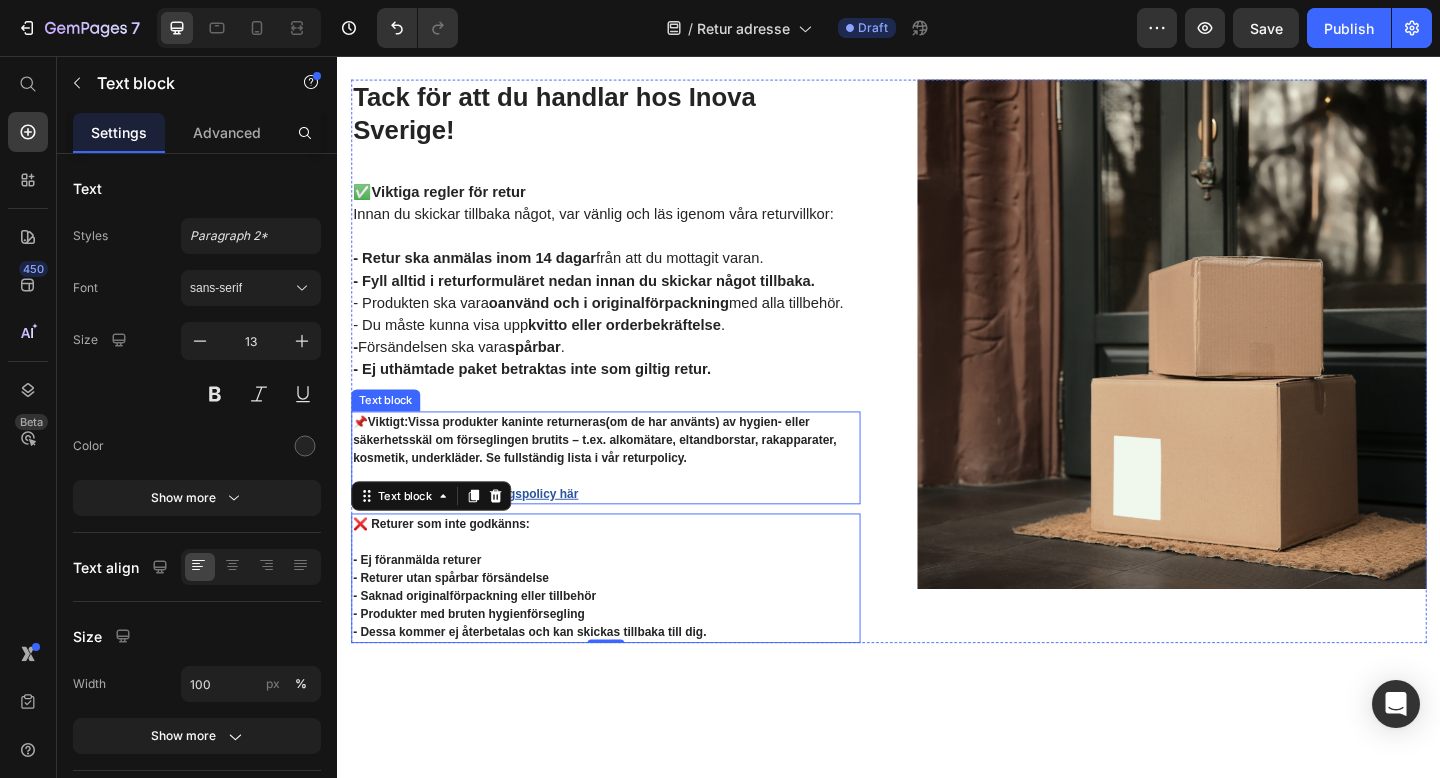scroll, scrollTop: 0, scrollLeft: 0, axis: both 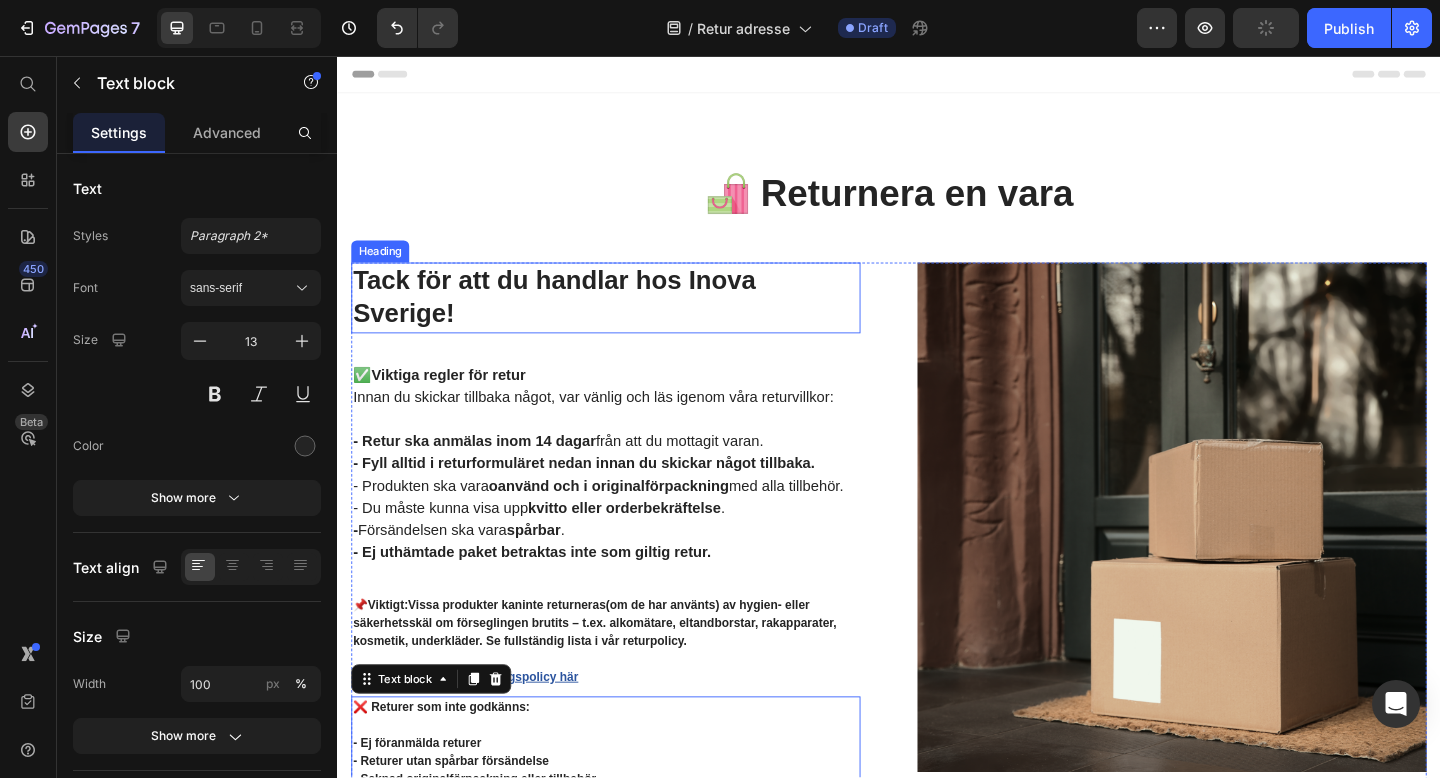 click on "Tack för att du handlar hos Inova Sverige!" at bounding box center [629, 319] 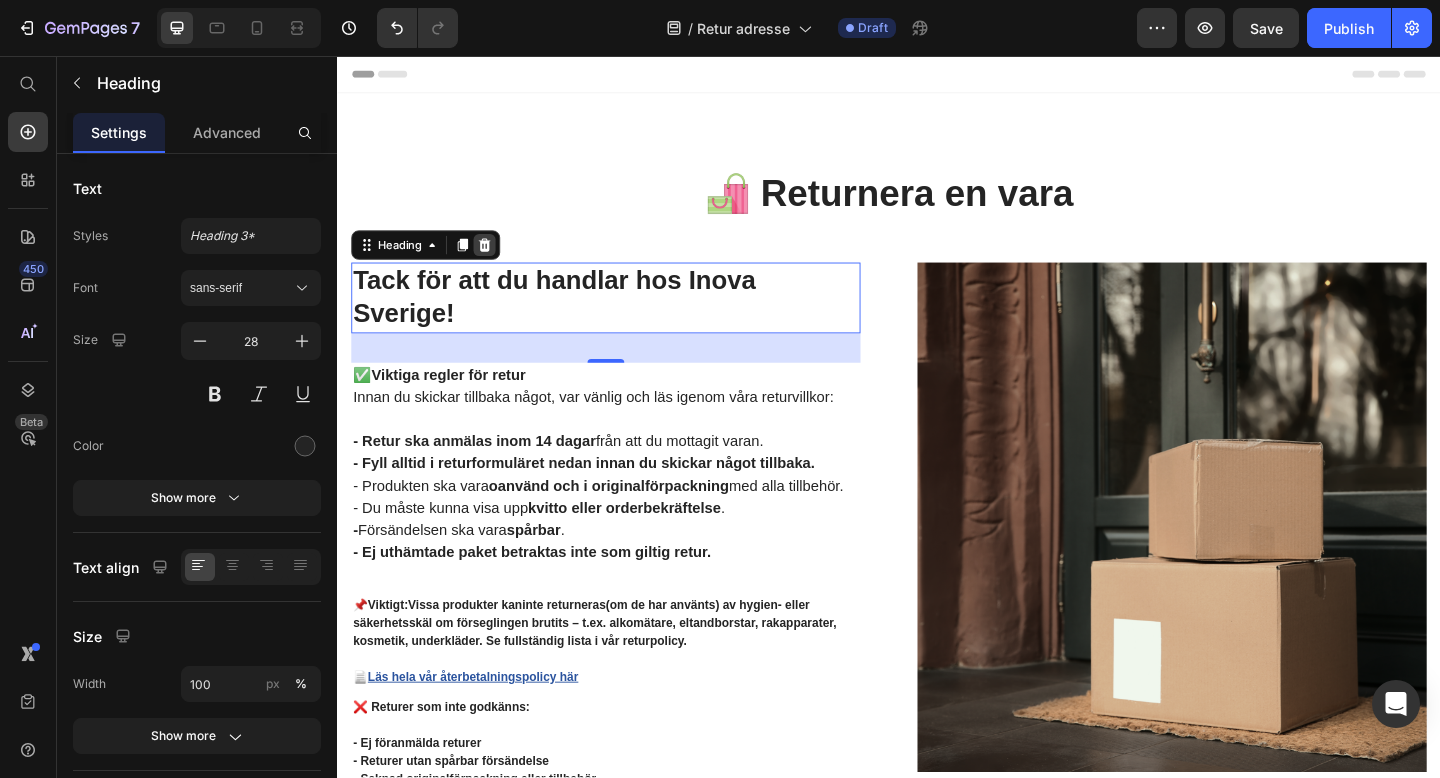 click 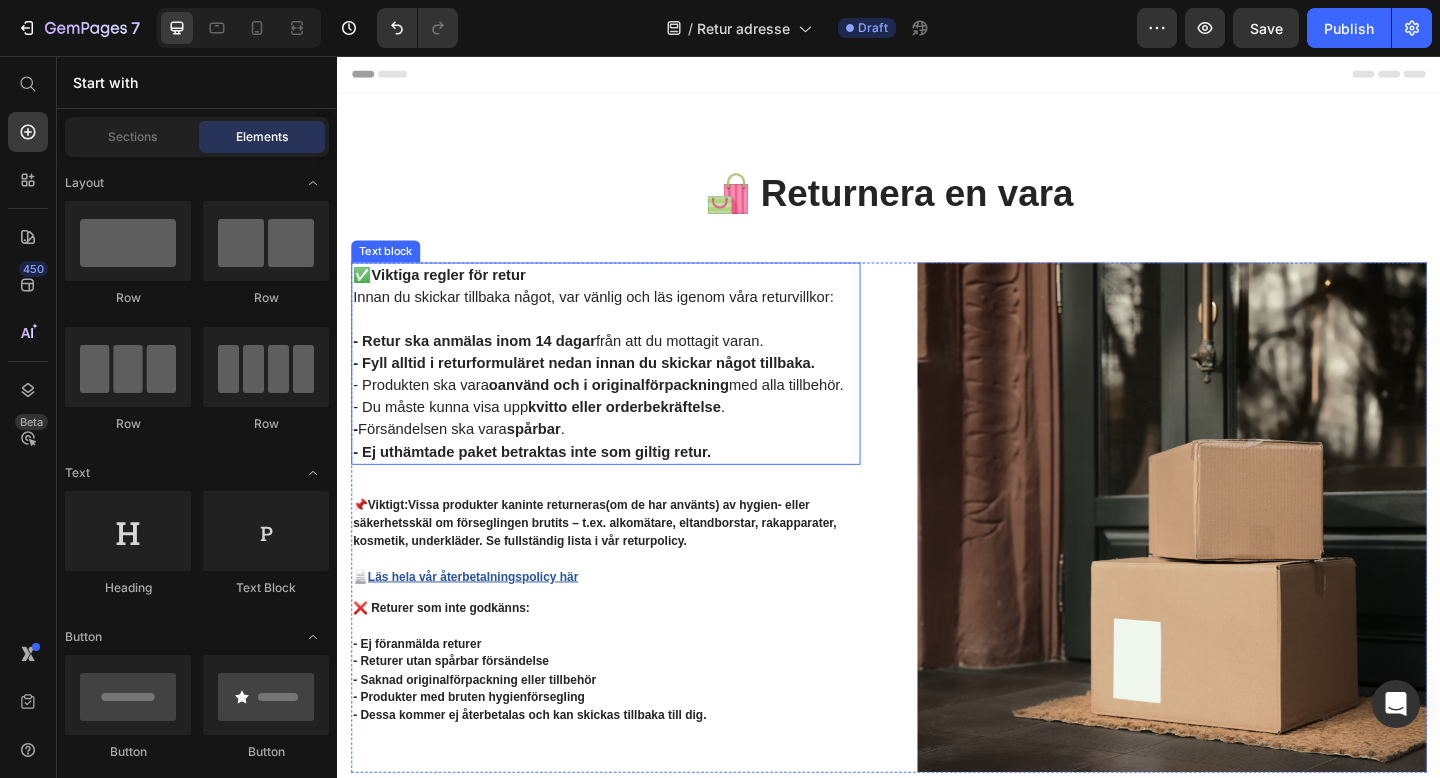 click on "Innan du skickar tillbaka något, var vänlig och läs igenom våra returvillkor:" at bounding box center (629, 331) 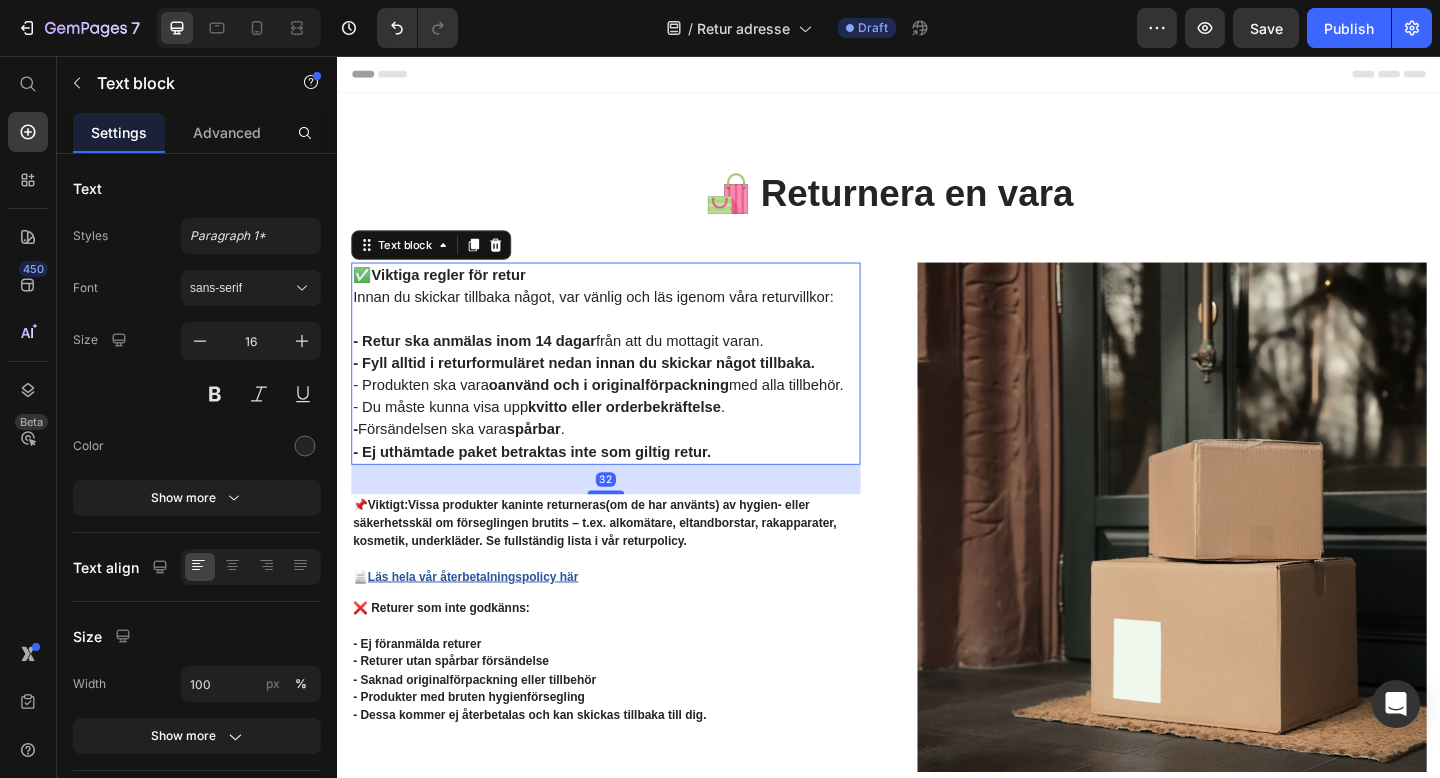 click on "✅  Viktiga regler för retur" at bounding box center (629, 295) 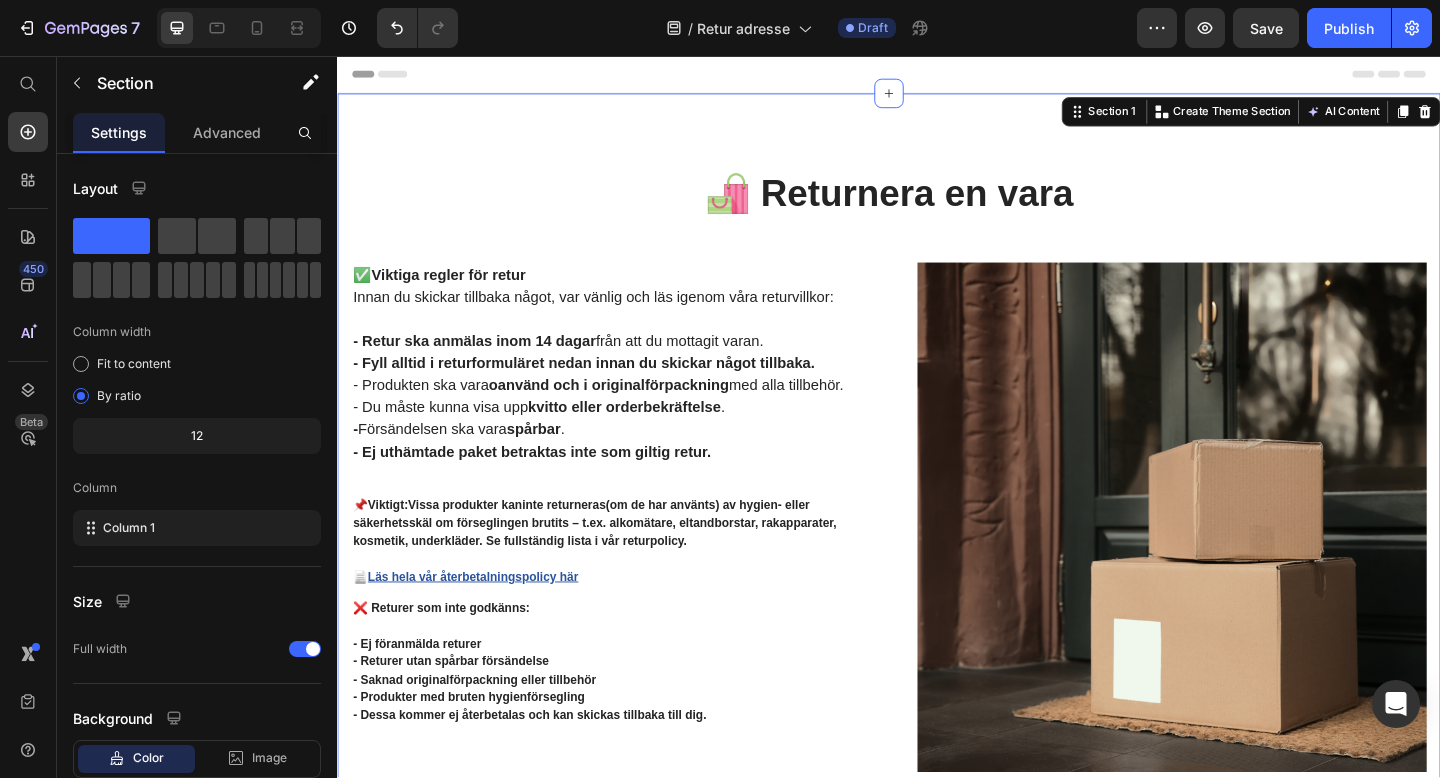 click on "🛍️ Returnera en vara Heading Row ✅  Viktiga regler för retur Innan du skickar tillbaka något, var vänlig och läs igenom våra returvillkor:   - Retur ska anmälas inom [DAYS] dagar  från att du mottagit varan. - Fyll alltid i returformuläret nedan innan du skickar något tillbaka. - Produkten ska vara  oanvänd och i originalförpackning  med alla tillbehör. - Du måste kunna visa upp  kvitto eller orderbekräftelse . -  Försändelsen ska vara  spårbar . - Ej uthämtade paket betraktas inte som giltig retur. Text block 📌  Viktigt:  Vissa produkter kan  inte returneras  (om de har använts) av hygien- eller säkerhetsskäl om förseglingen brutits – t.ex. alkomätare, eltandborstar, rakapparater, kosmetik, underkläder. Se fullständig lista i vår returpolicy.   📄  Läs hela vår återbetalningspolicy här Text block ❌ Returer som inte godkänns:   - Ej föranmälda returer - Returer utan spårbar försändelse - Saknad originalförpackning eller tillbehör Text block Image Row" at bounding box center (937, 506) 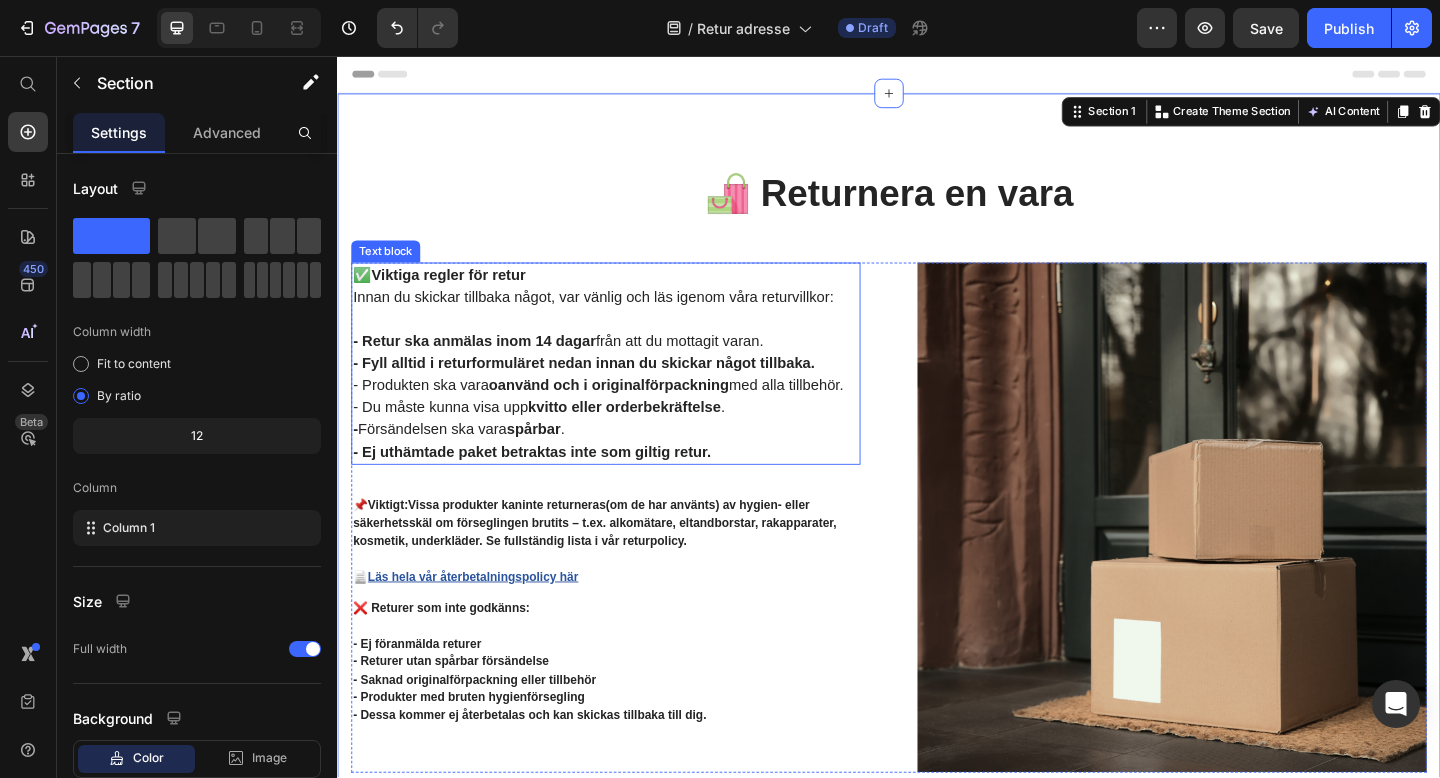 click on "✅  Viktiga regler för retur" at bounding box center [629, 295] 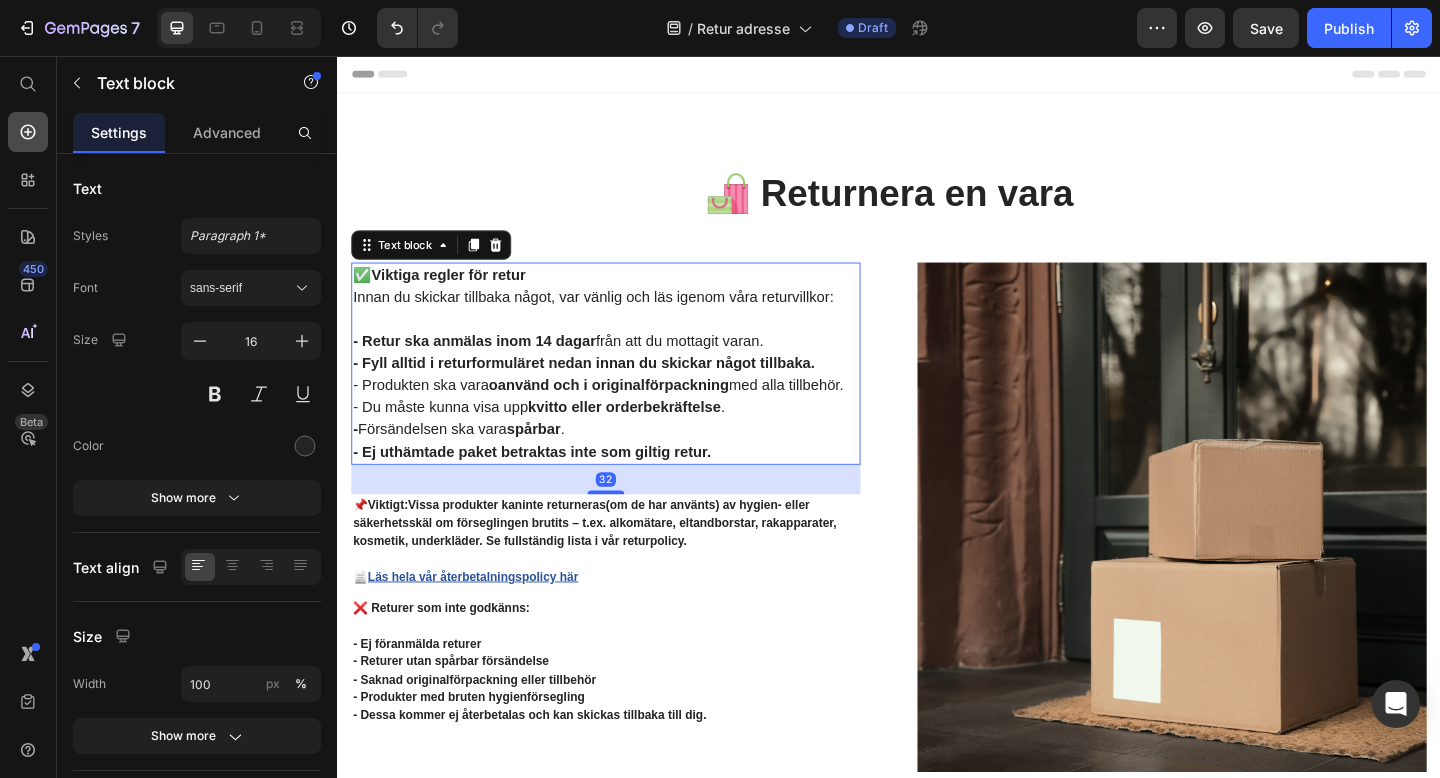 click 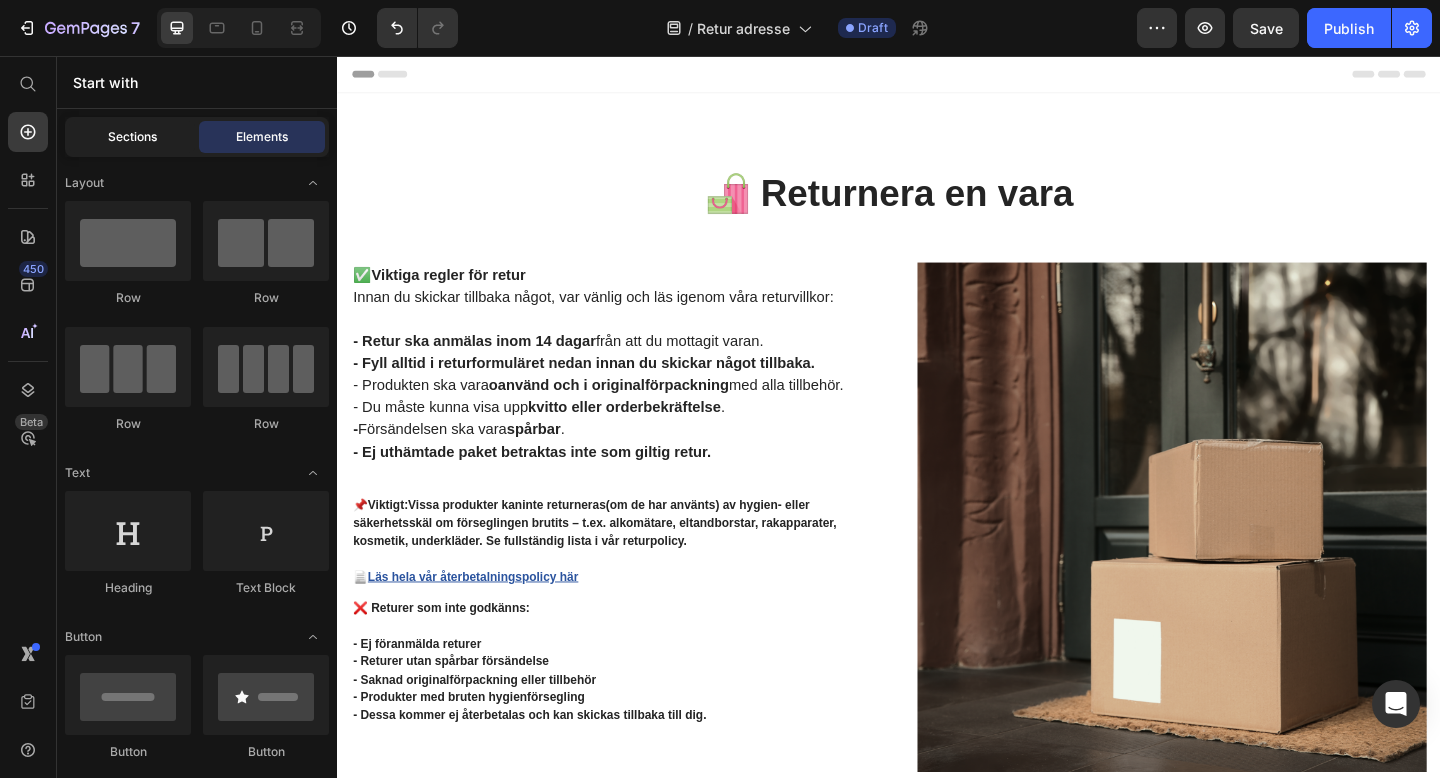 click on "Sections" at bounding box center [132, 137] 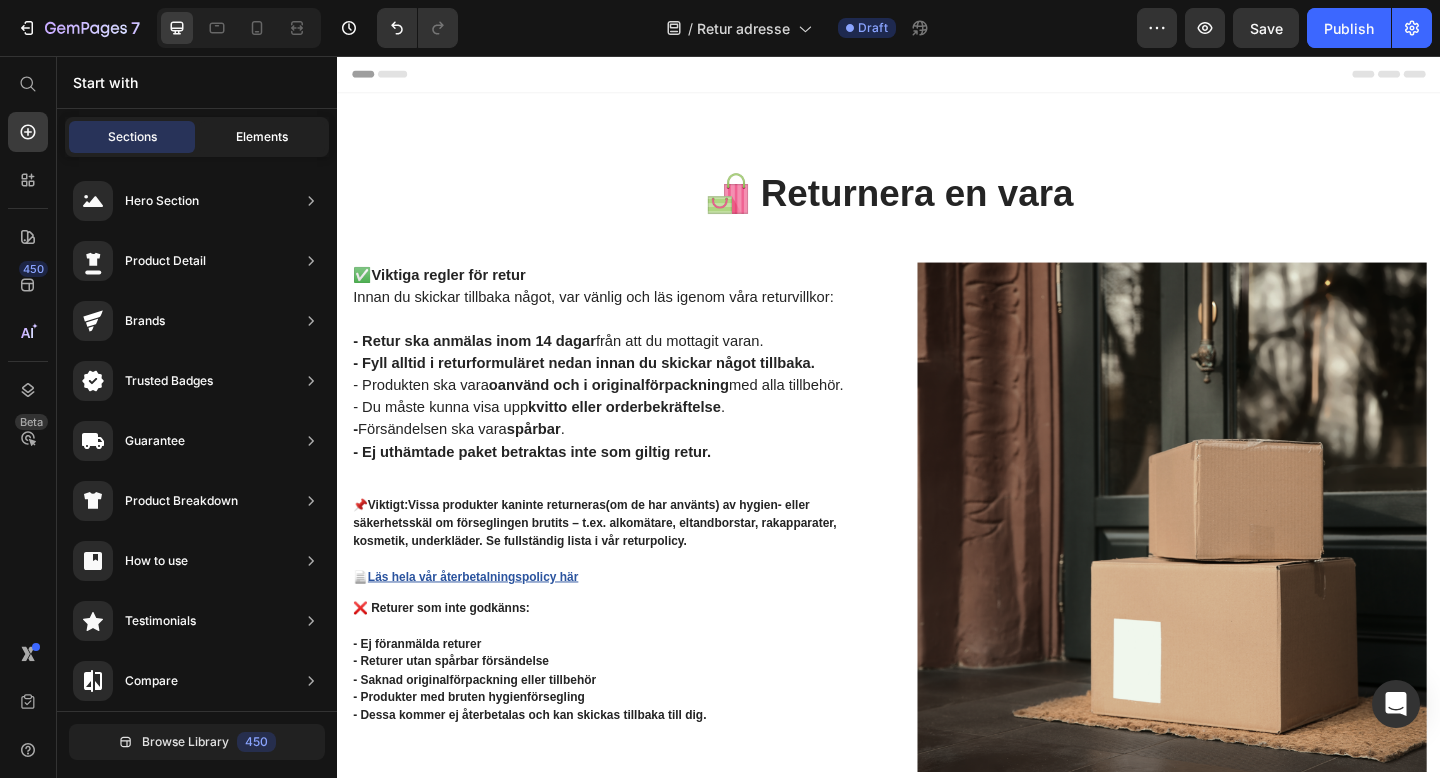 click on "Elements" 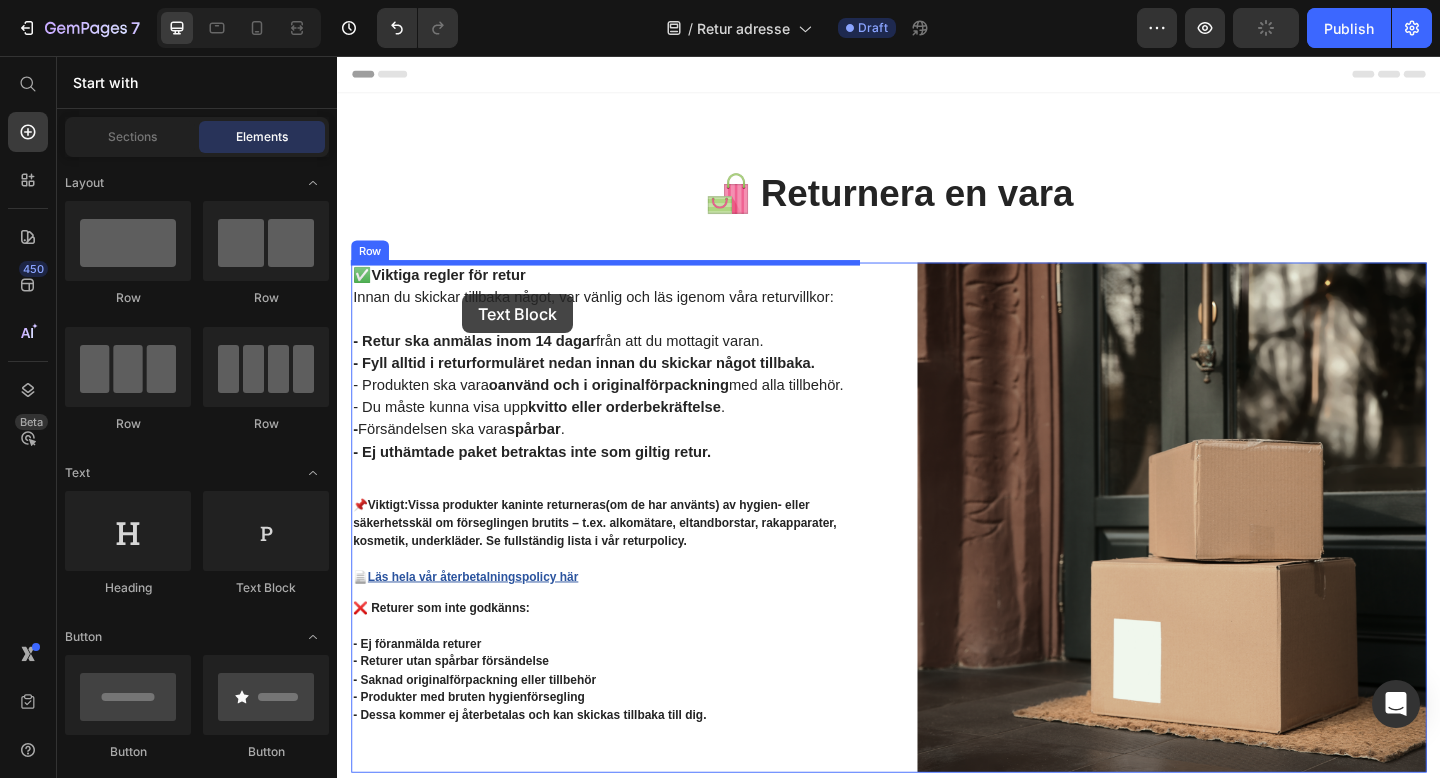 drag, startPoint x: 564, startPoint y: 604, endPoint x: 473, endPoint y: 315, distance: 302.98843 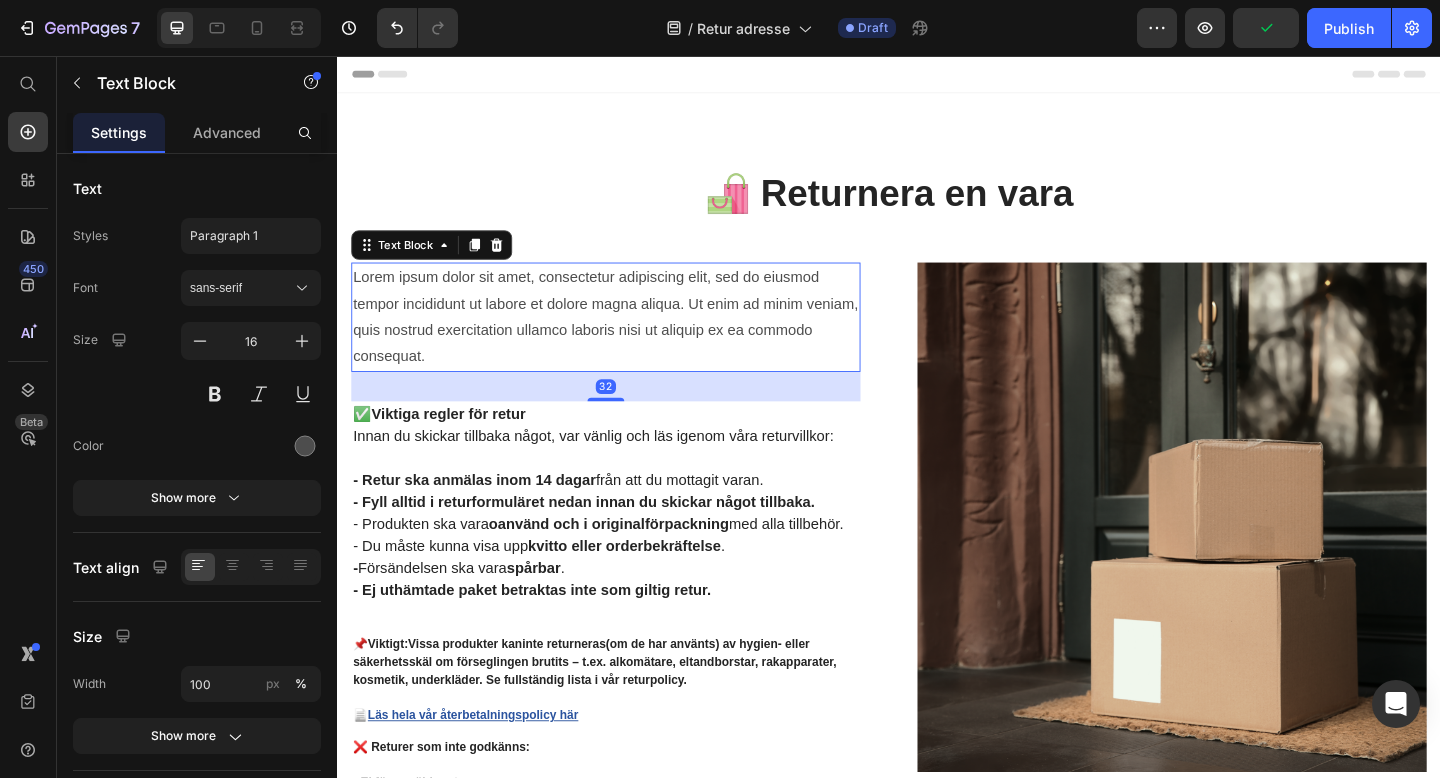 click on "Lorem ipsum dolor sit amet, consectetur adipiscing elit, sed do eiusmod tempor incididunt ut labore et dolore magna aliqua. Ut enim ad minim veniam, quis nostrud exercitation ullamco laboris nisi ut aliquip ex ea commodo consequat." at bounding box center [629, 340] 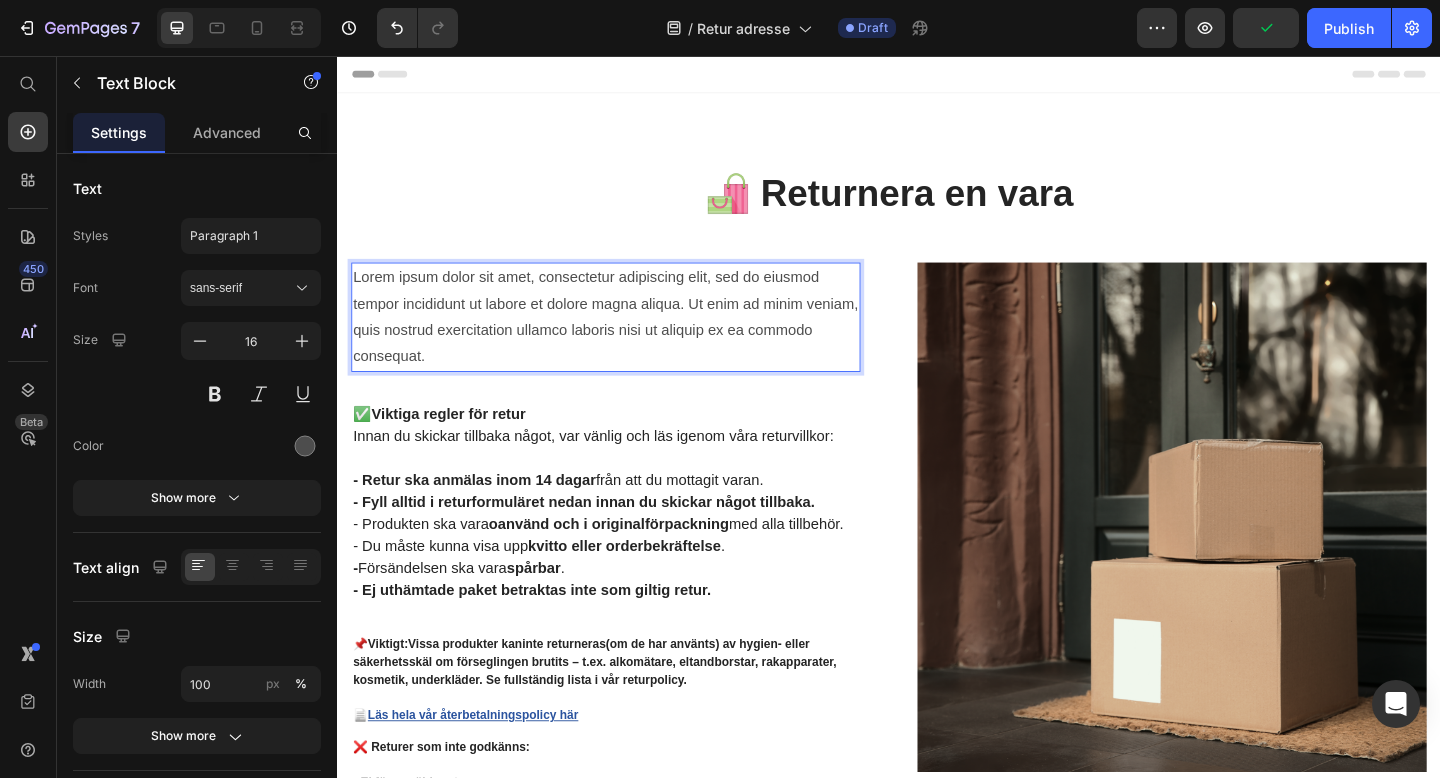 click on "Lorem ipsum dolor sit amet, consectetur adipiscing elit, sed do eiusmod tempor incididunt ut labore et dolore magna aliqua. Ut enim ad minim veniam, quis nostrud exercitation ullamco laboris nisi ut aliquip ex ea commodo consequat." at bounding box center [629, 340] 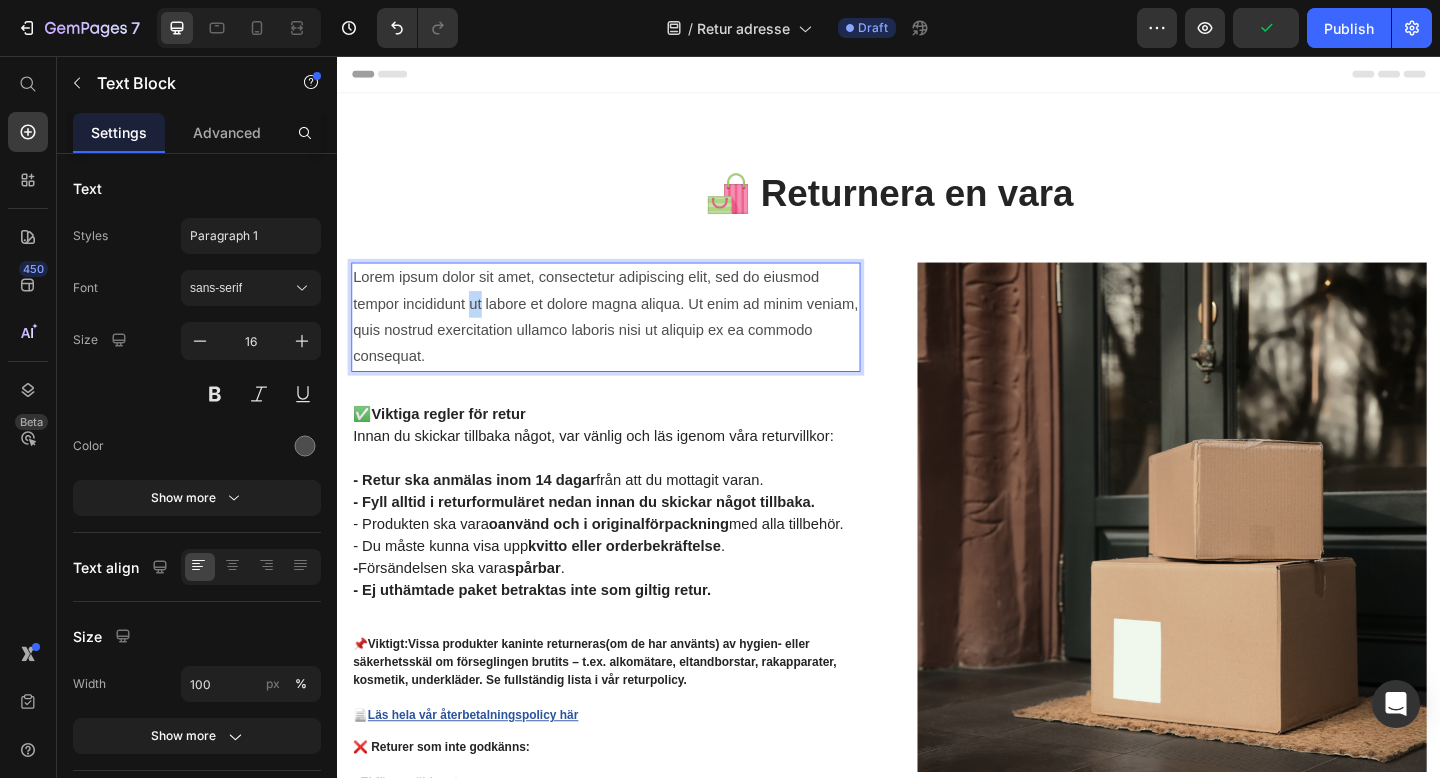 click on "Lorem ipsum dolor sit amet, consectetur adipiscing elit, sed do eiusmod tempor incididunt ut labore et dolore magna aliqua. Ut enim ad minim veniam, quis nostrud exercitation ullamco laboris nisi ut aliquip ex ea commodo consequat." at bounding box center (629, 340) 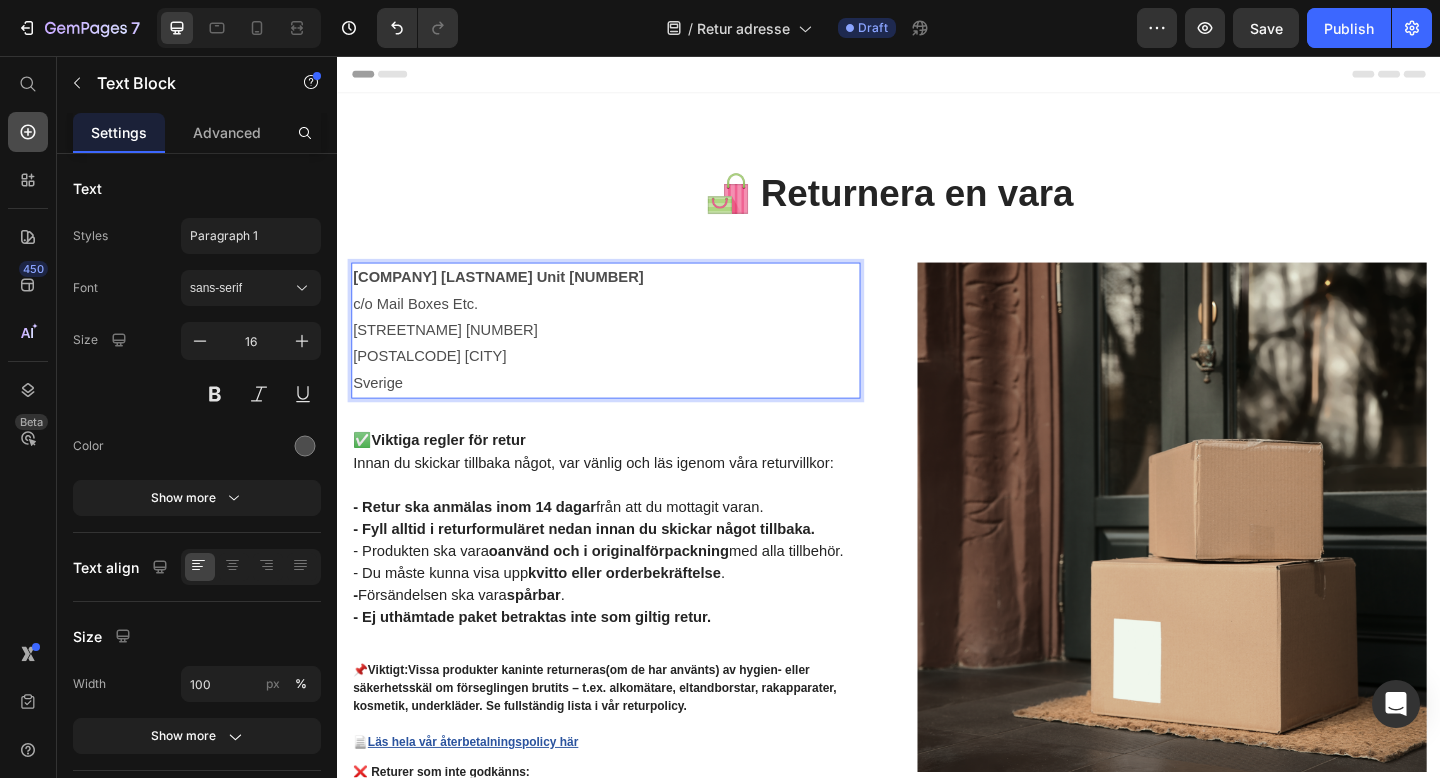 click 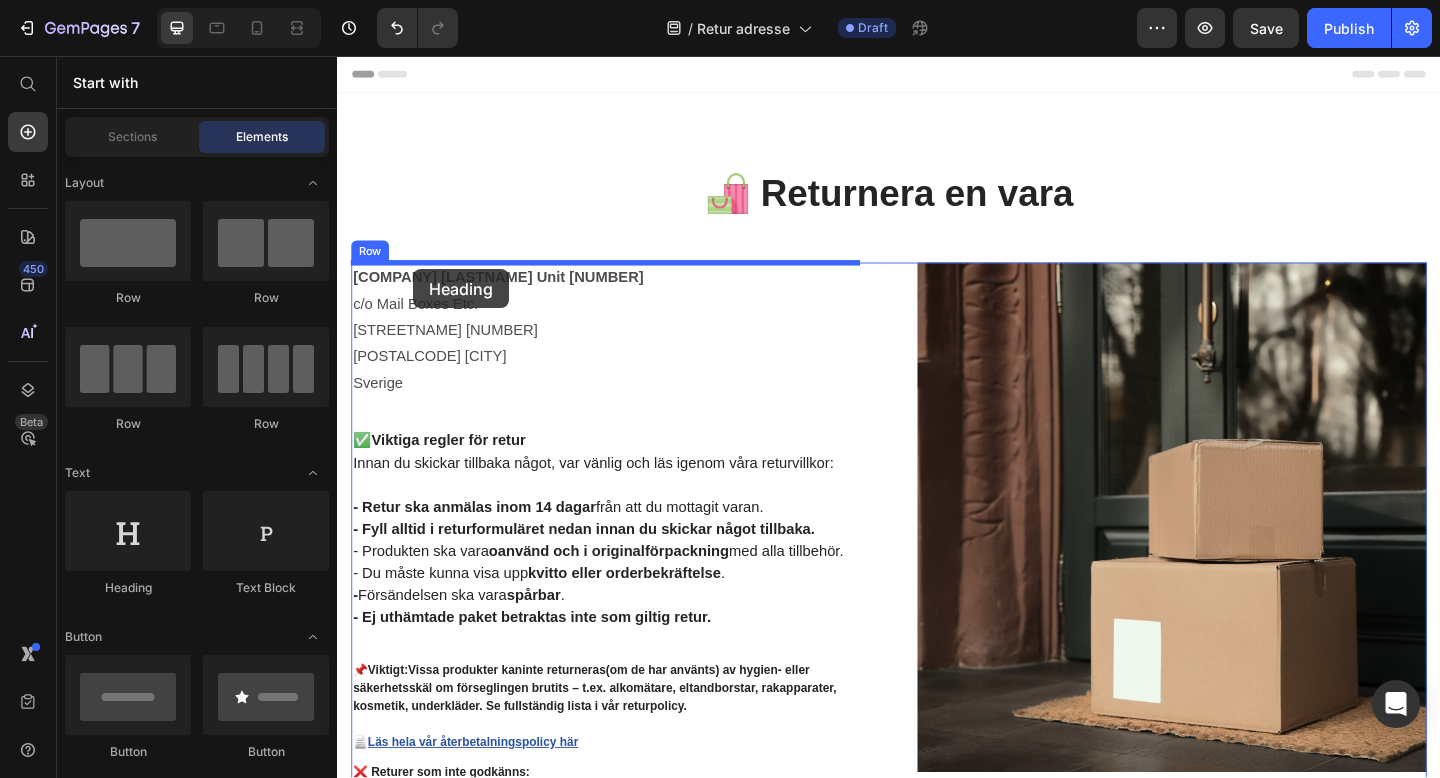 drag, startPoint x: 489, startPoint y: 583, endPoint x: 420, endPoint y: 288, distance: 302.96204 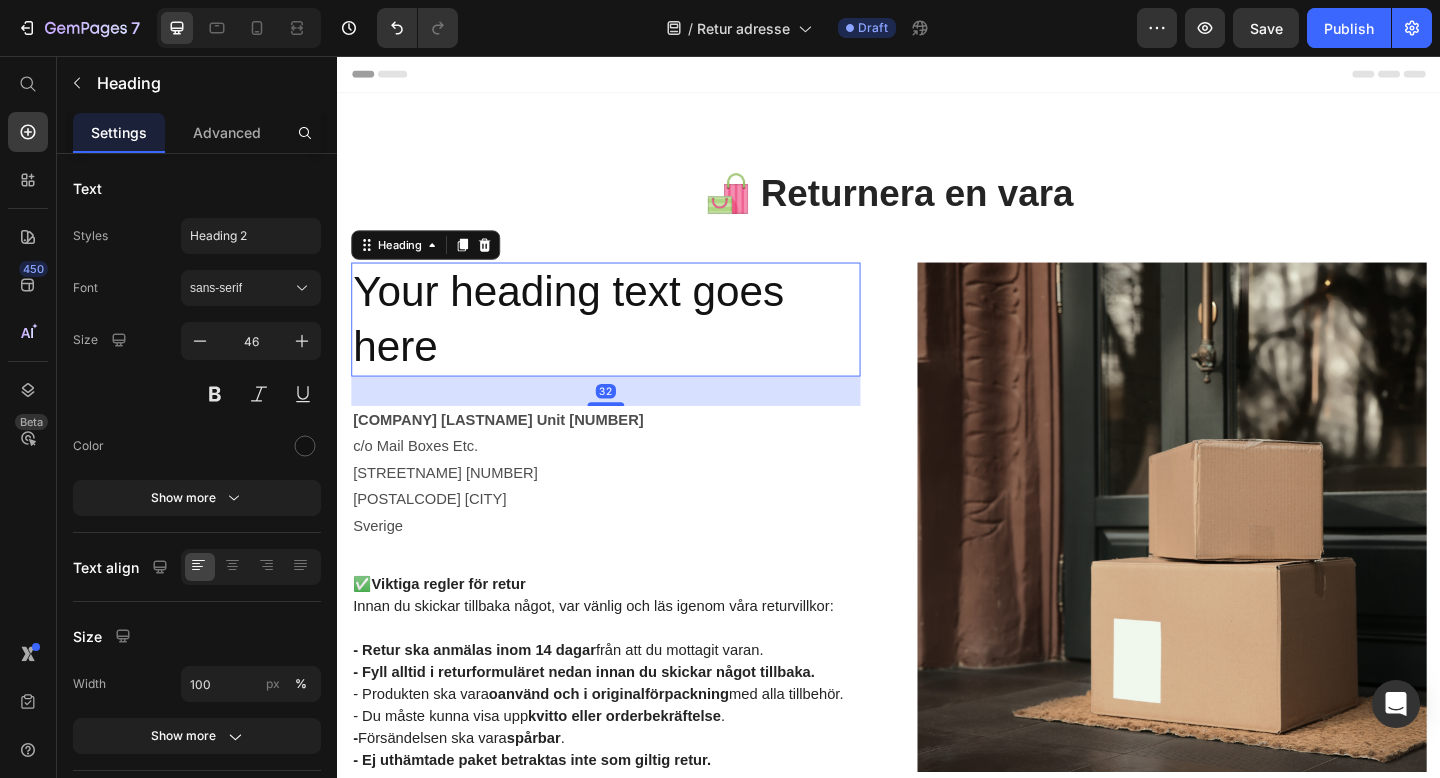 click on "Your heading text goes here" at bounding box center (629, 343) 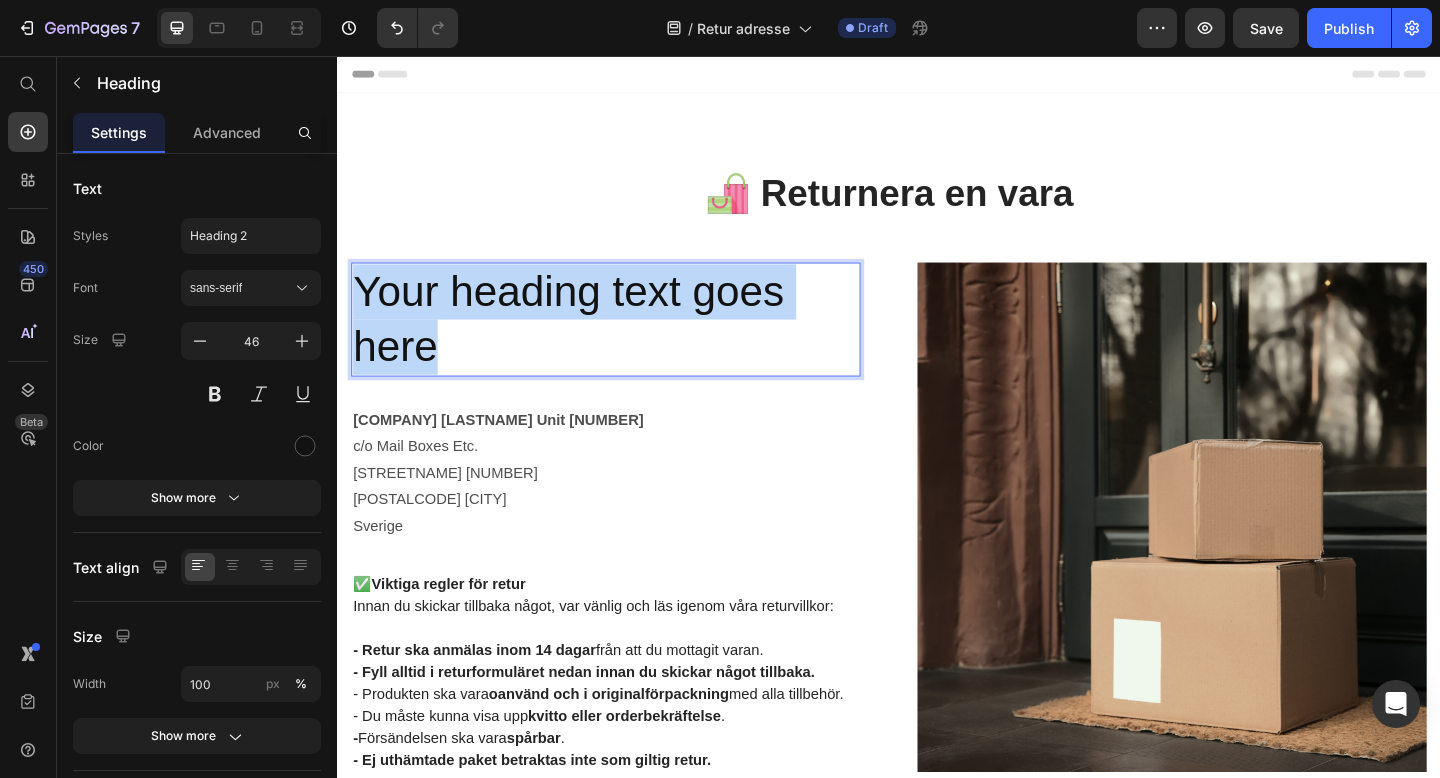 click on "Your heading text goes here" at bounding box center [629, 343] 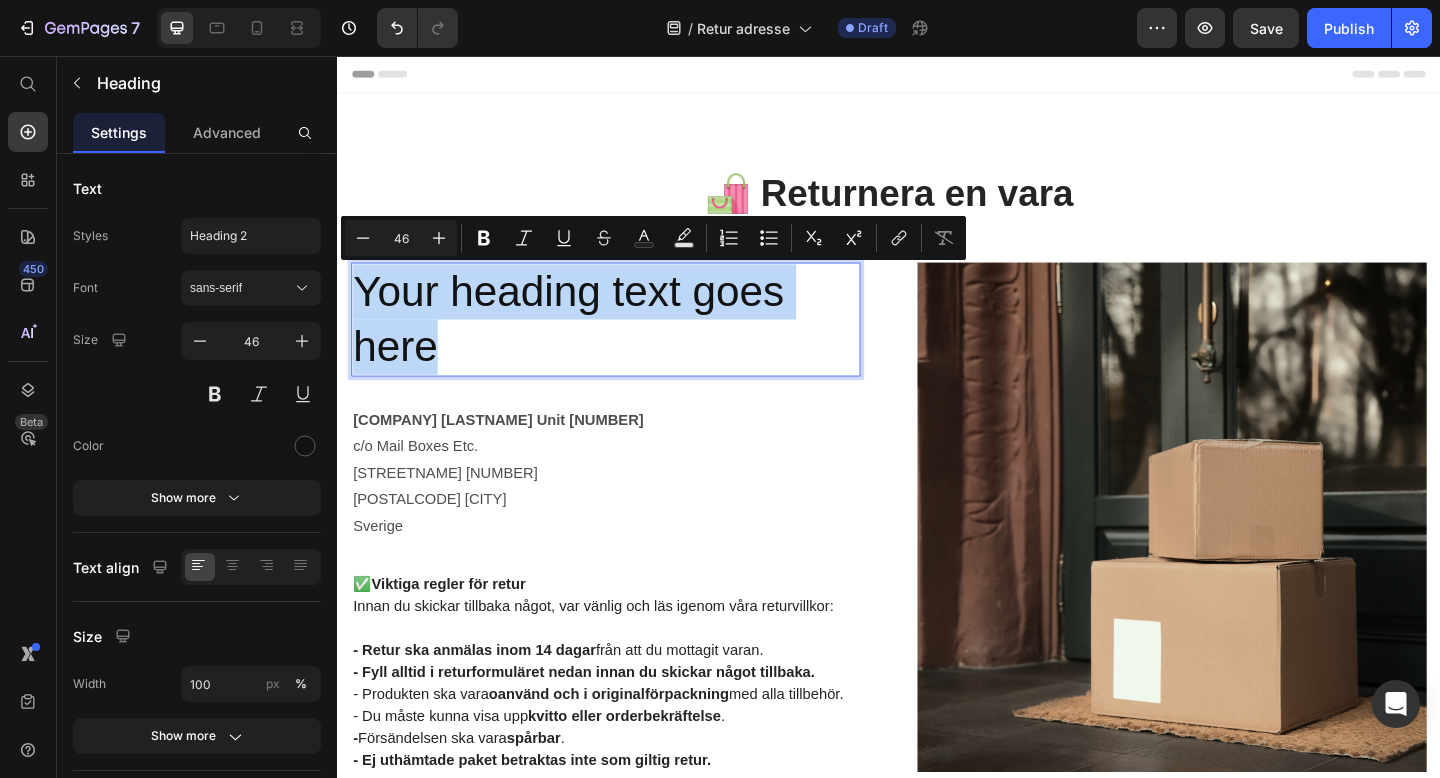 click on "Your heading text goes here" at bounding box center [629, 343] 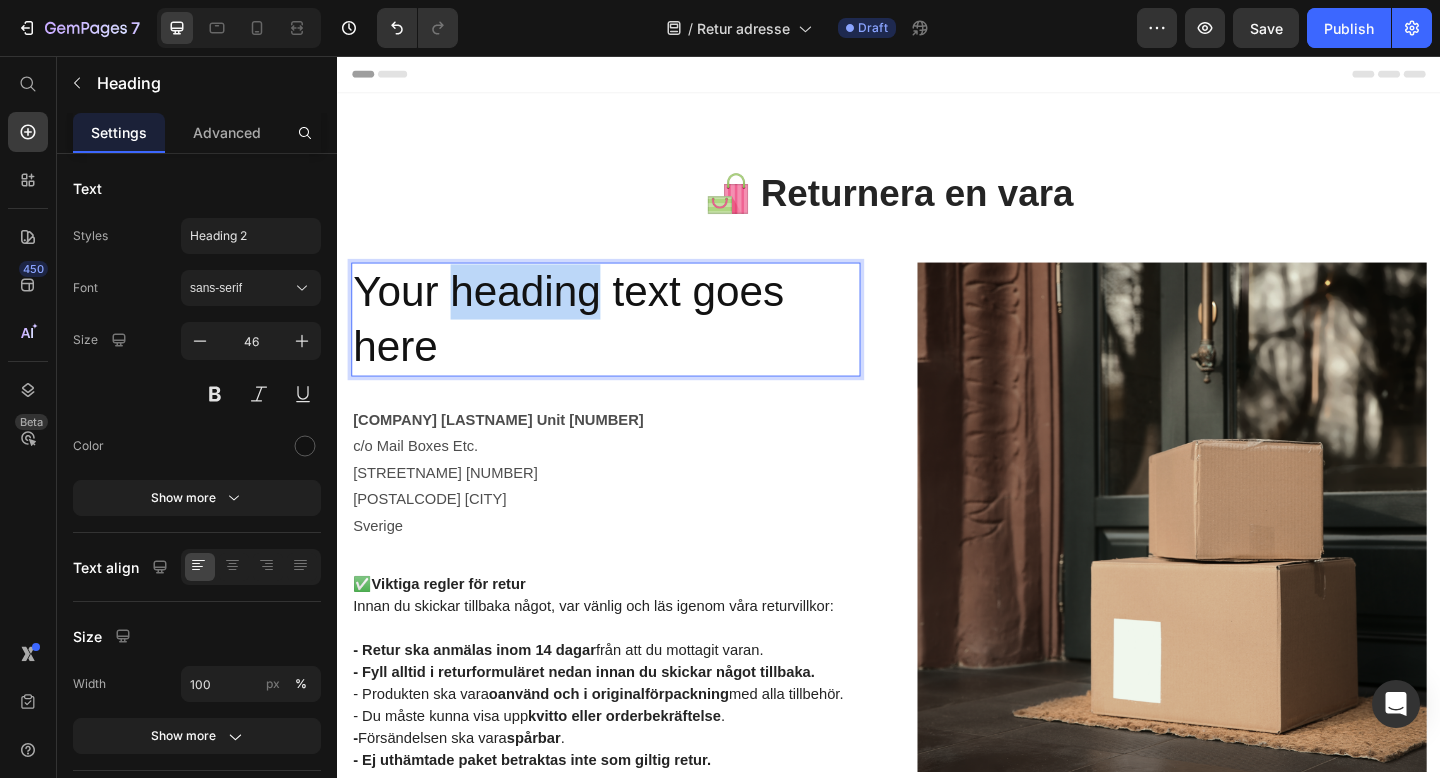 click on "Your heading text goes here" at bounding box center (629, 343) 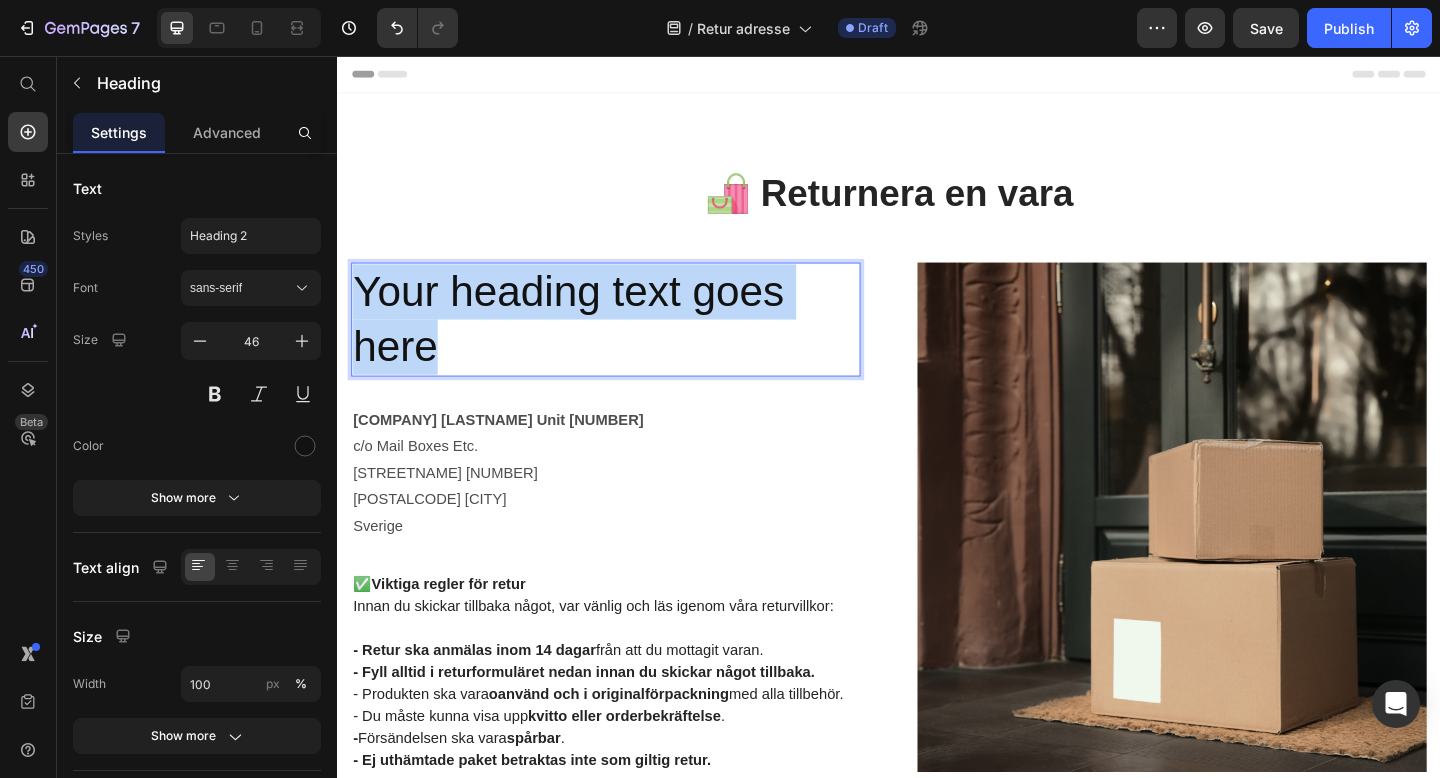 click on "Your heading text goes here" at bounding box center (629, 343) 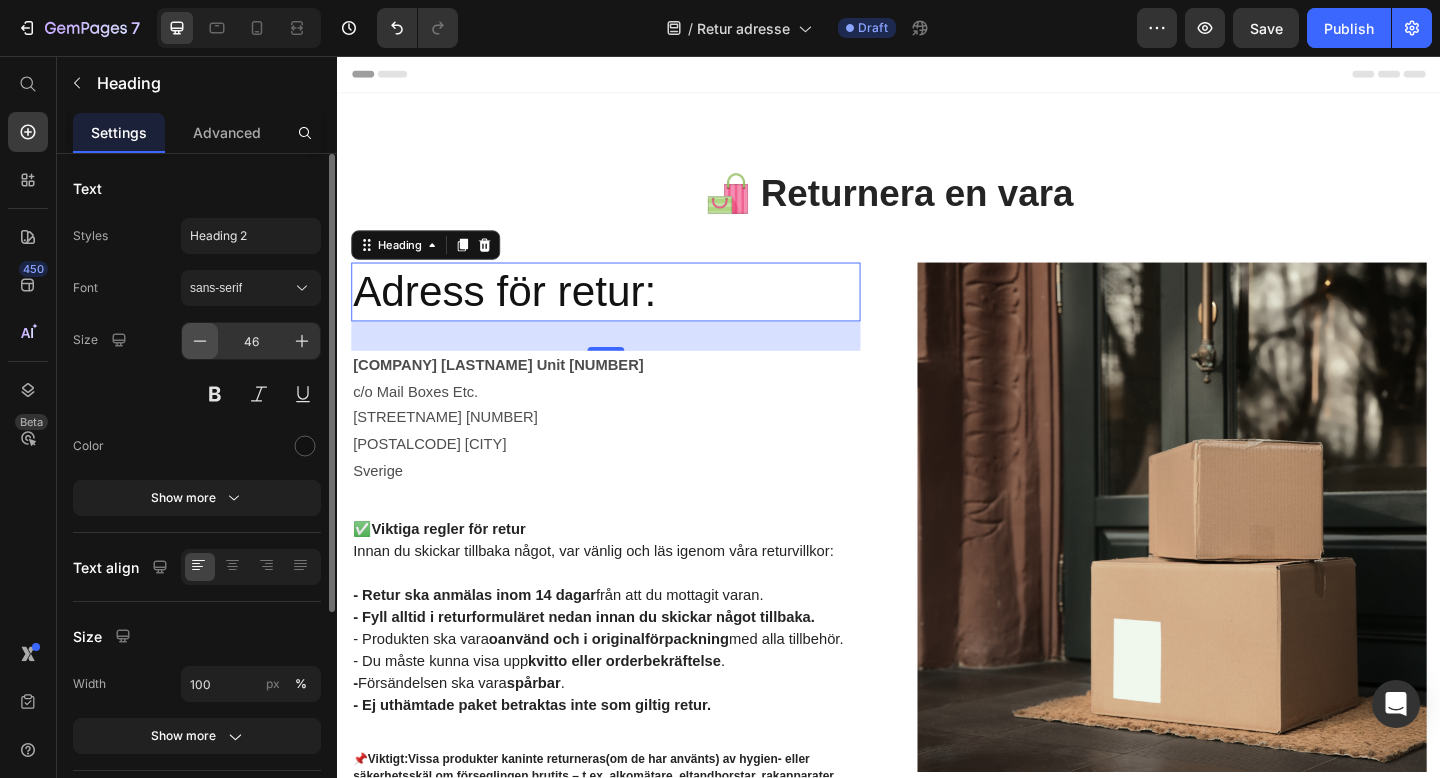 click 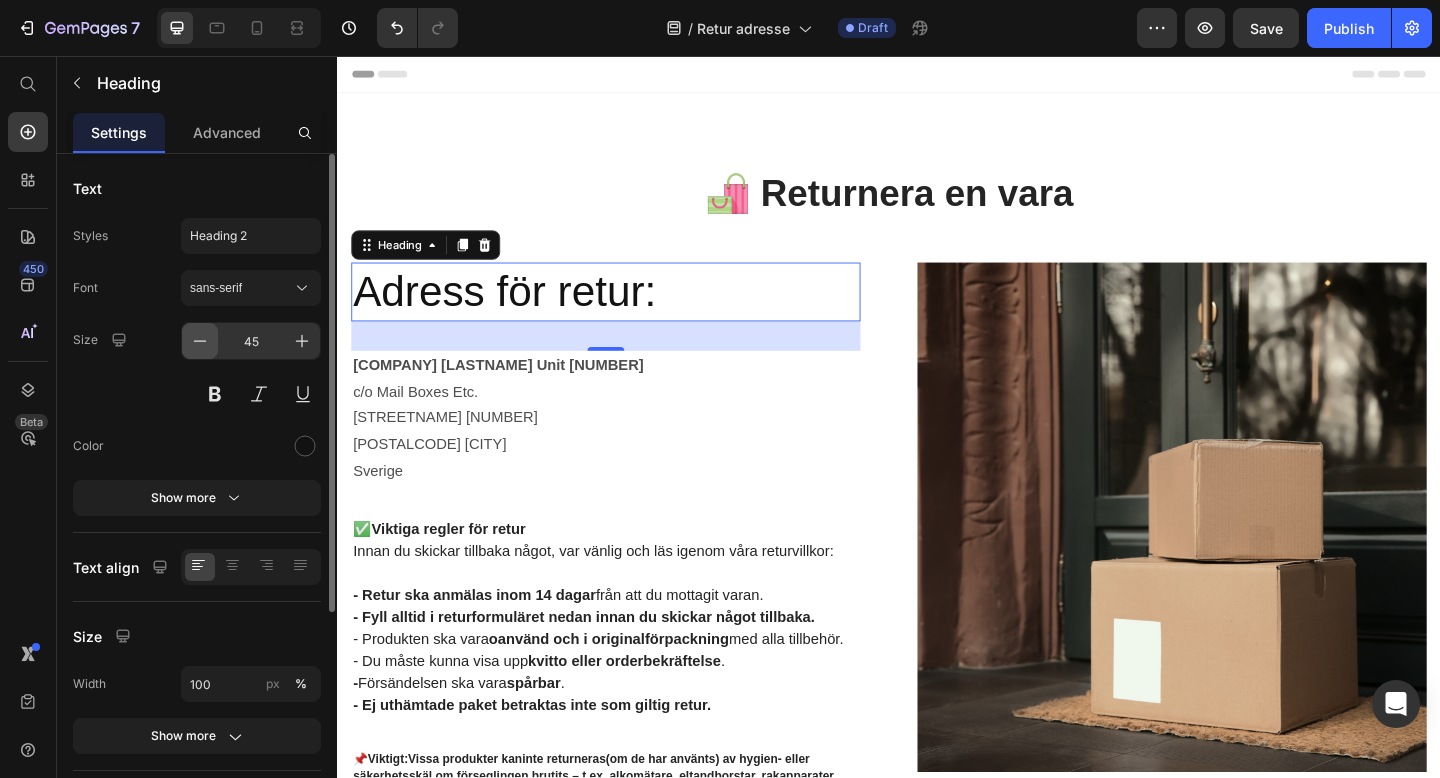 click 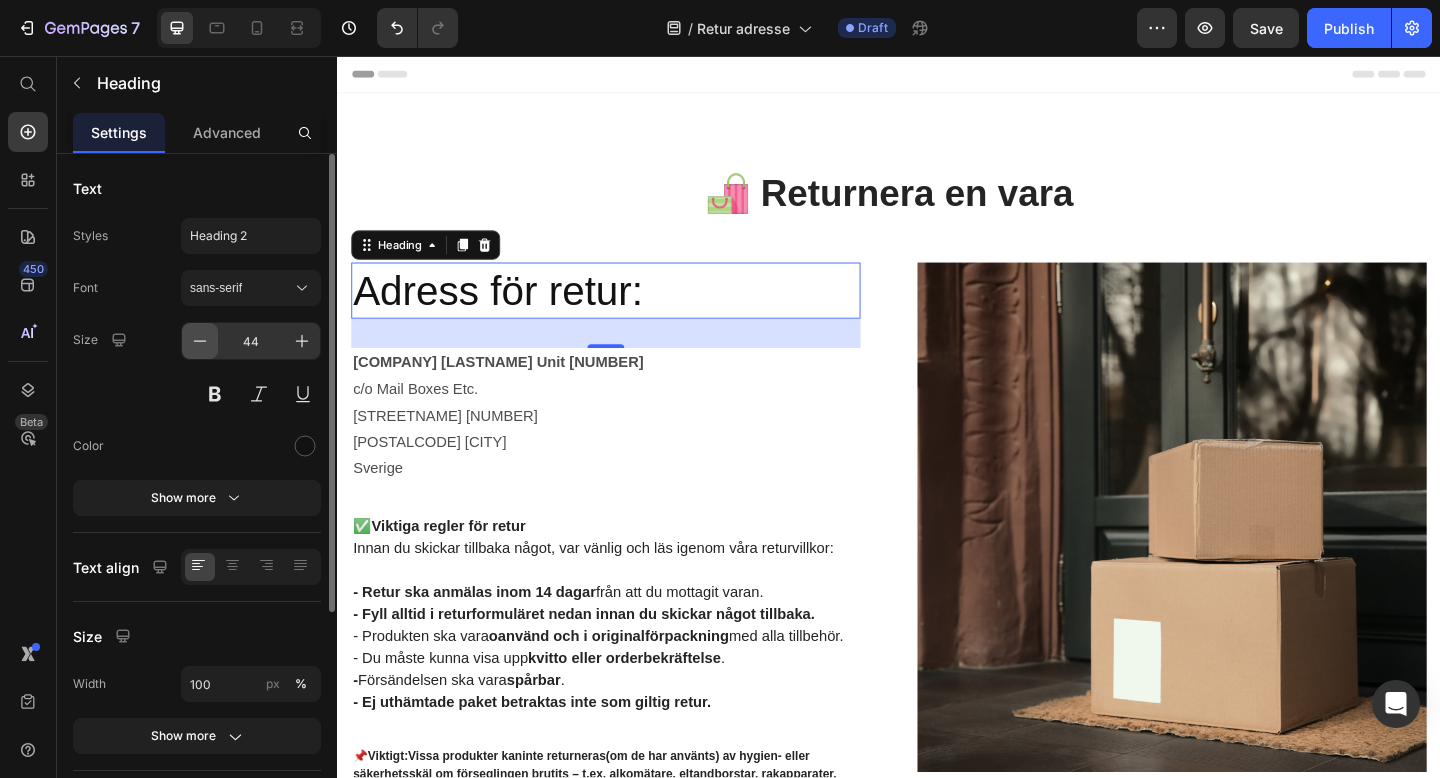 click 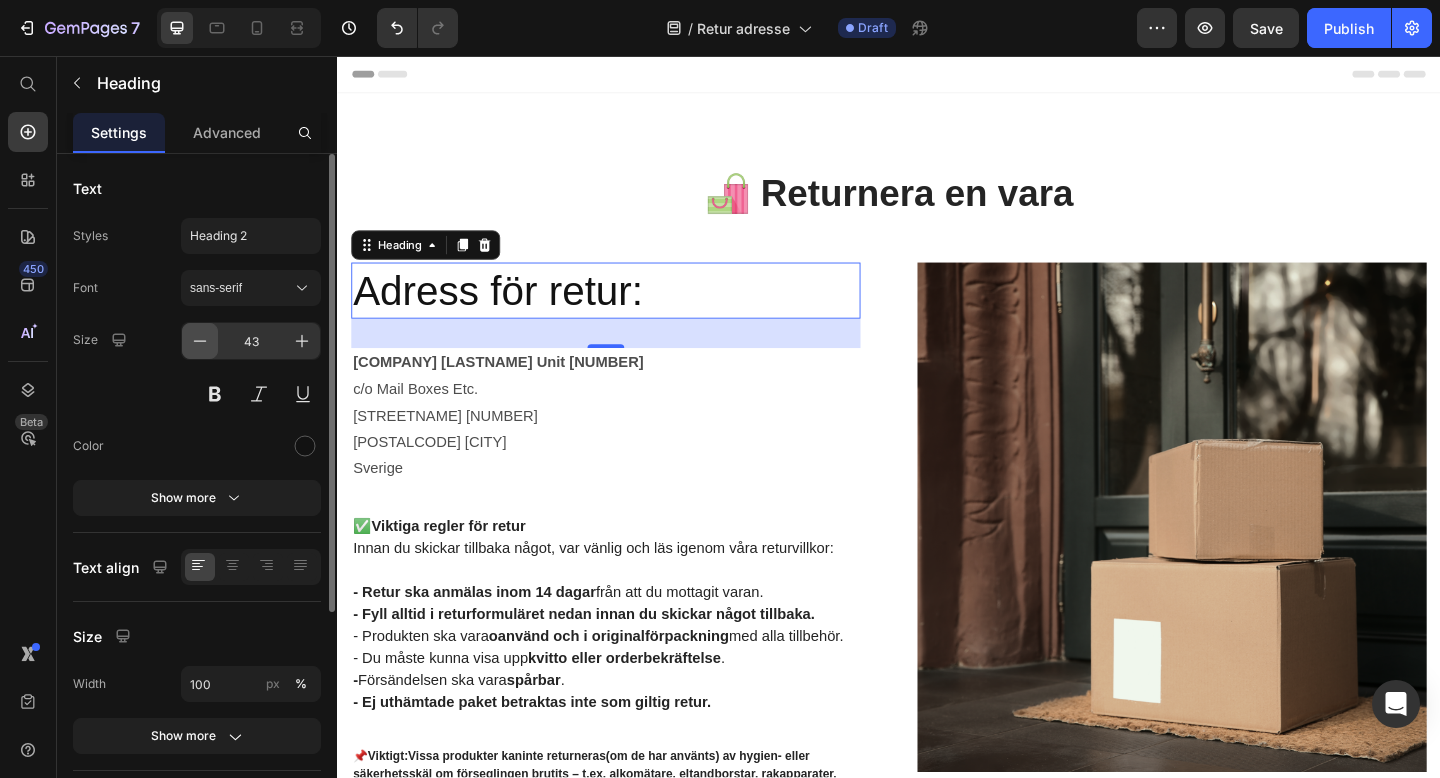 click 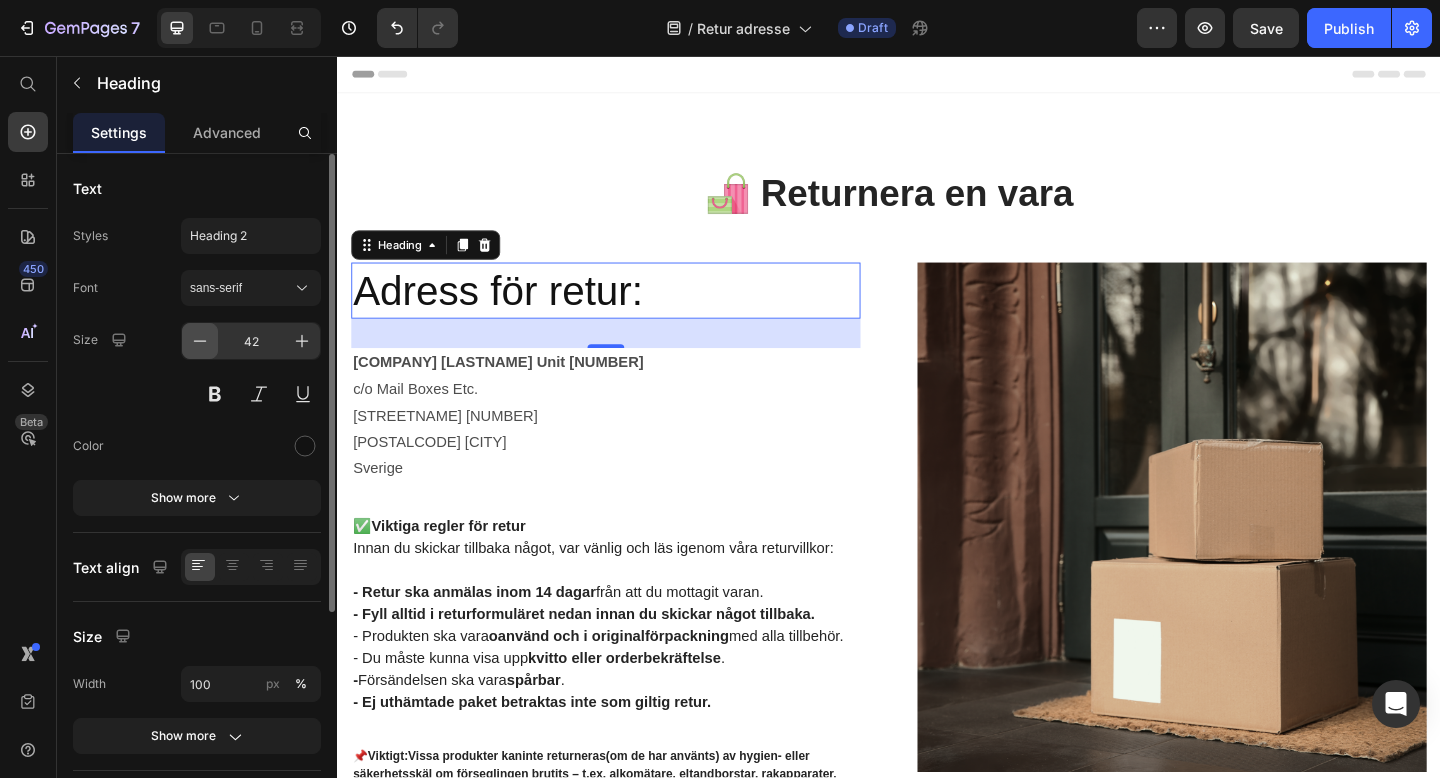 click 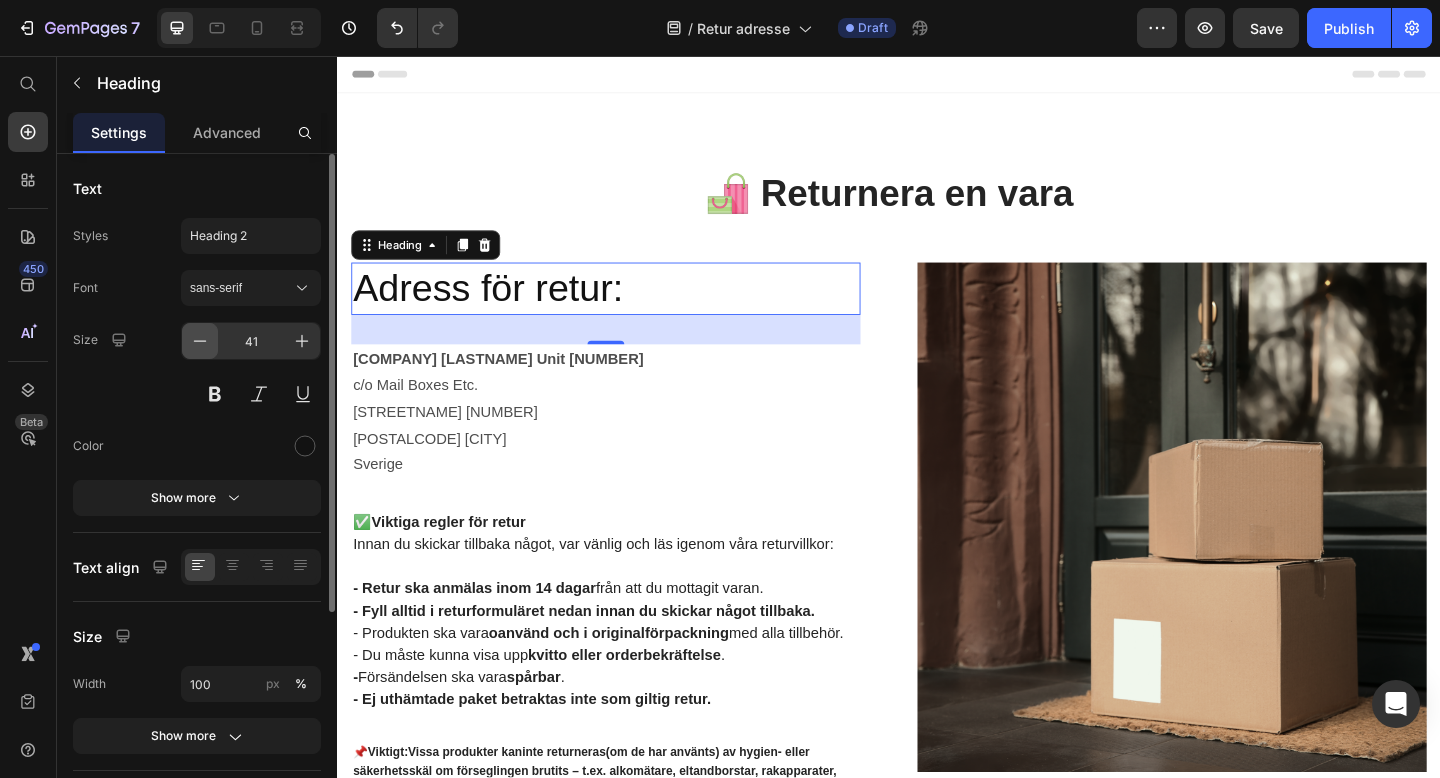click 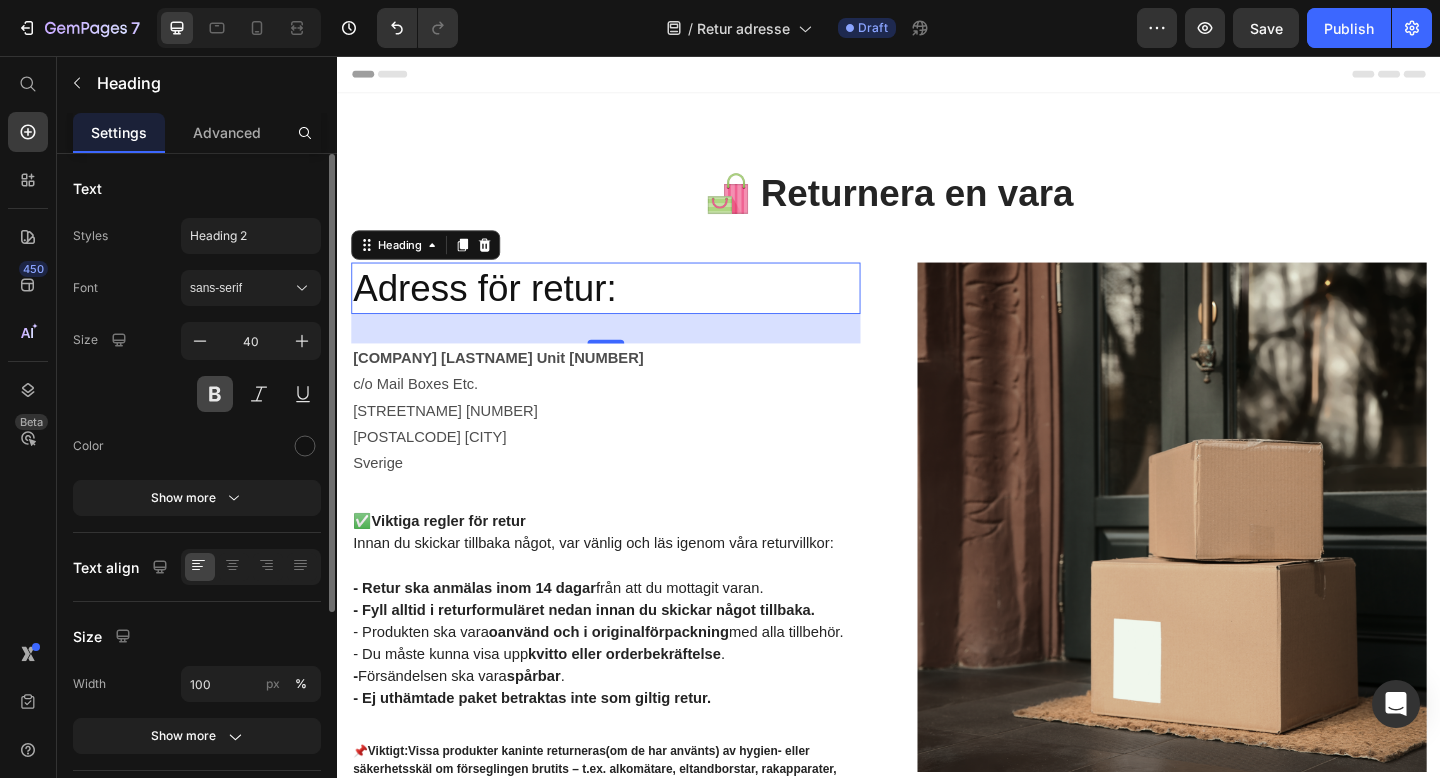 click at bounding box center [215, 394] 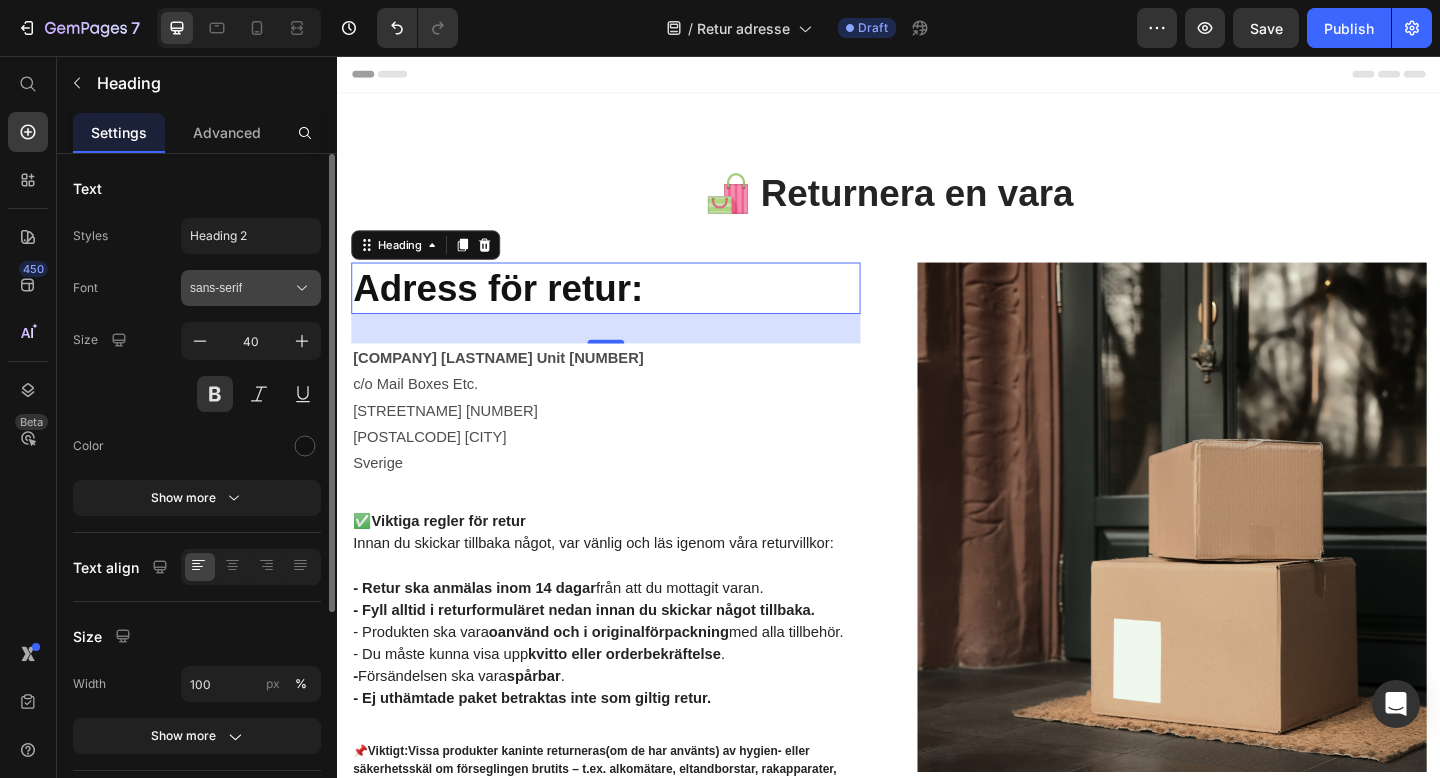 click on "sans-serif" at bounding box center [241, 288] 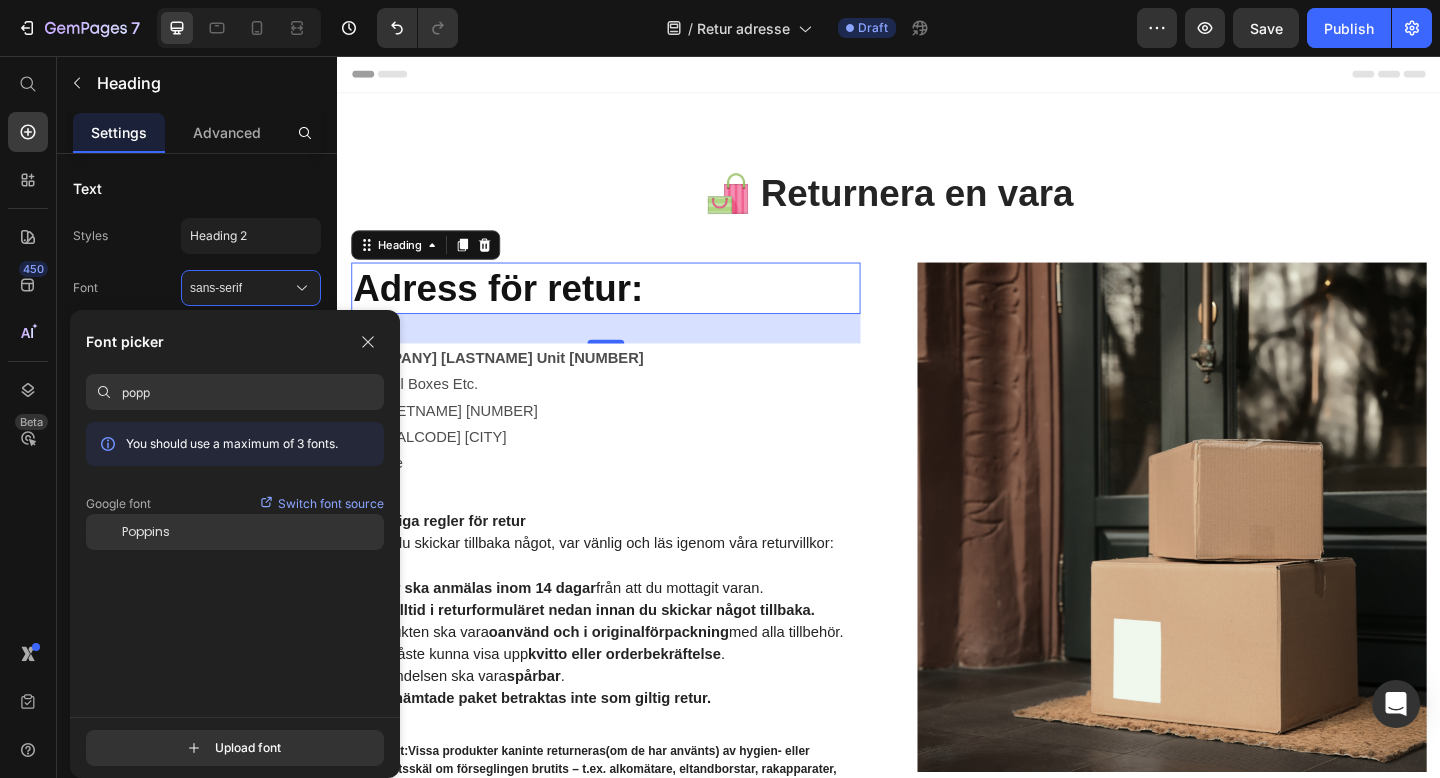 type on "popp" 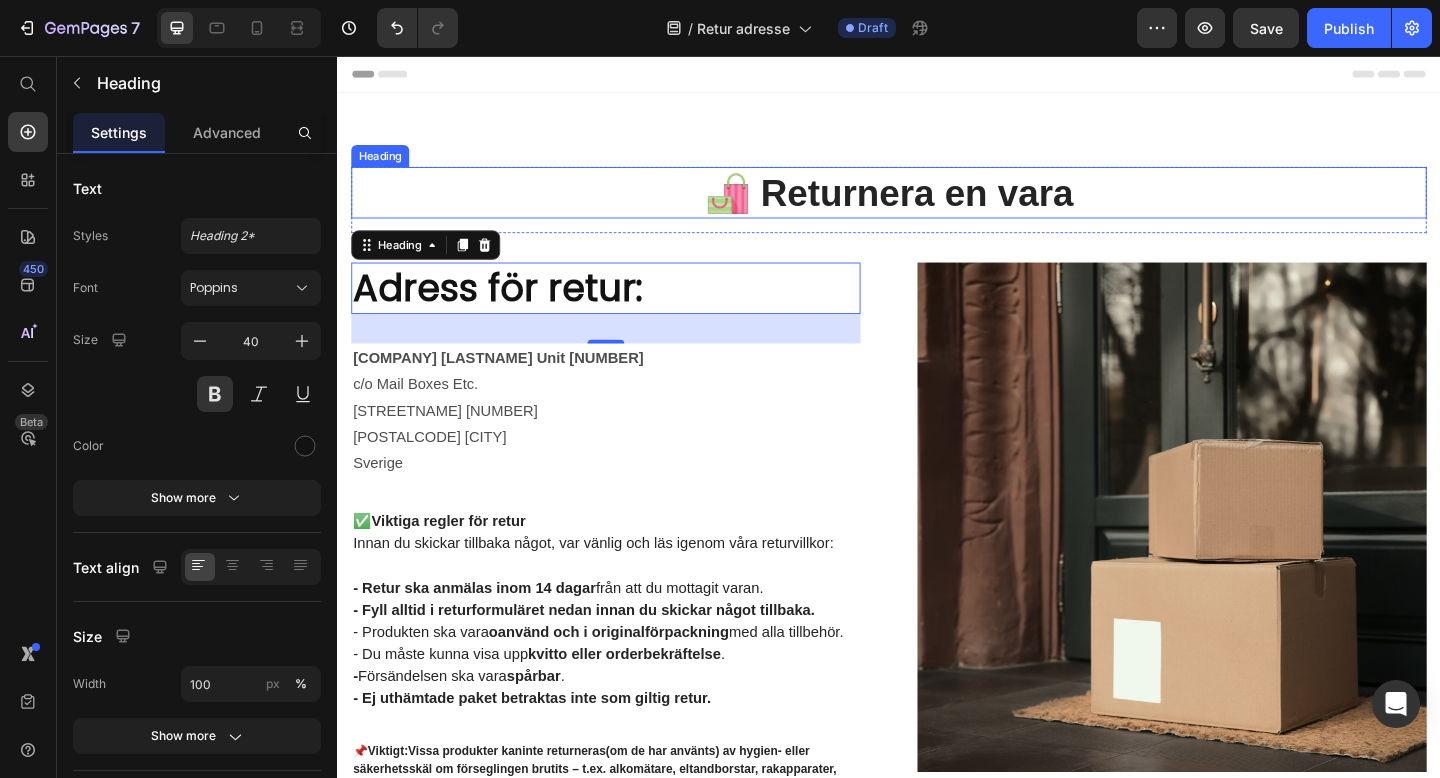 click on "🛍️ Returnera en vara" at bounding box center [937, 205] 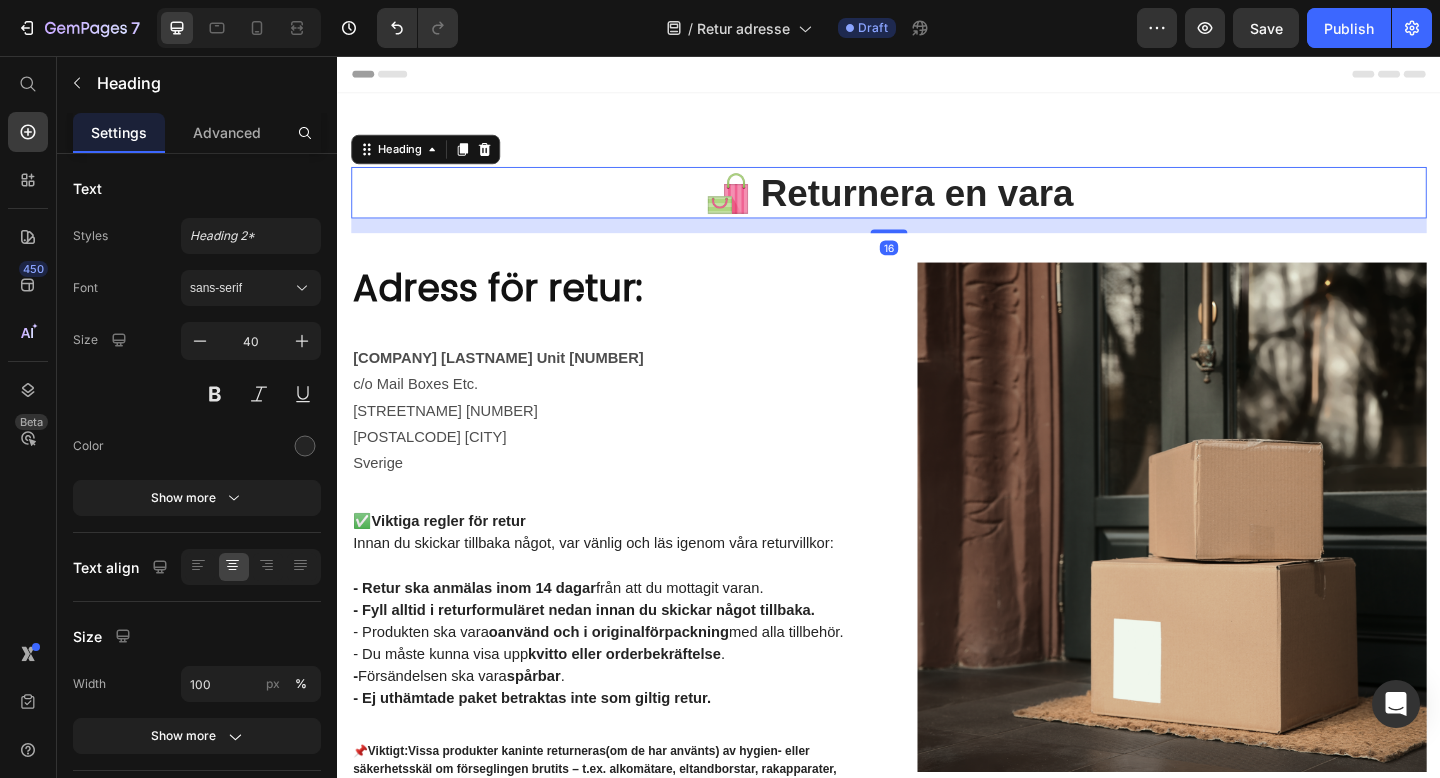 click on "🛍️ Returnera en vara" at bounding box center [937, 205] 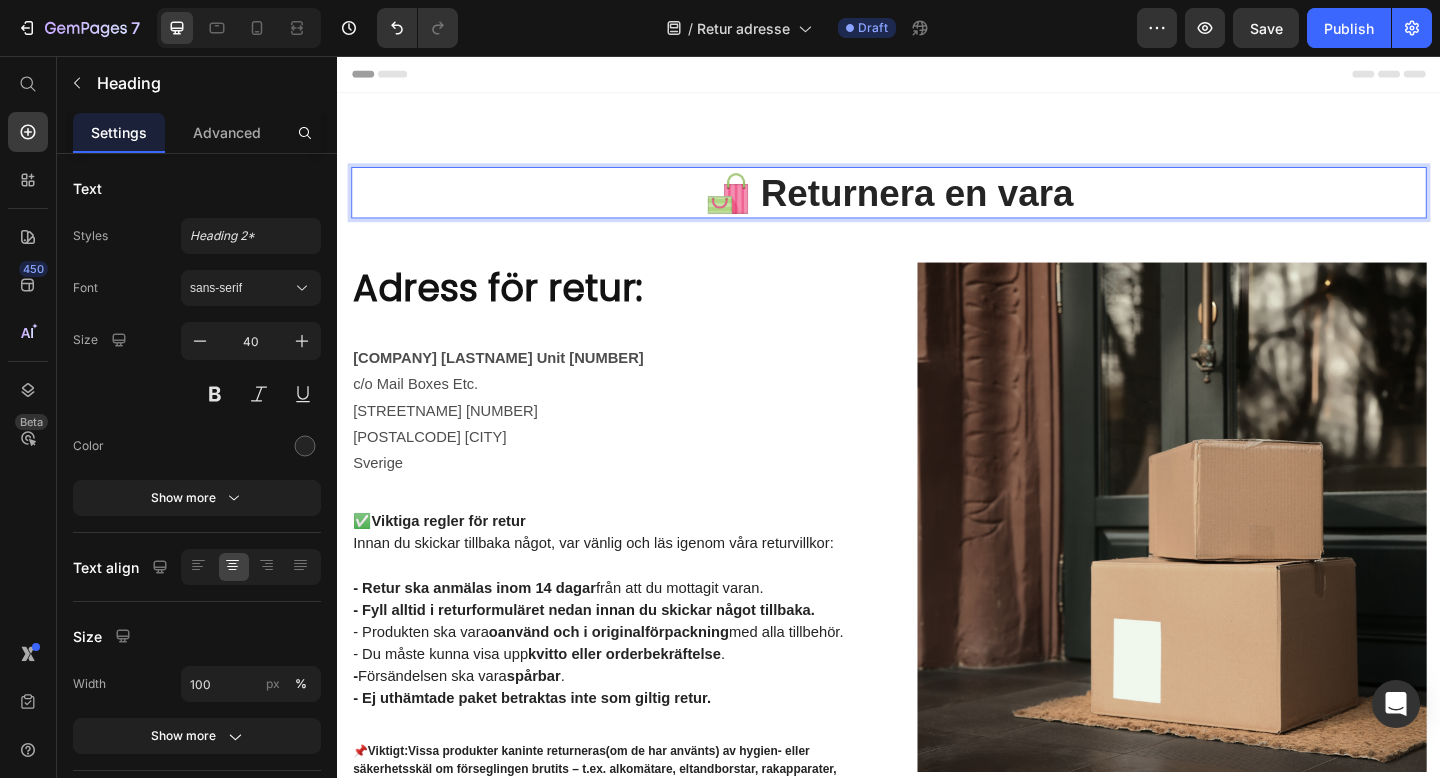 click on "🛍️ Returnera en vara" at bounding box center [937, 205] 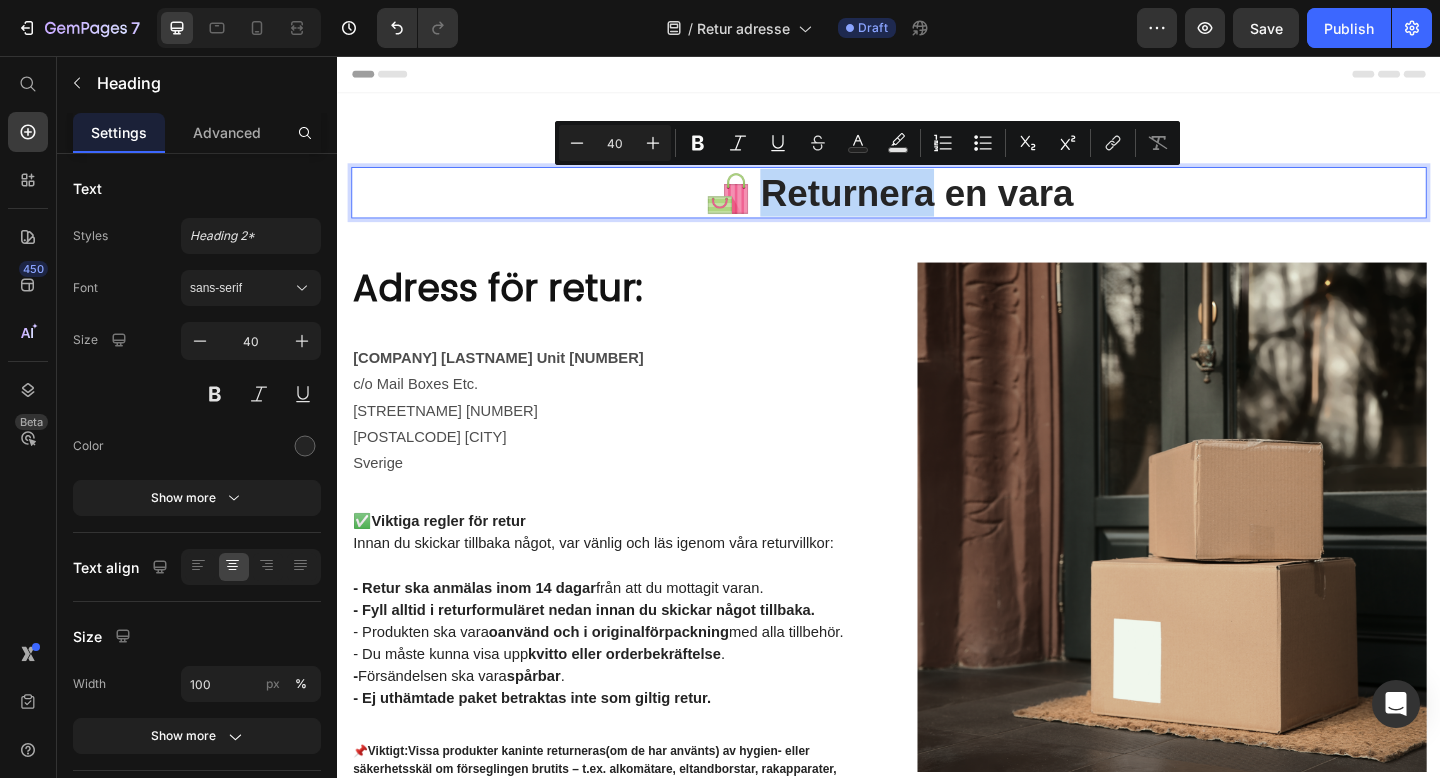 click on "🛍️ Returnera en vara" at bounding box center [937, 205] 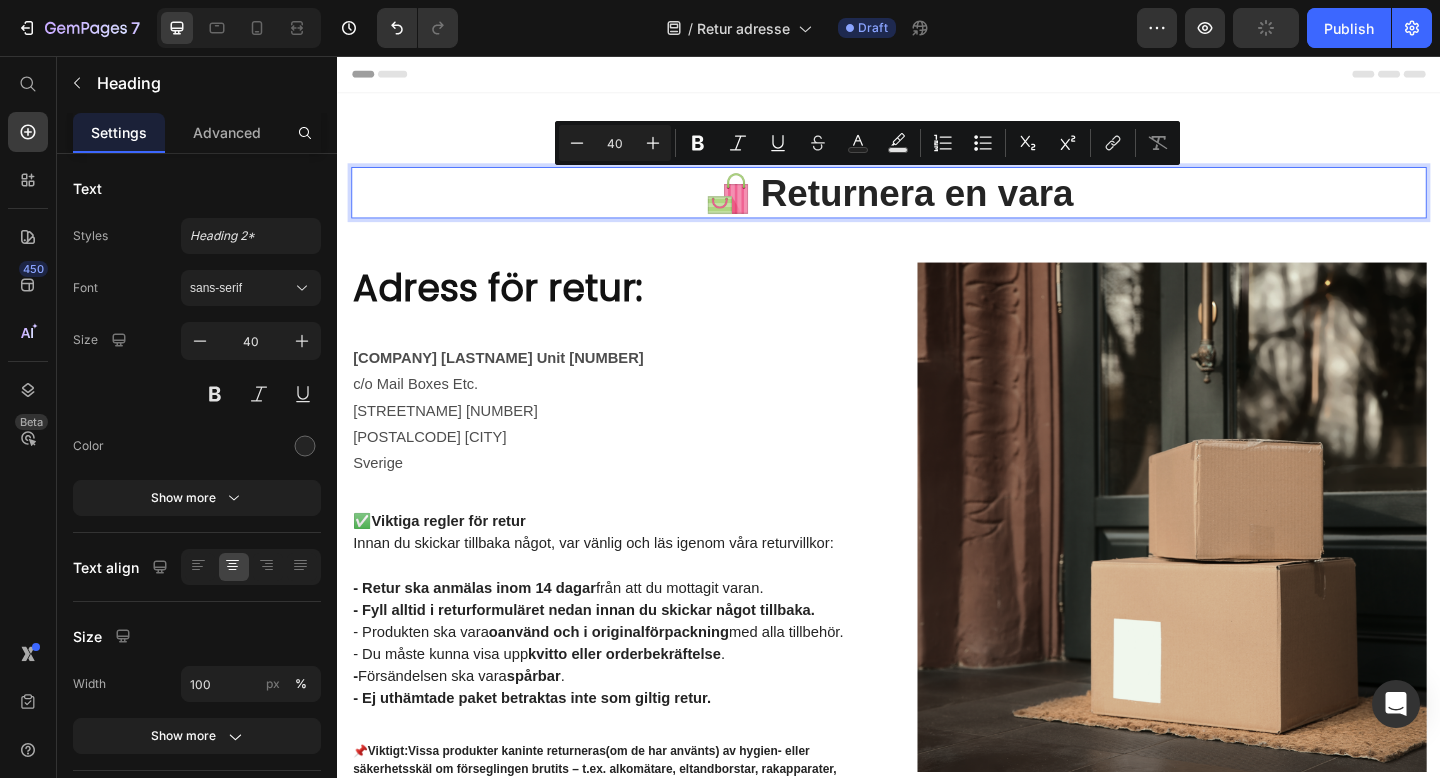 click on "🛍️ Returnera en vara" at bounding box center (937, 205) 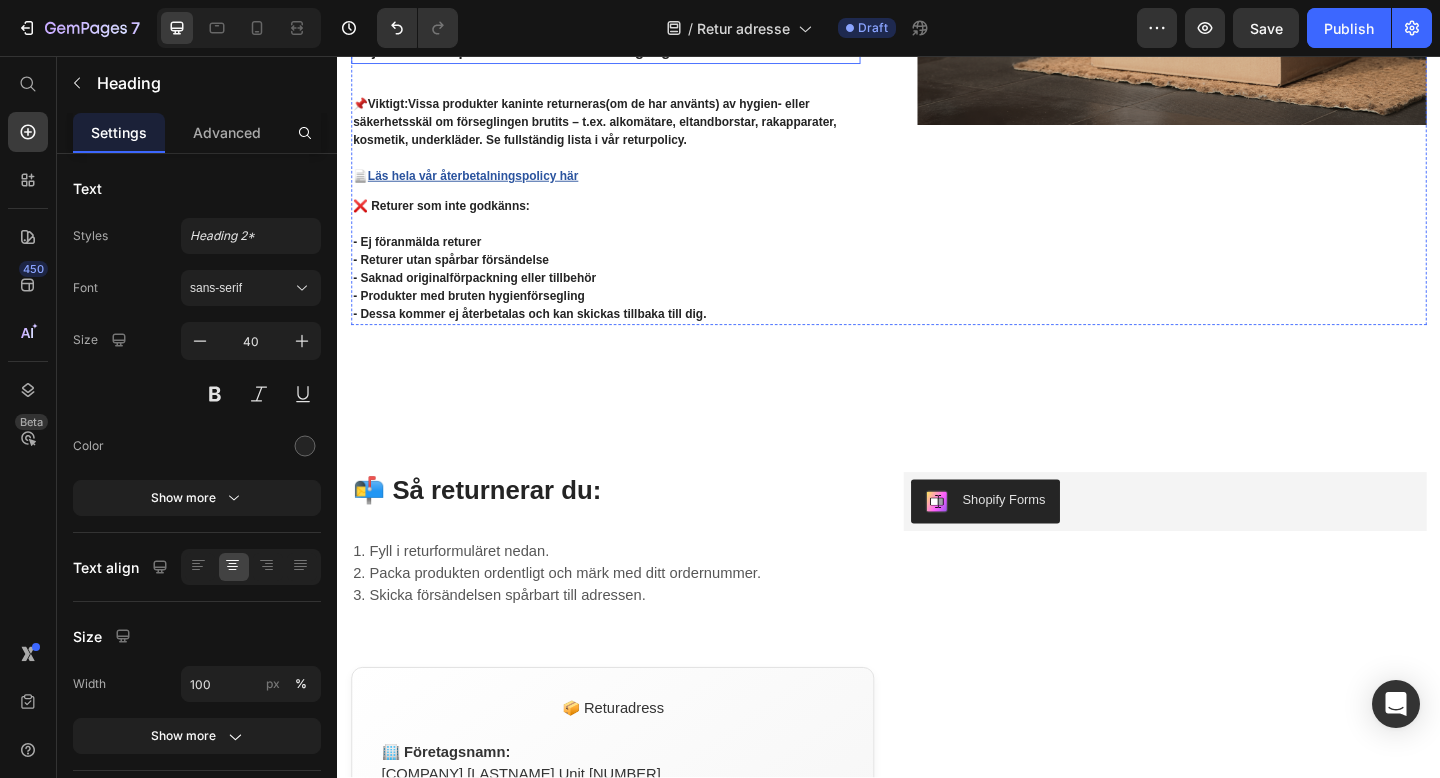 scroll, scrollTop: 719, scrollLeft: 0, axis: vertical 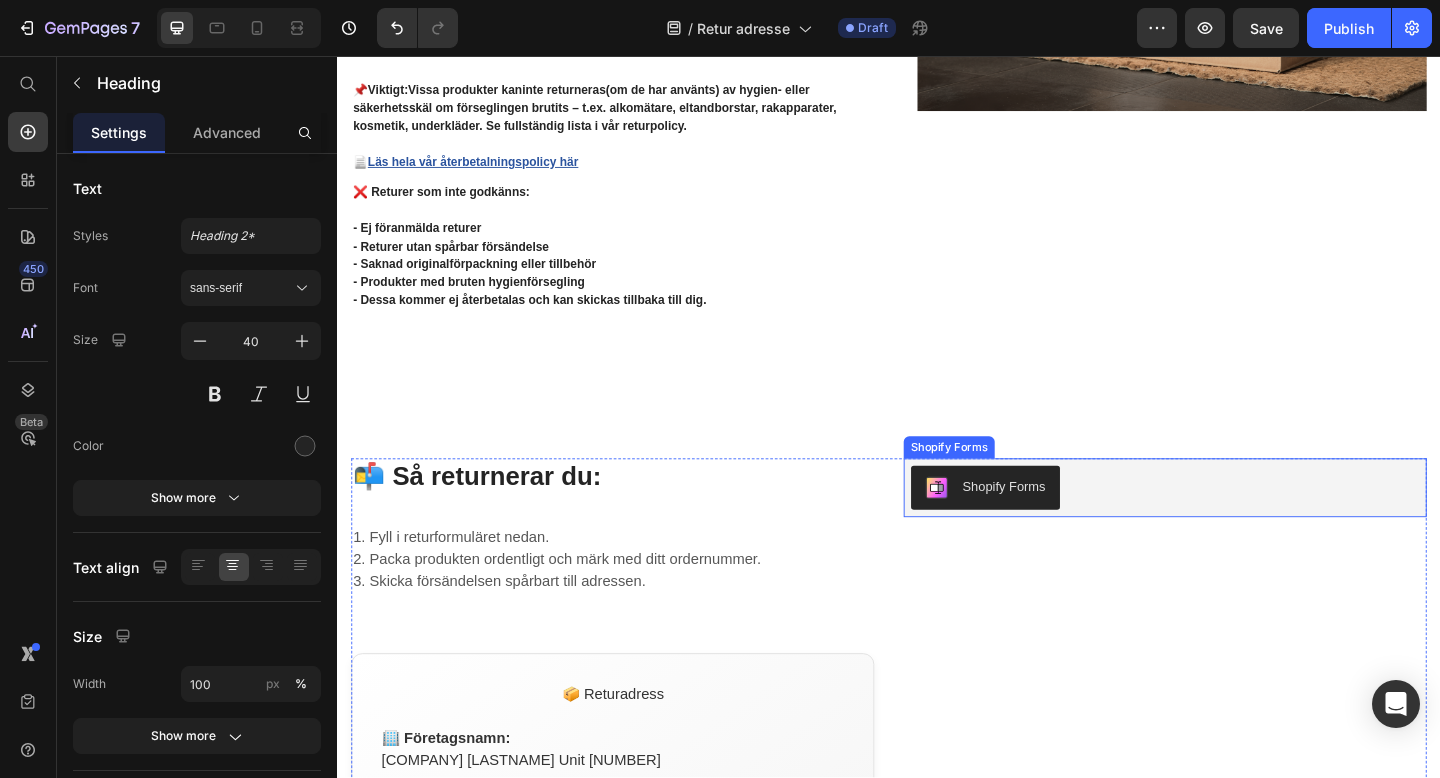 click on "Shopify Forms" at bounding box center [1237, 526] 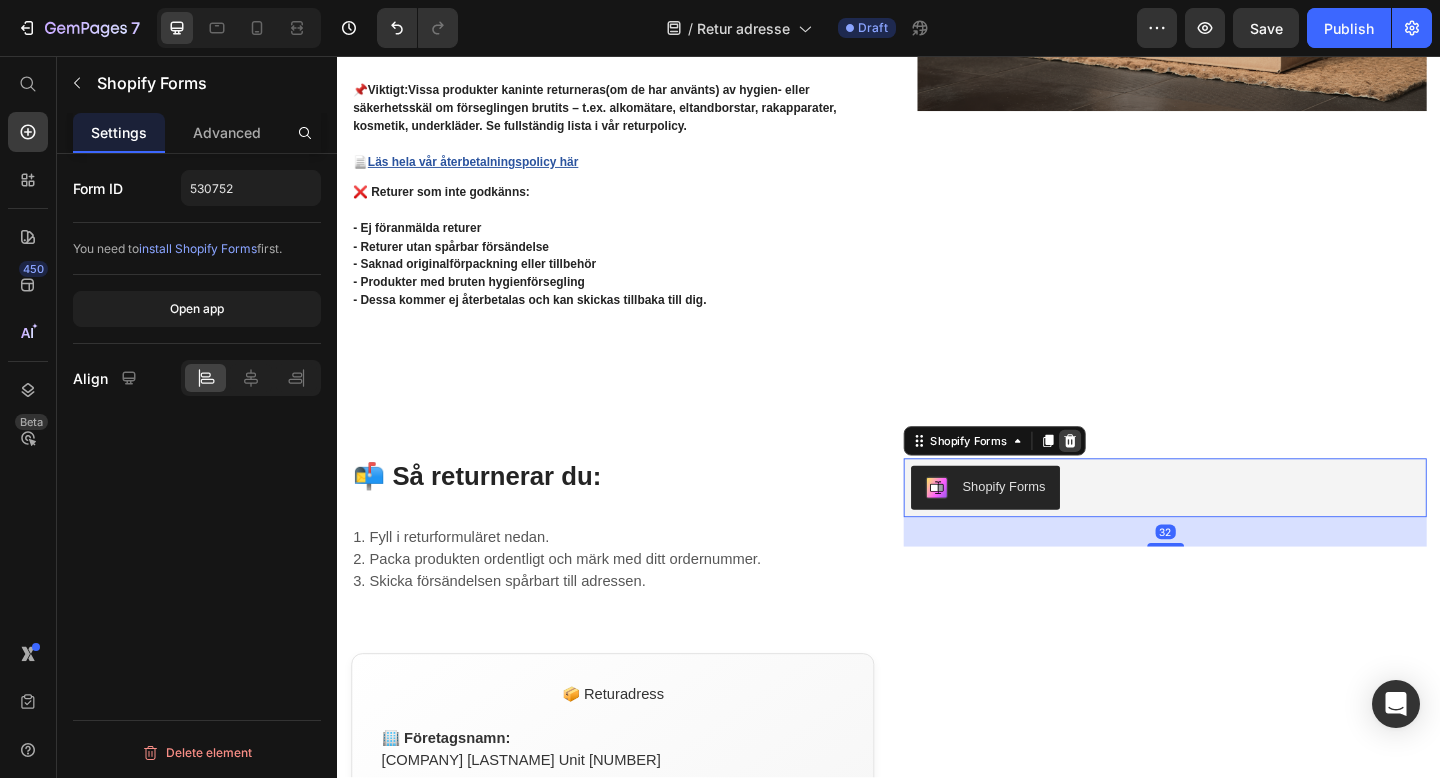 click 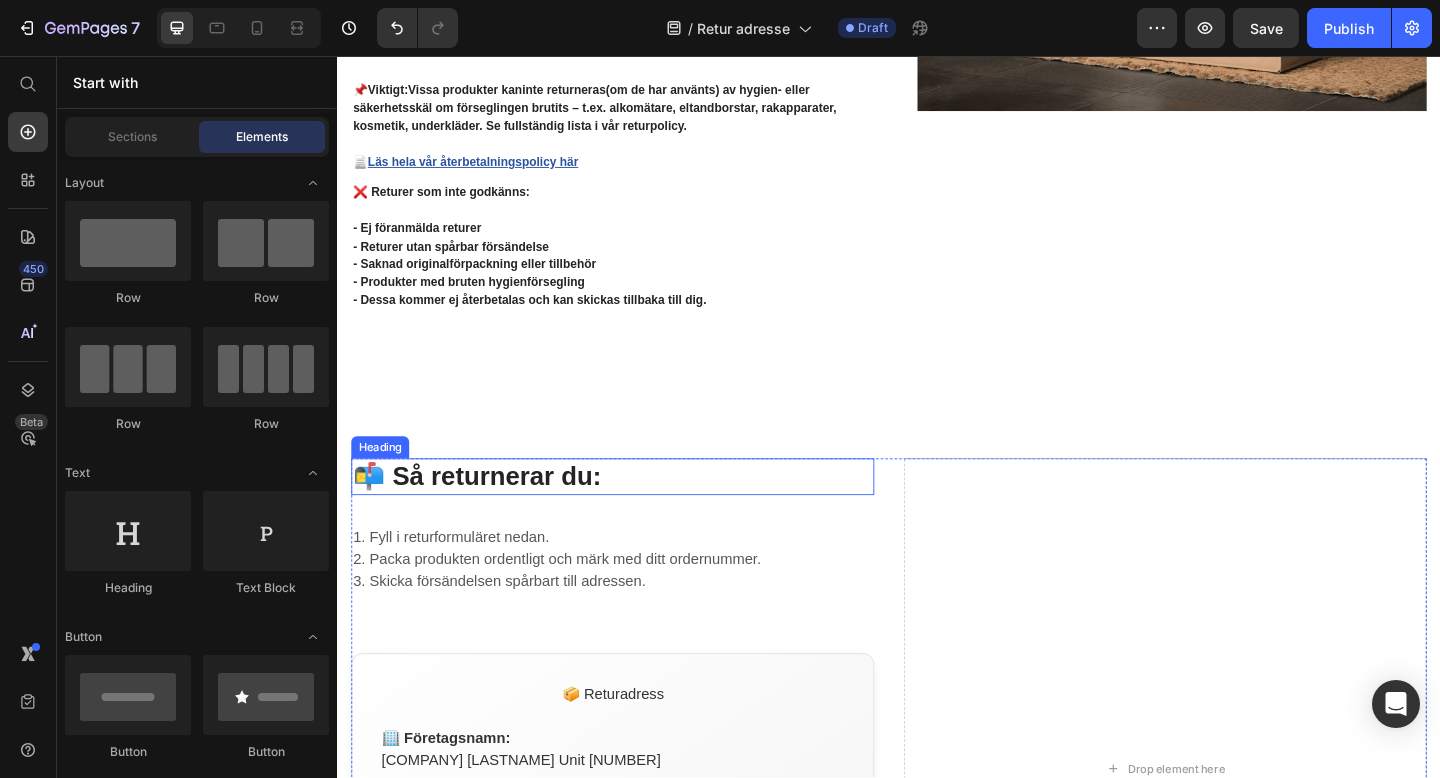 click on "📬 Så returnerar du:" at bounding box center [636, 514] 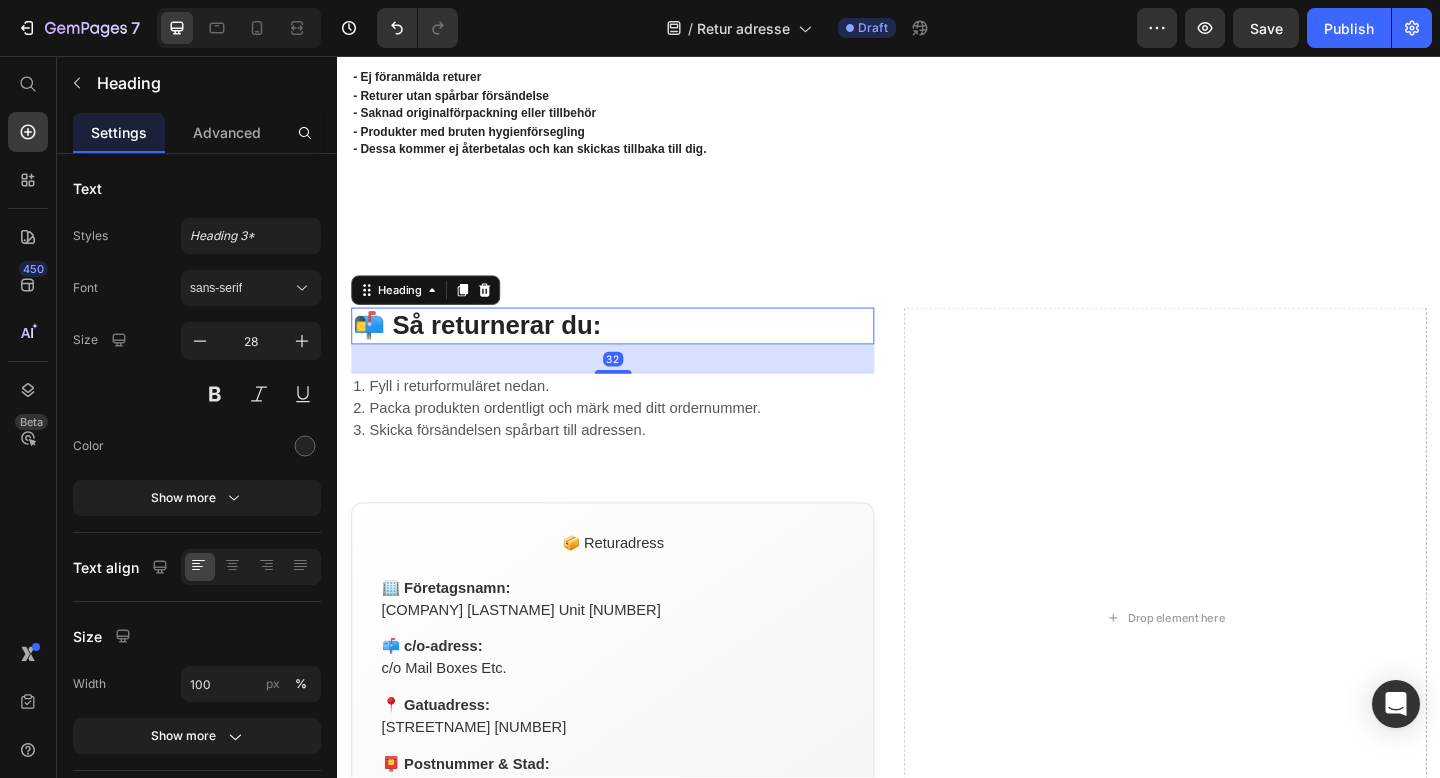 scroll, scrollTop: 885, scrollLeft: 0, axis: vertical 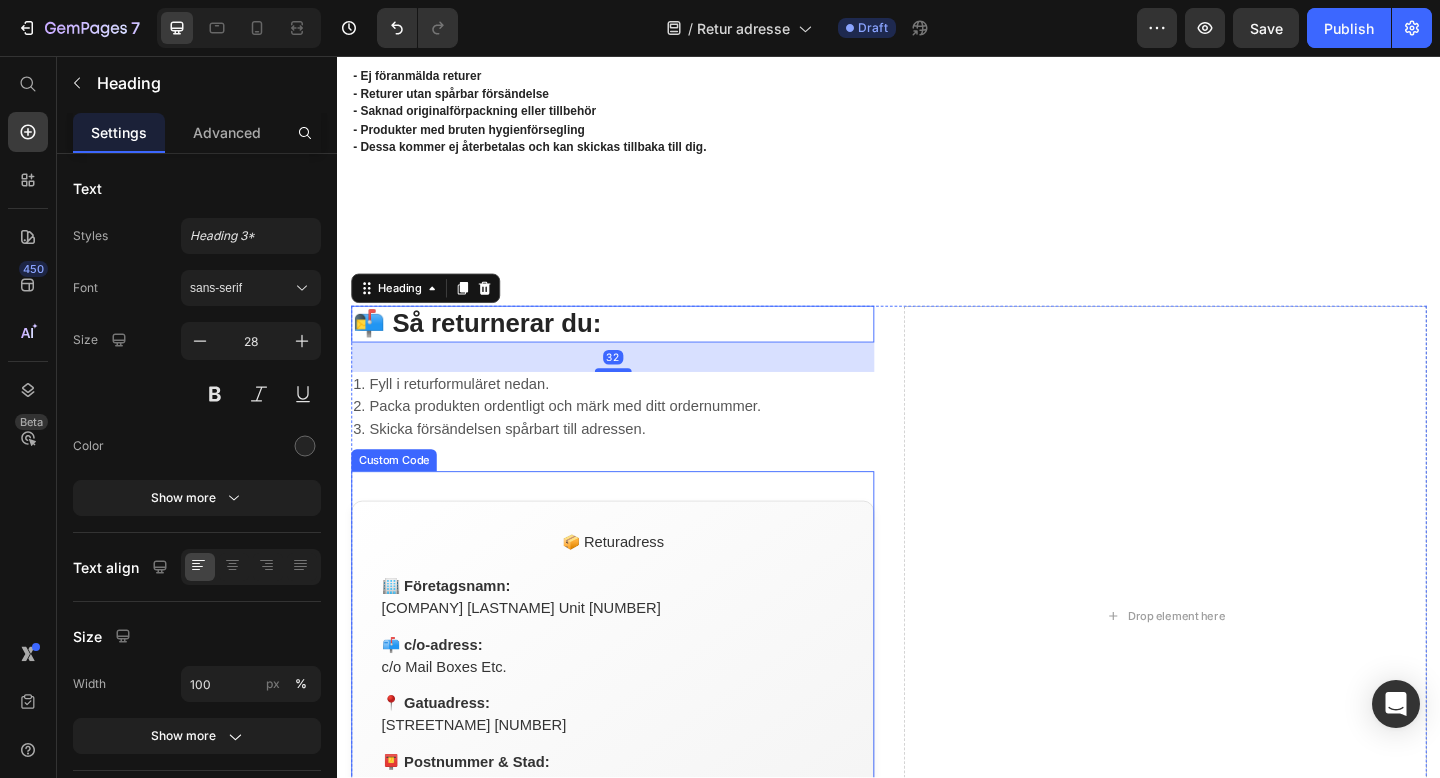 click on "📦 Returadress
🏢 Företagsnamn:
Lauvico AS Unit 196
📫 c/o-adress:
c/o Mail Boxes Etc.
📍 Gatuadress:
Kungsholmsgatan 10
📮 Postnummer & Stad:
112 27 STOCKHOLM
✉️ Observera att detta är adressen du skickar returen till. Märk försändelsen med ditt ordernummer." at bounding box center (636, 756) 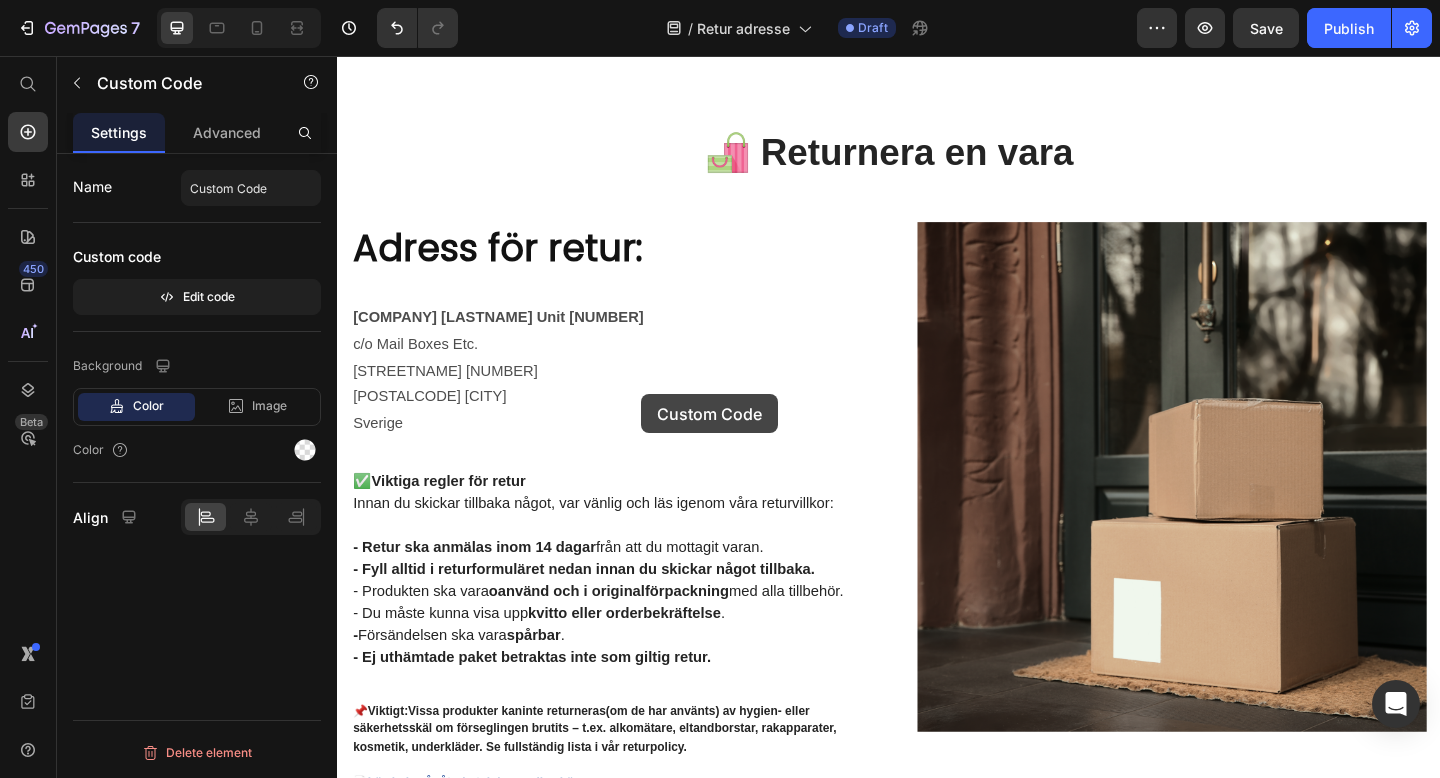 scroll, scrollTop: 0, scrollLeft: 0, axis: both 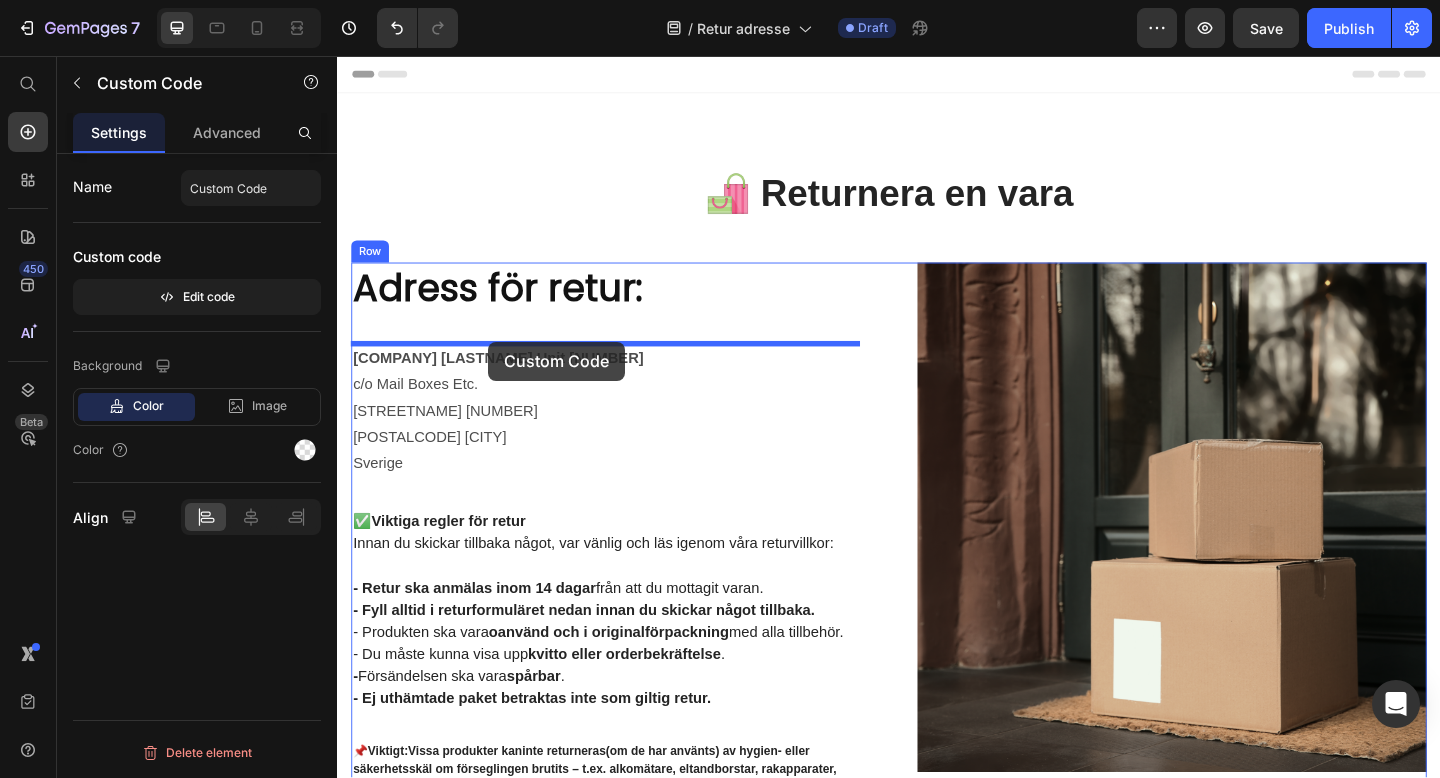 drag, startPoint x: 671, startPoint y: 578, endPoint x: 501, endPoint y: 368, distance: 270.18512 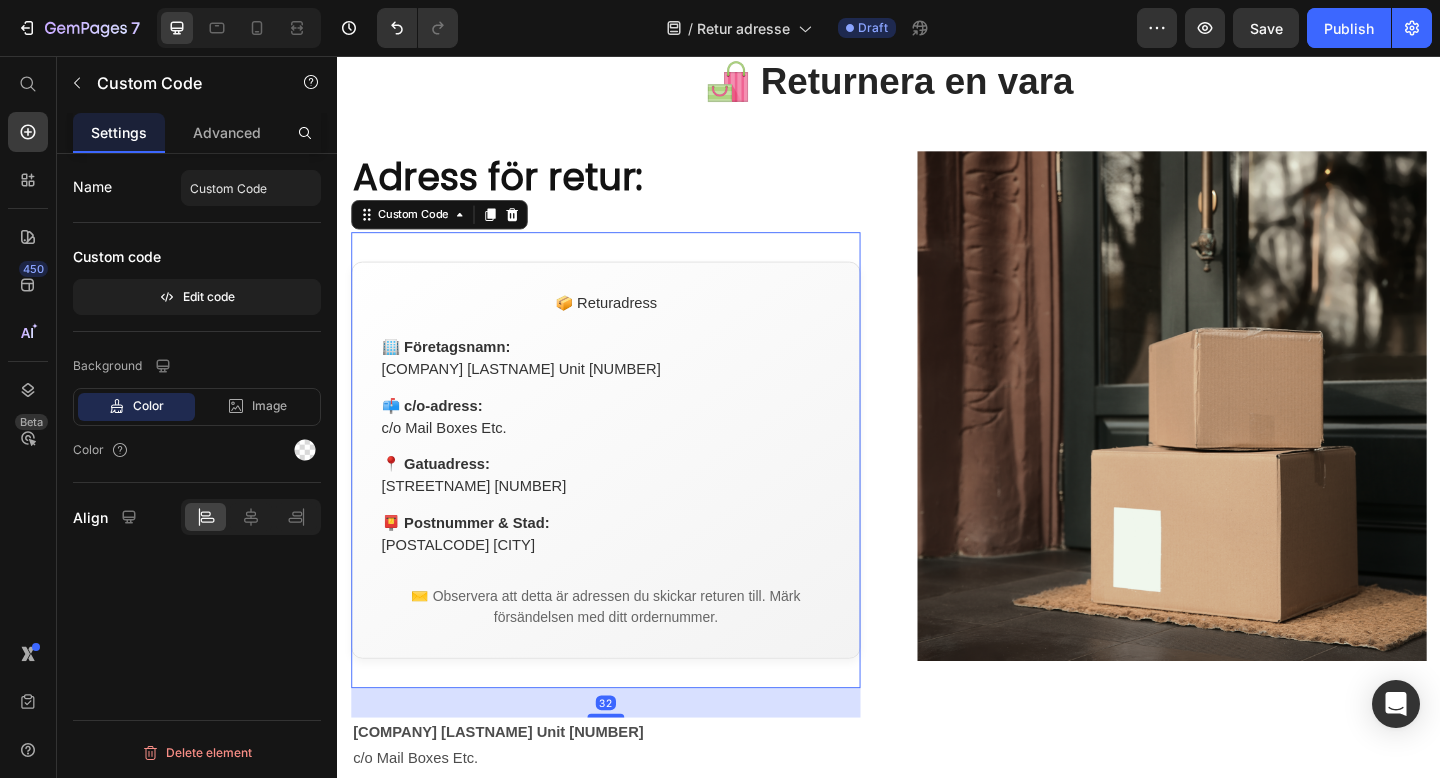 scroll, scrollTop: 228, scrollLeft: 0, axis: vertical 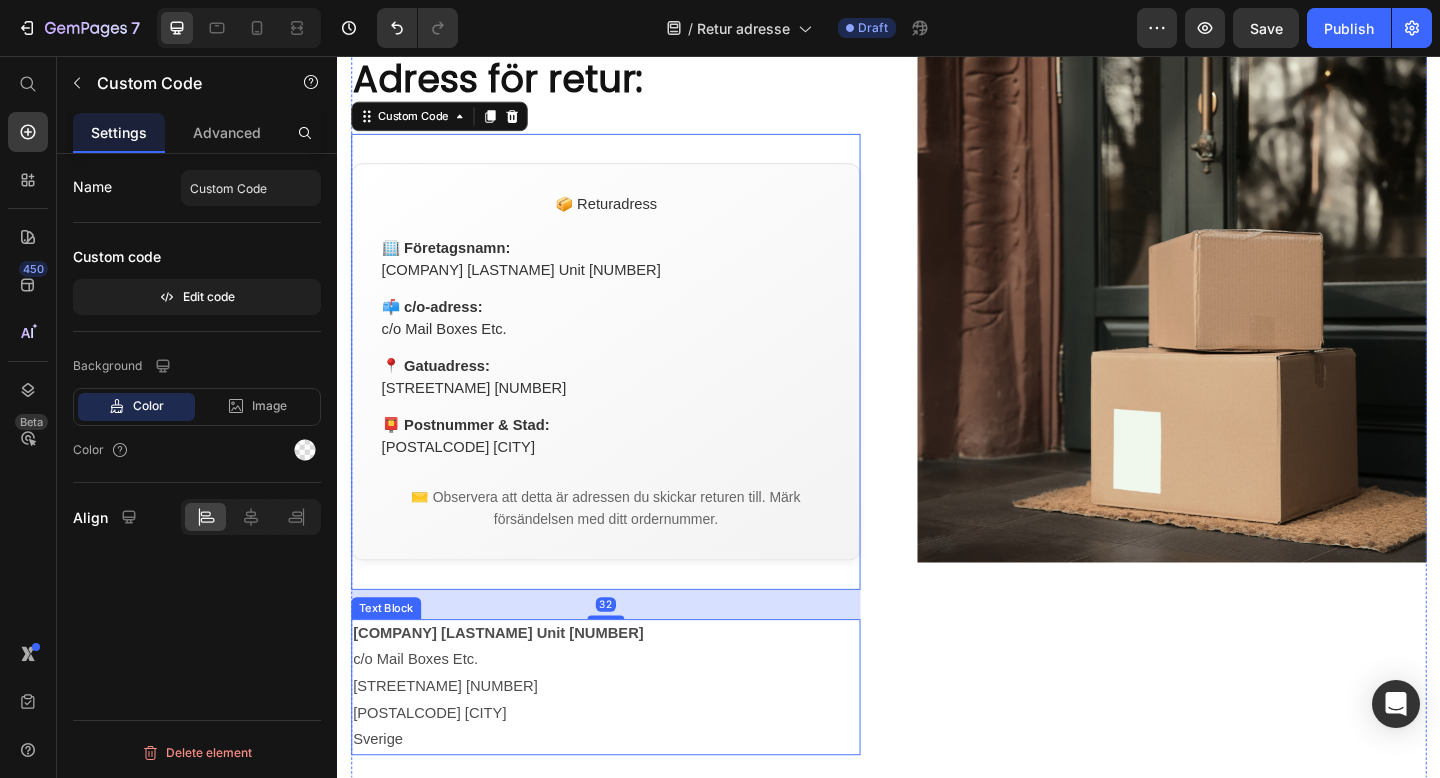 click on "Lauvico AS Unit 196 c/o Mail Boxes Etc. Kungsholmsgatan 10 112 27 STOCKHOLM Sverige" at bounding box center [629, 743] 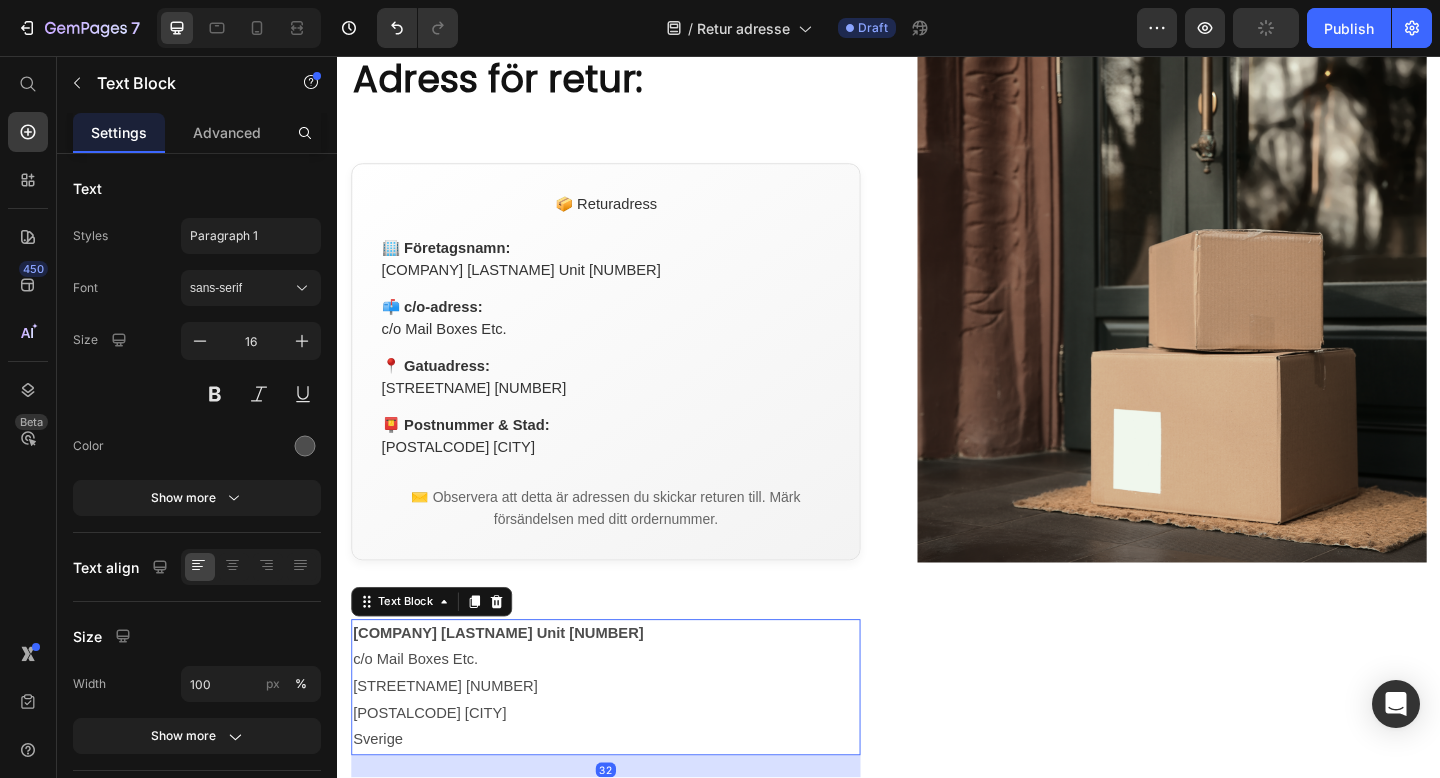 click 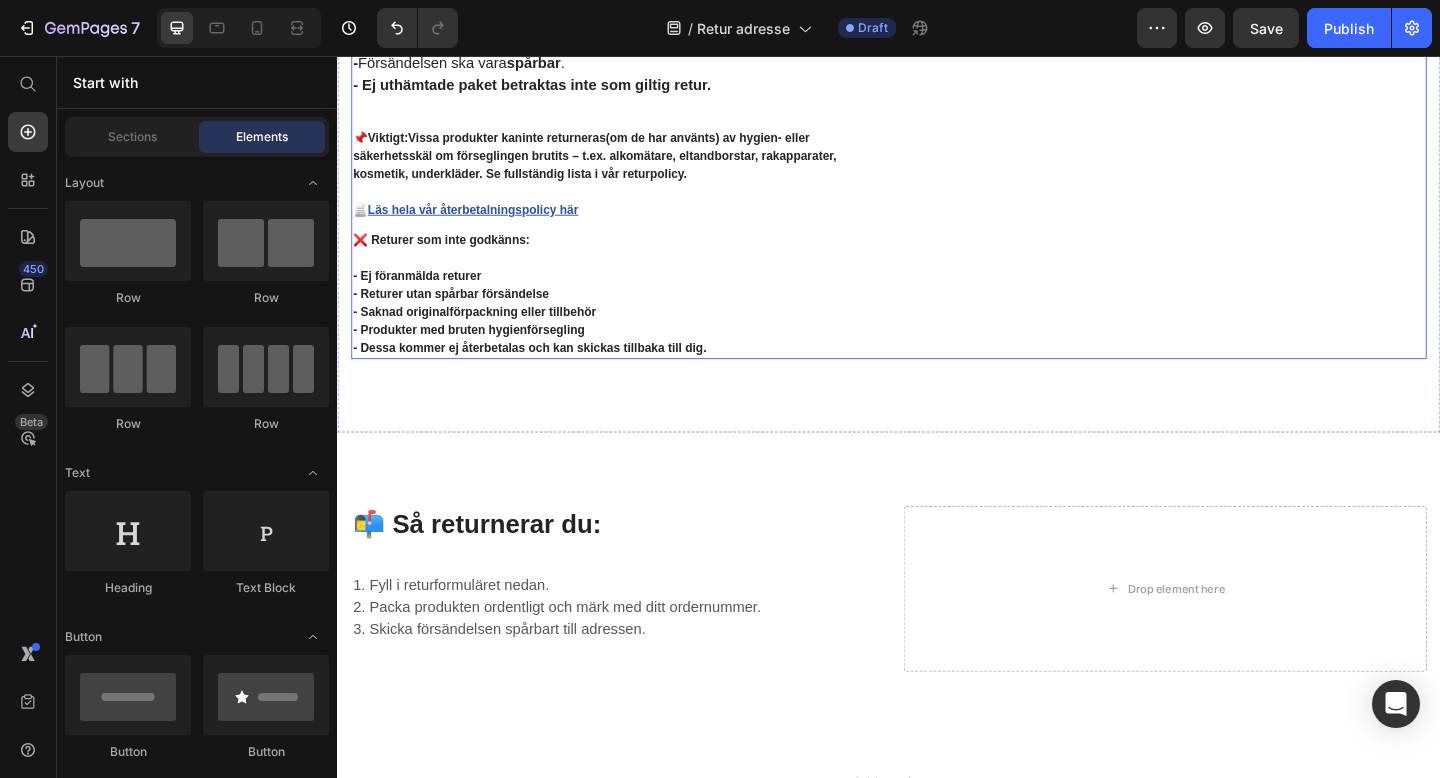 scroll, scrollTop: 1021, scrollLeft: 0, axis: vertical 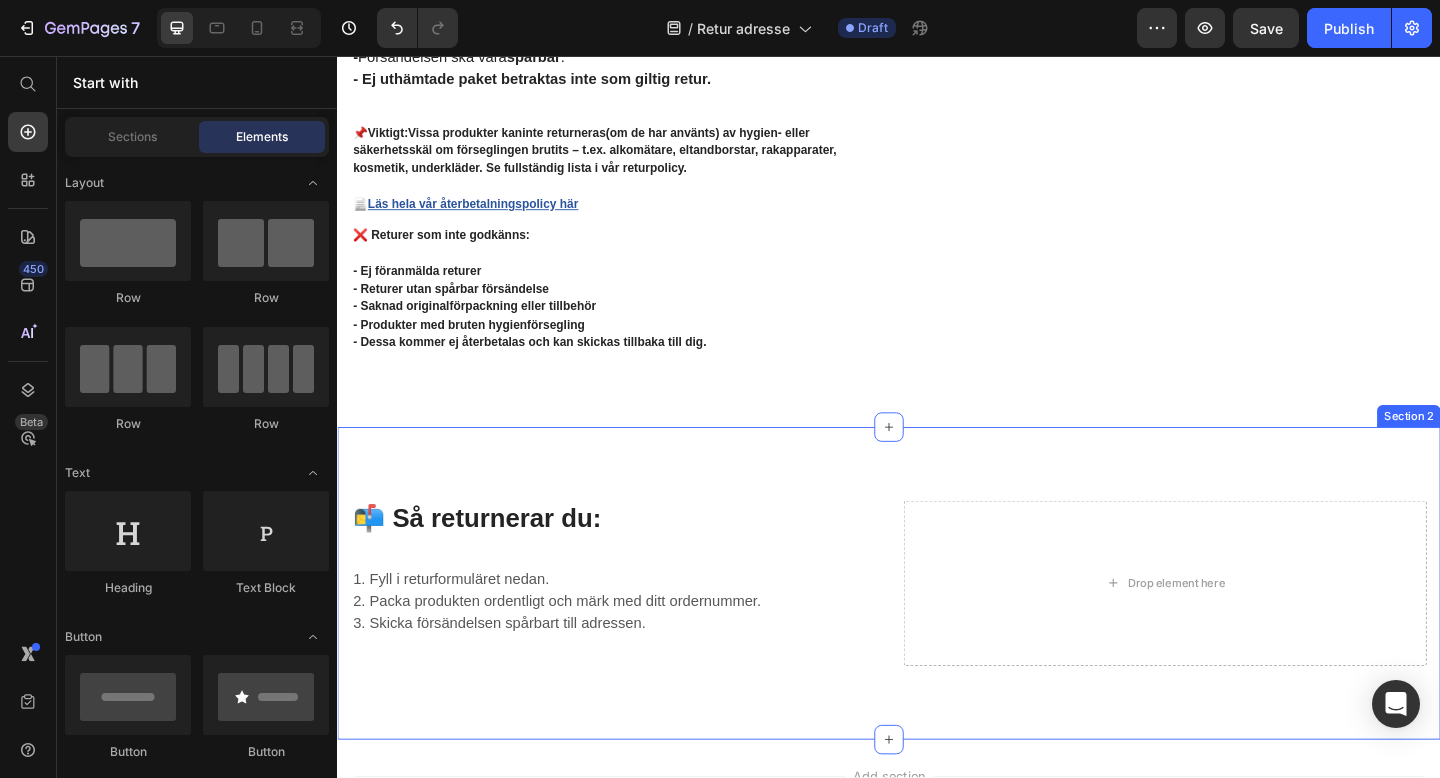 click on "Shopify Forms Shopify Forms 📬 Så returnerar du: Heading 1. Fyll i returformuläret nedan. 2. Packa produkten ordentligt och märk med ditt ordernummer. 3. Skicka försändelsen spårbart till adressen. Text block
Drop element here Row Section 2" at bounding box center (937, 630) 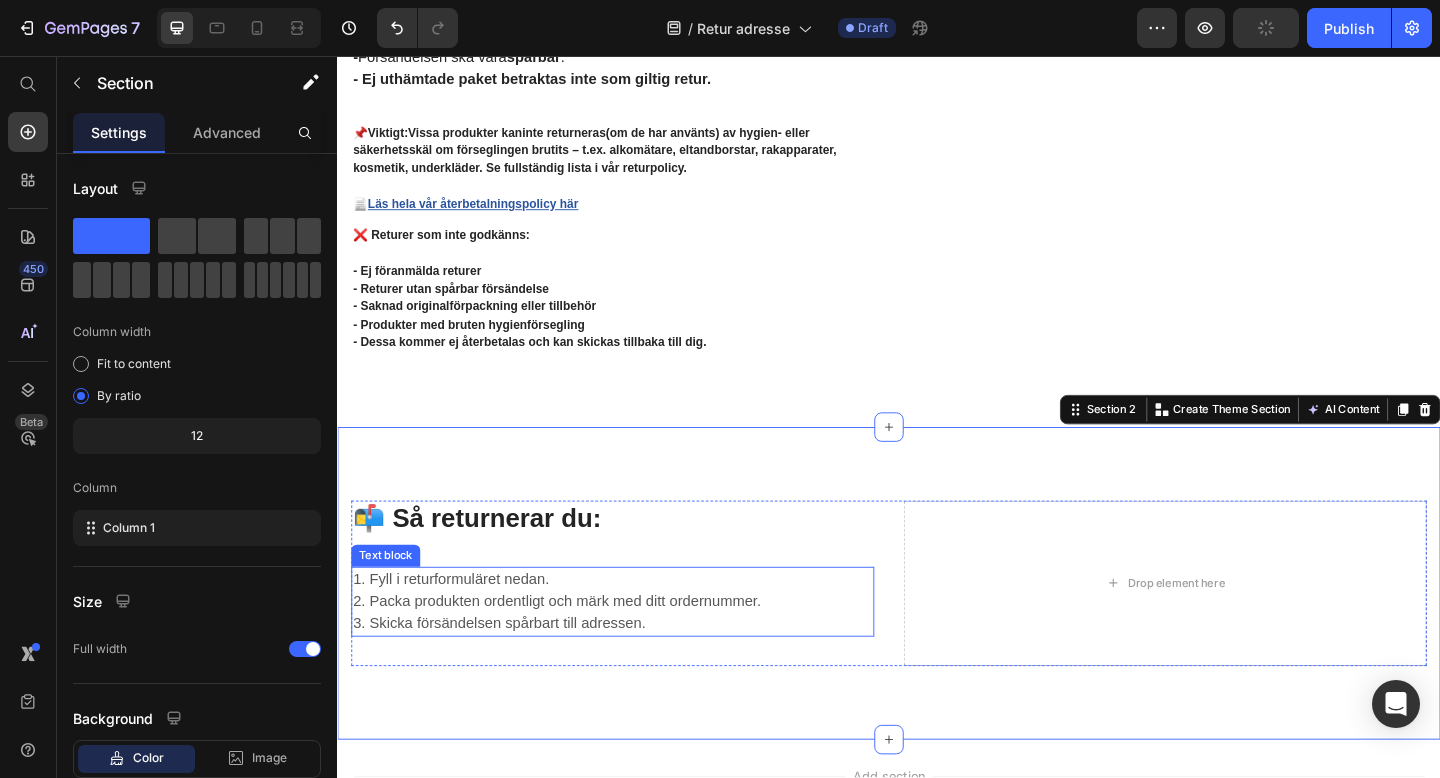 scroll, scrollTop: 1002, scrollLeft: 0, axis: vertical 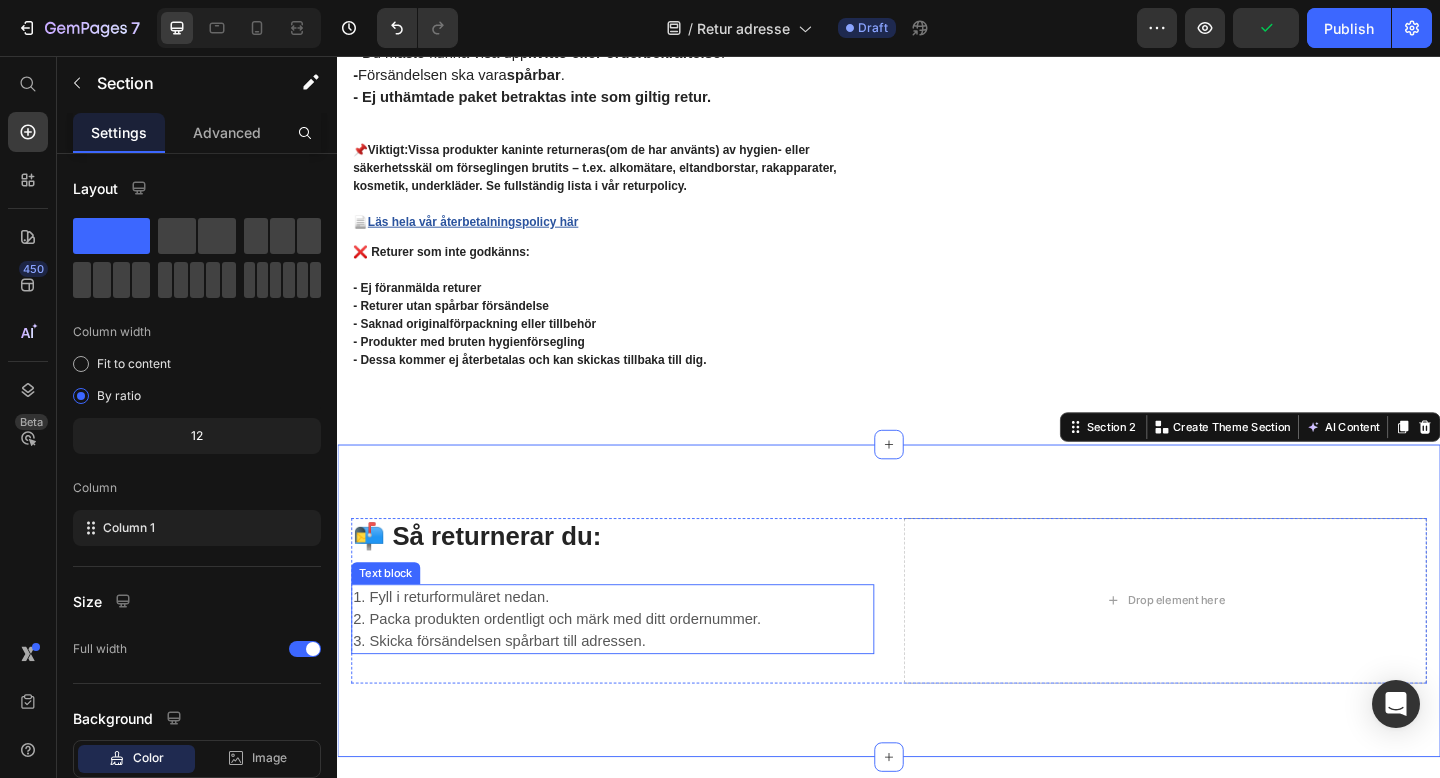 click on "2. Packa produkten ordentligt och märk med ditt ordernummer." at bounding box center [636, 669] 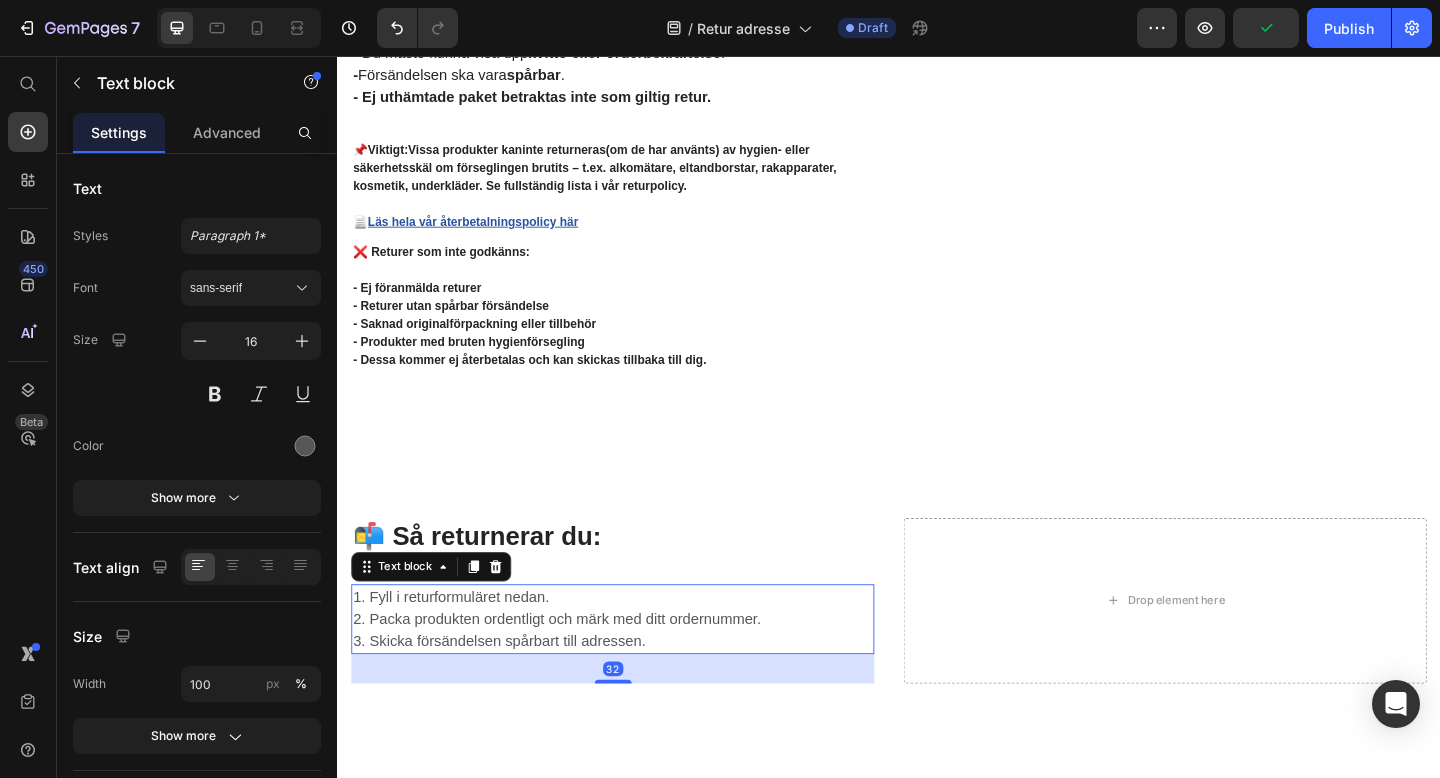 click on "2. Packa produkten ordentligt och märk med ditt ordernummer." at bounding box center (636, 669) 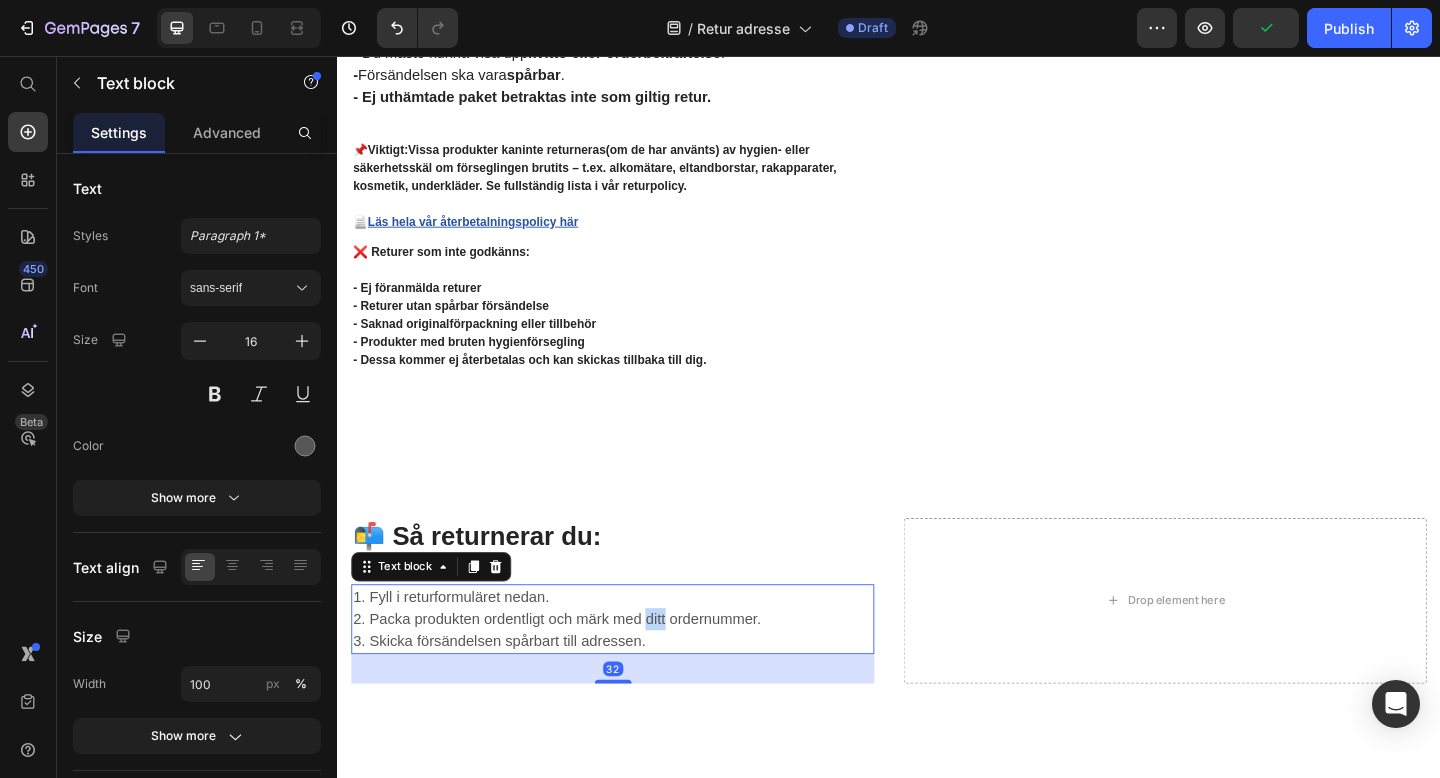 click on "2. Packa produkten ordentligt och märk med ditt ordernummer." at bounding box center (636, 669) 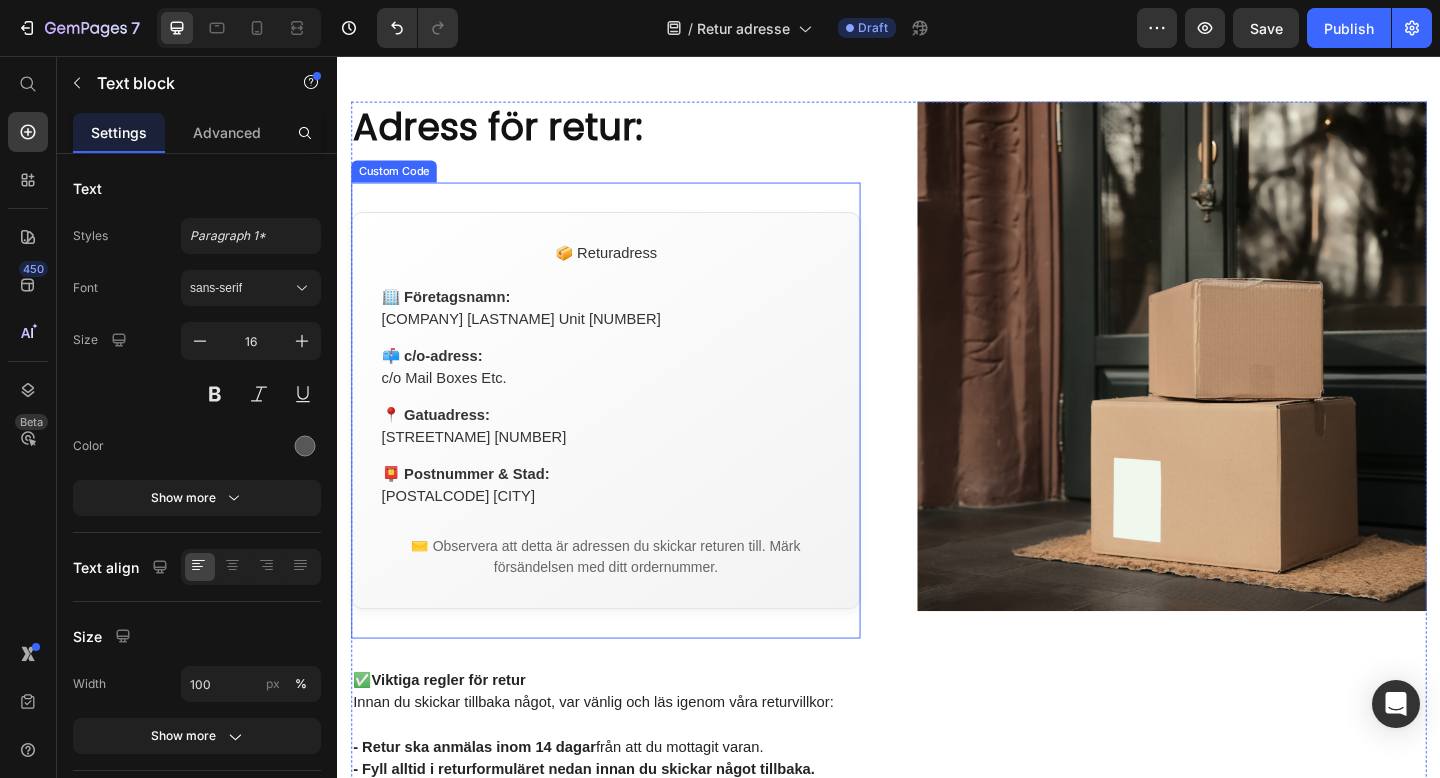 scroll, scrollTop: 166, scrollLeft: 0, axis: vertical 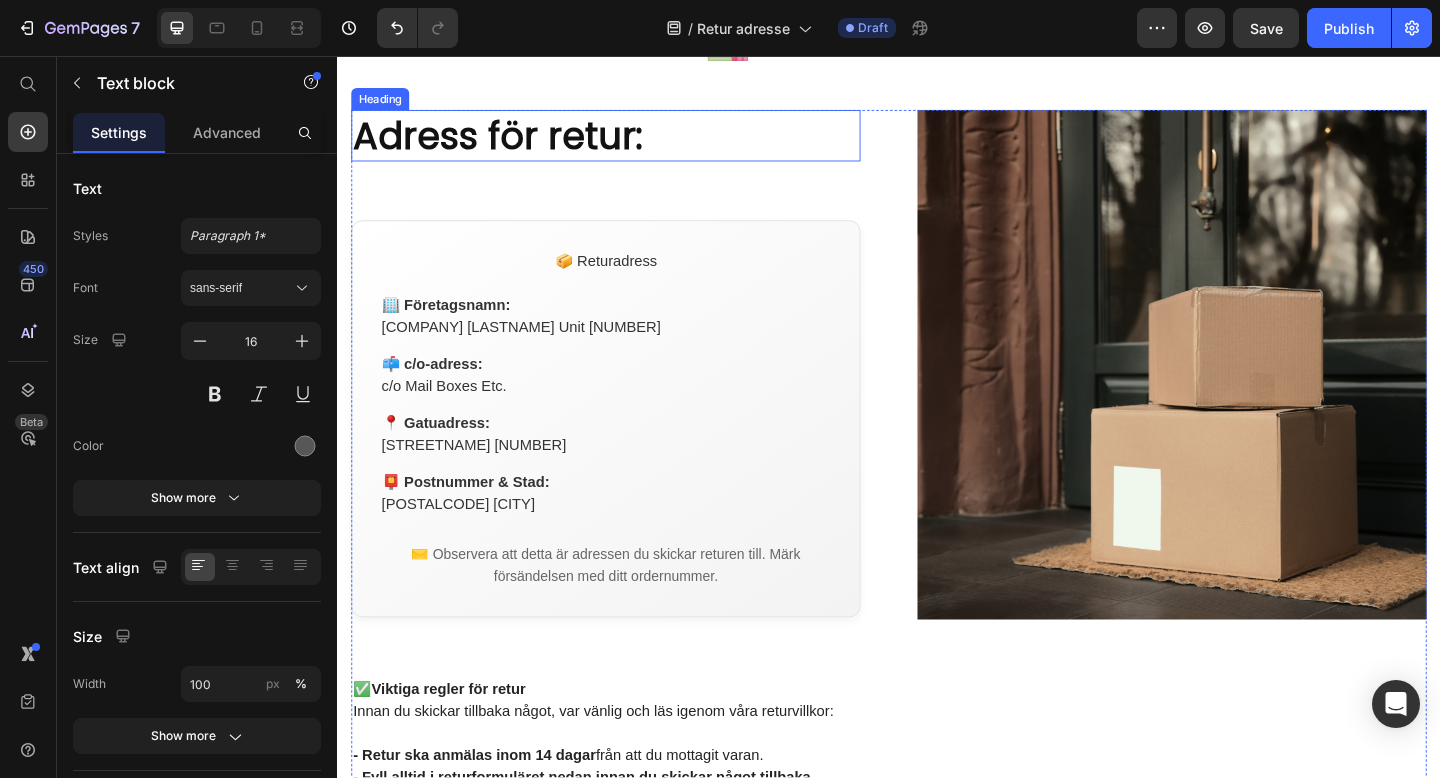 click on "Adress för retur:" at bounding box center (629, 143) 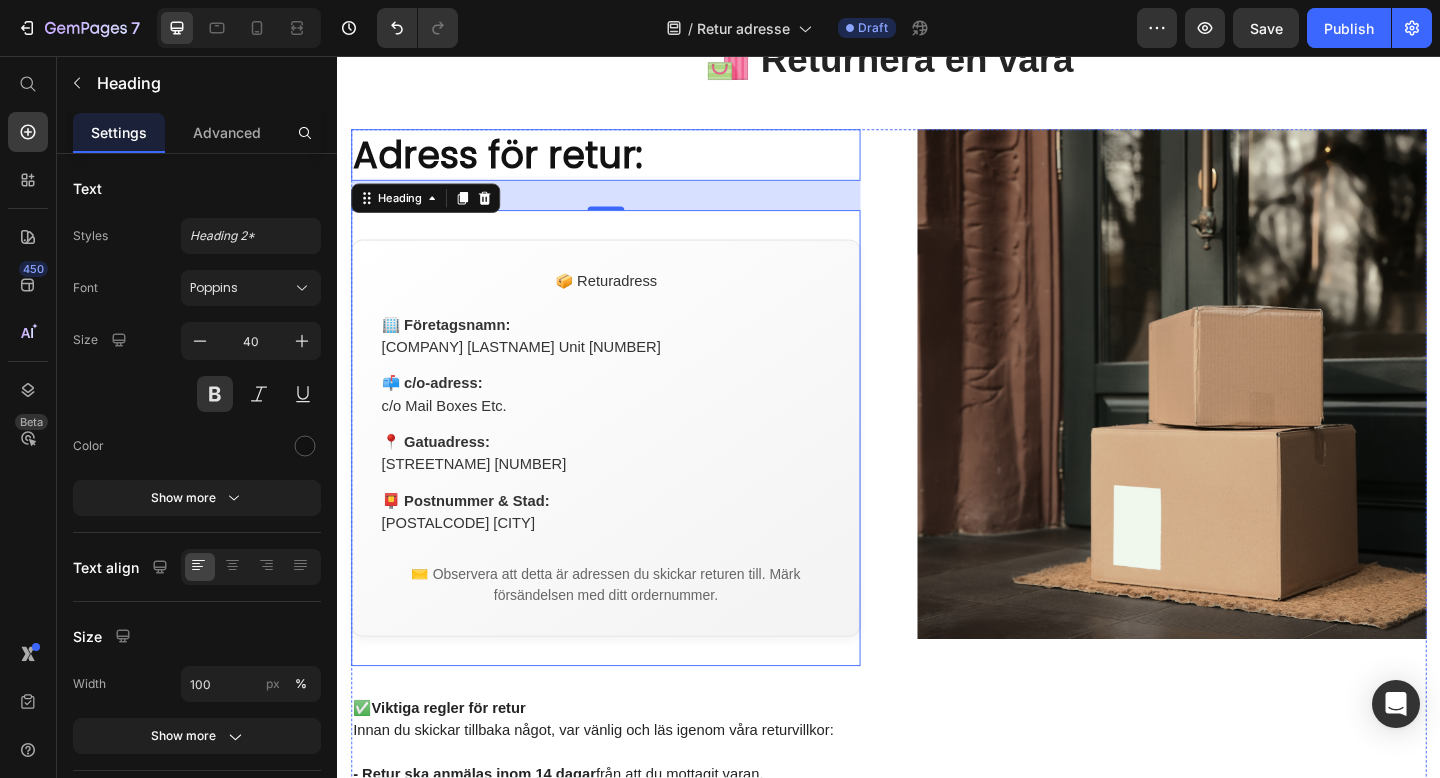 scroll, scrollTop: 125, scrollLeft: 0, axis: vertical 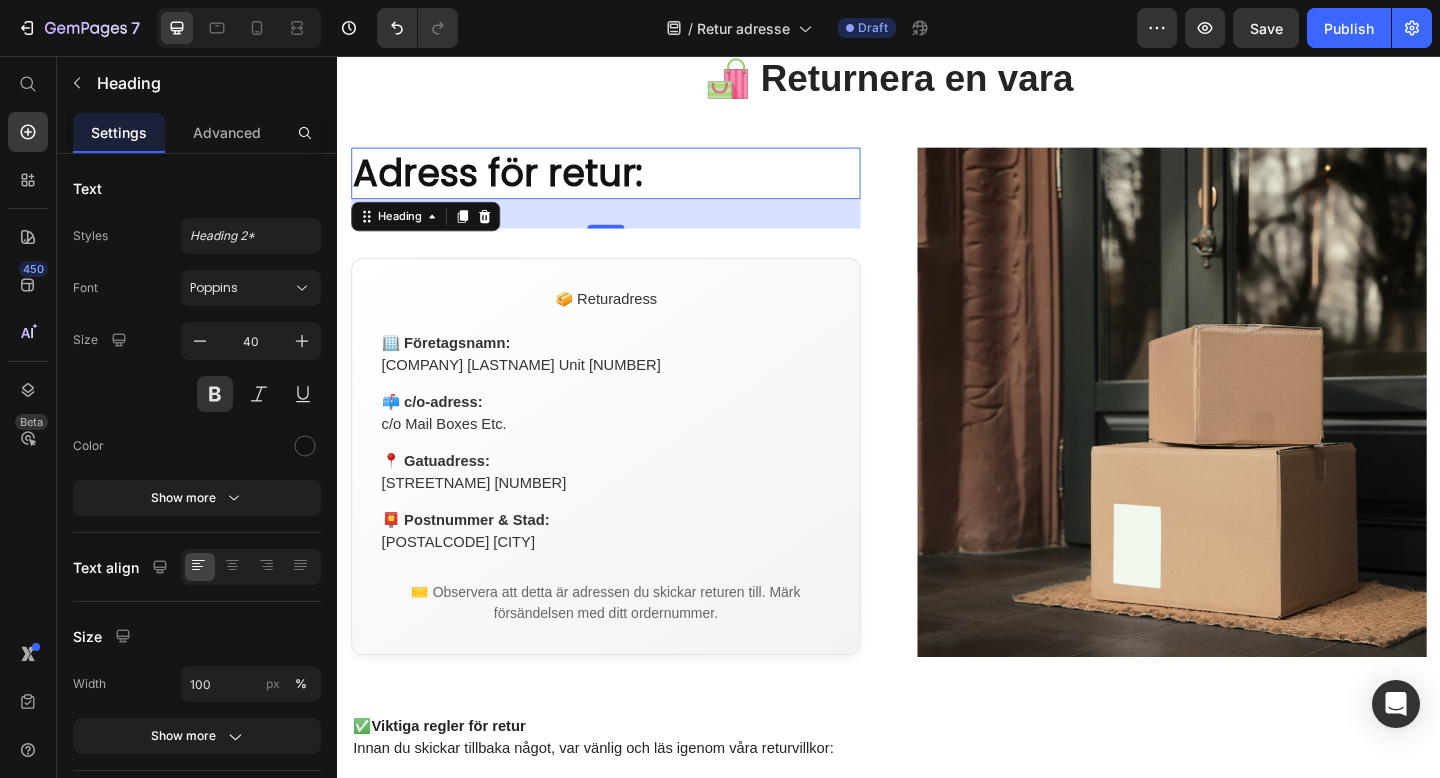 click on "32" at bounding box center [629, 228] 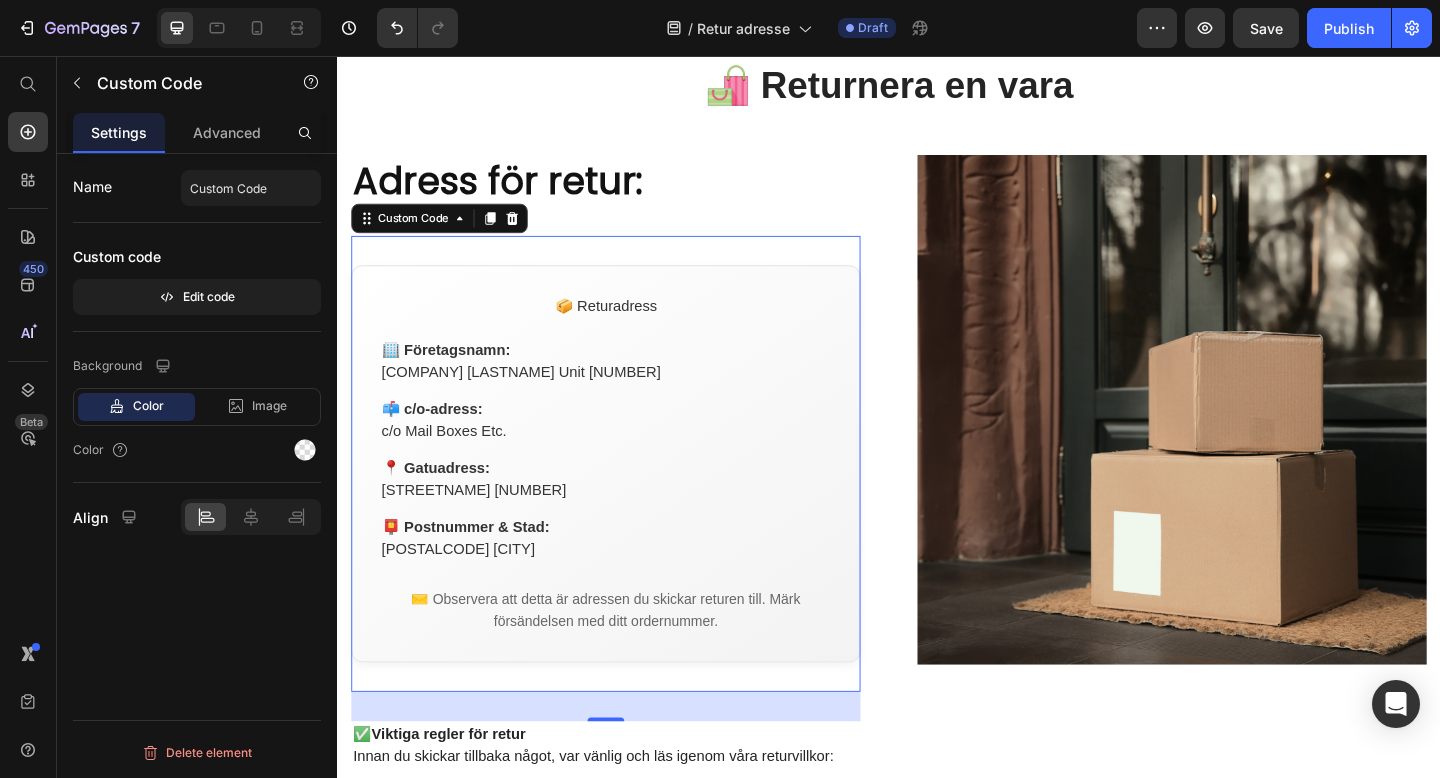 scroll, scrollTop: 105, scrollLeft: 0, axis: vertical 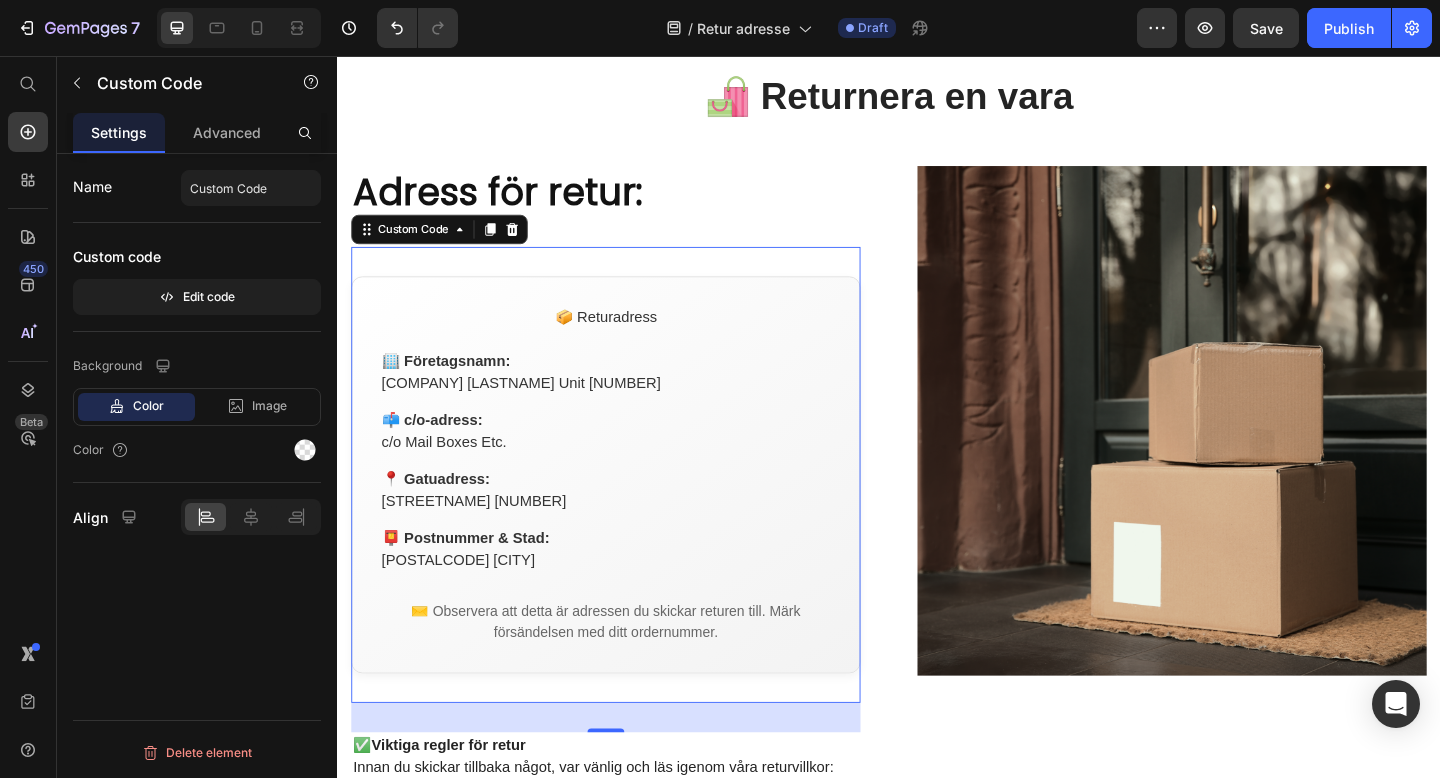 click on "Adress för retur:" at bounding box center [629, 204] 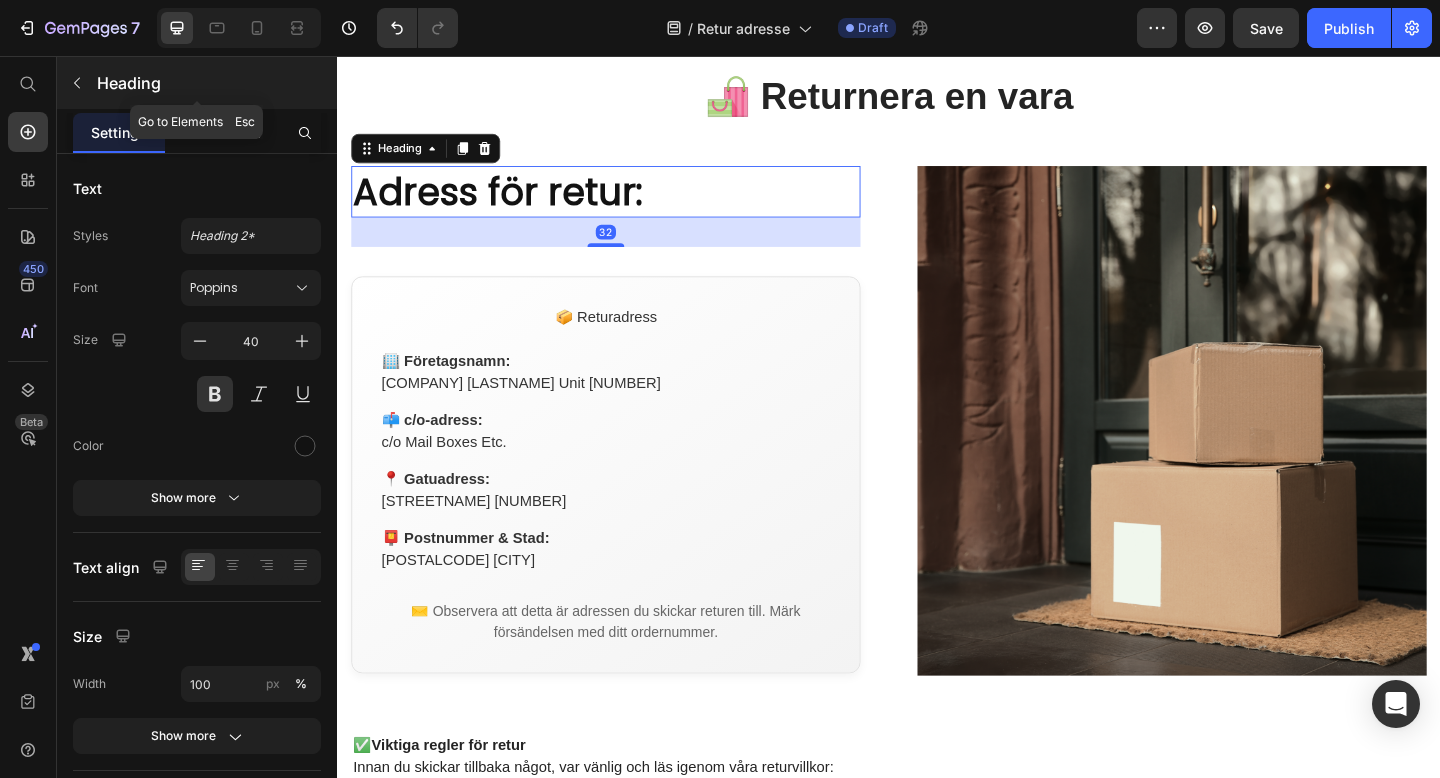 click on "Heading" at bounding box center [197, 83] 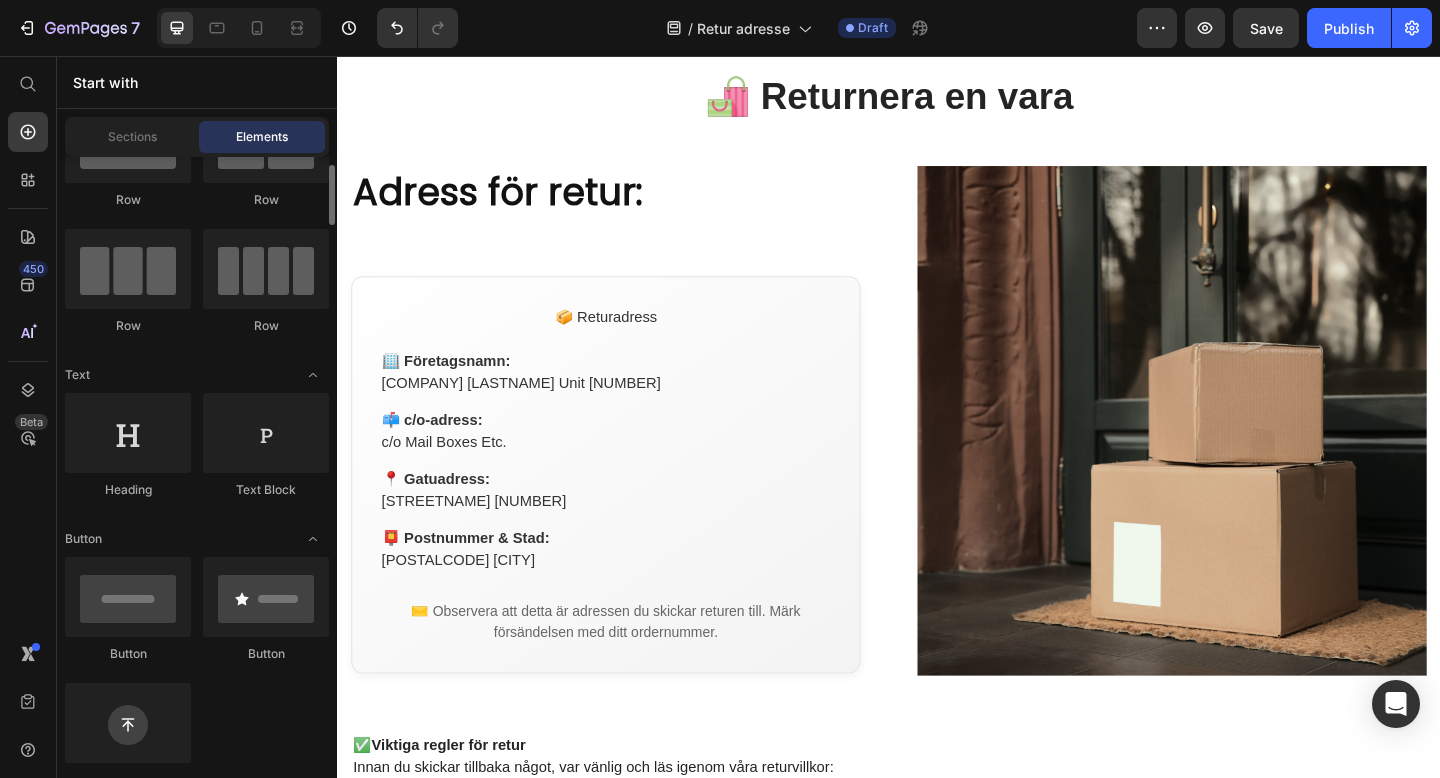 scroll, scrollTop: 92, scrollLeft: 0, axis: vertical 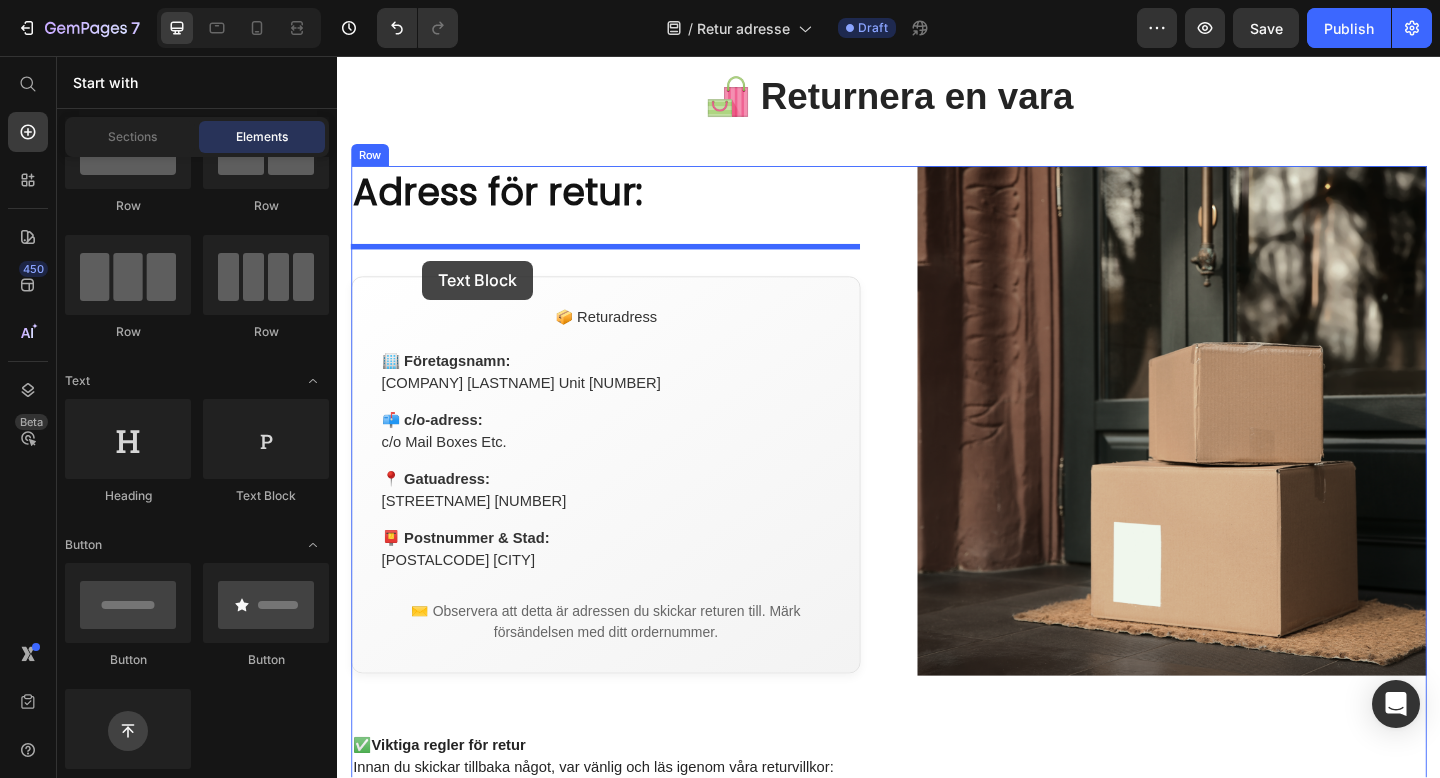drag, startPoint x: 557, startPoint y: 513, endPoint x: 430, endPoint y: 279, distance: 266.24237 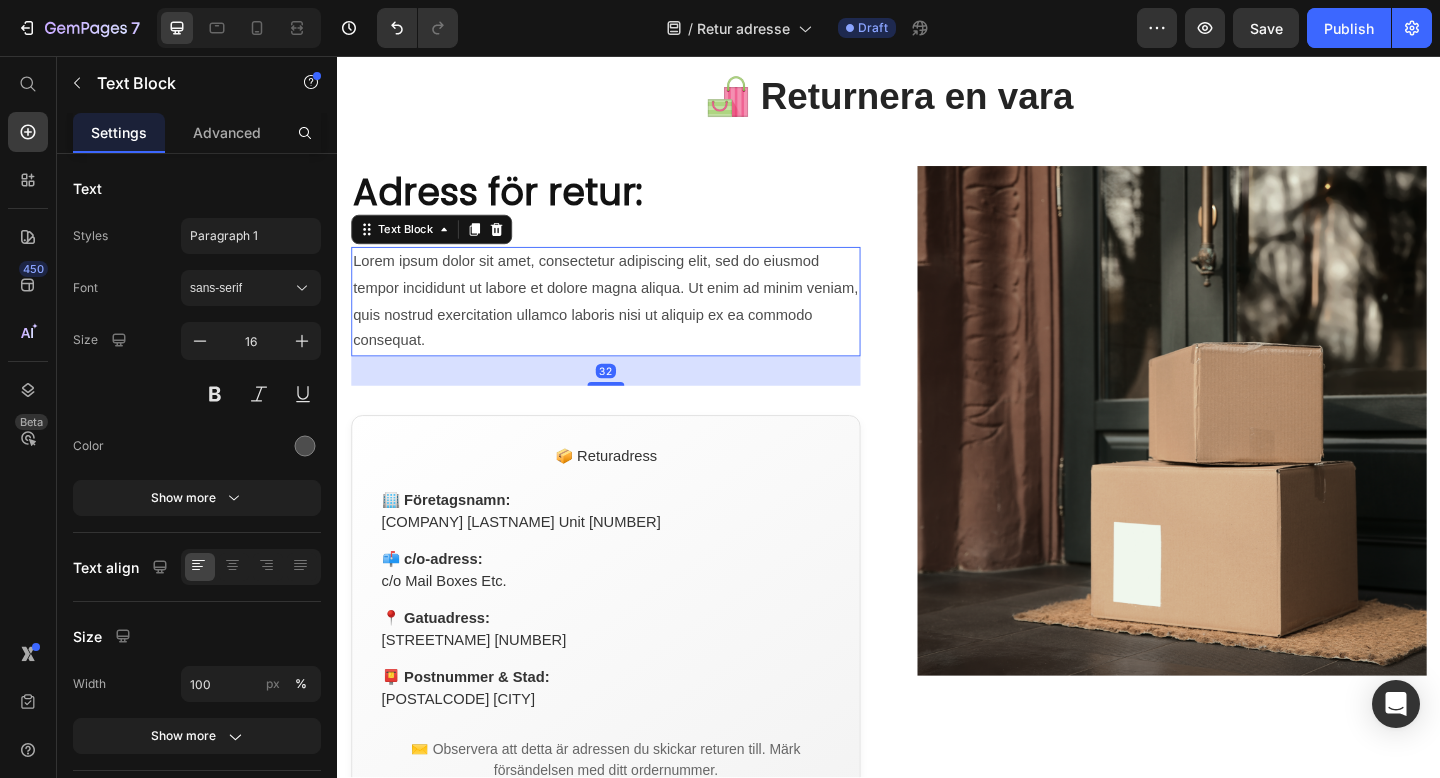 click on "Lorem ipsum dolor sit amet, consectetur adipiscing elit, sed do eiusmod tempor incididunt ut labore et dolore magna aliqua. Ut enim ad minim veniam, quis nostrud exercitation ullamco laboris nisi ut aliquip ex ea commodo consequat." at bounding box center (629, 323) 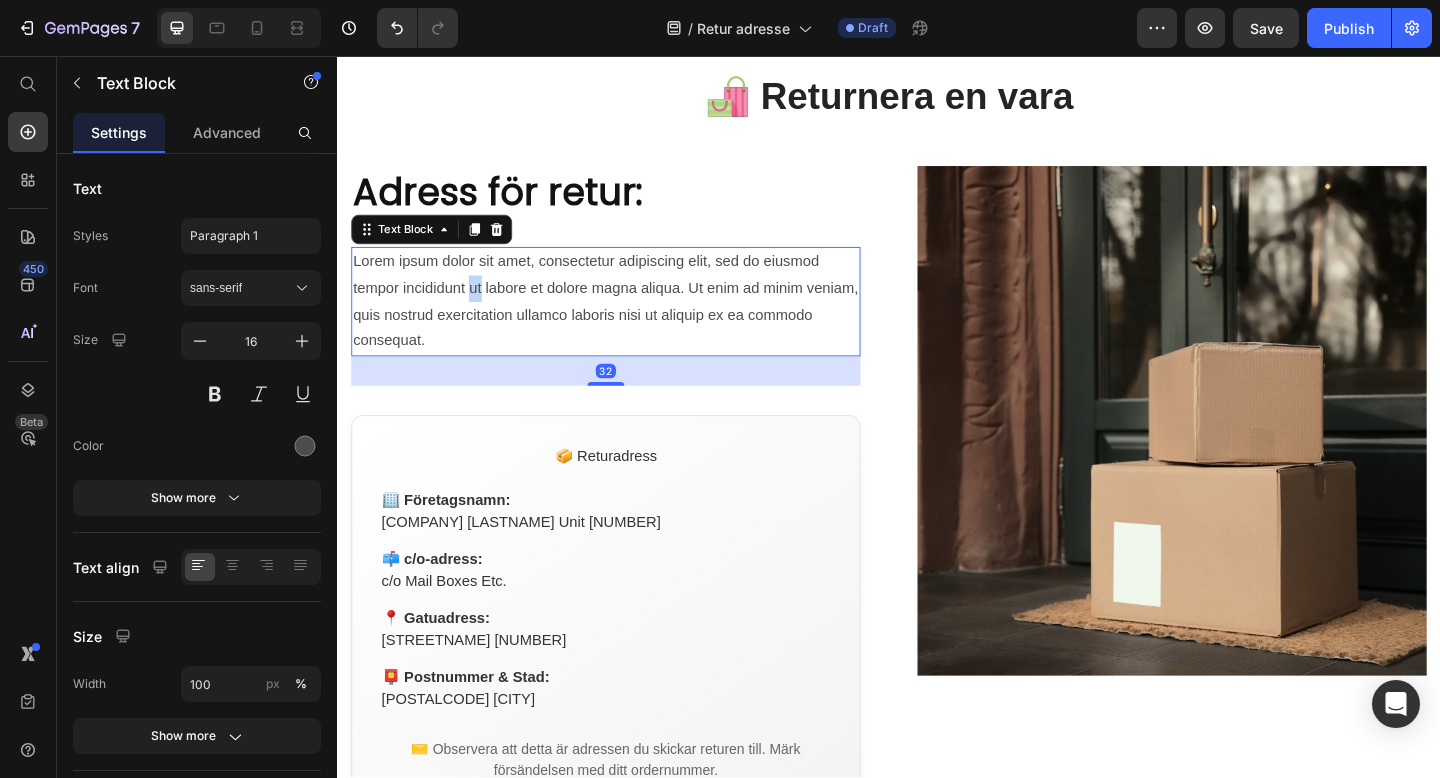 click on "Lorem ipsum dolor sit amet, consectetur adipiscing elit, sed do eiusmod tempor incididunt ut labore et dolore magna aliqua. Ut enim ad minim veniam, quis nostrud exercitation ullamco laboris nisi ut aliquip ex ea commodo consequat." at bounding box center (629, 323) 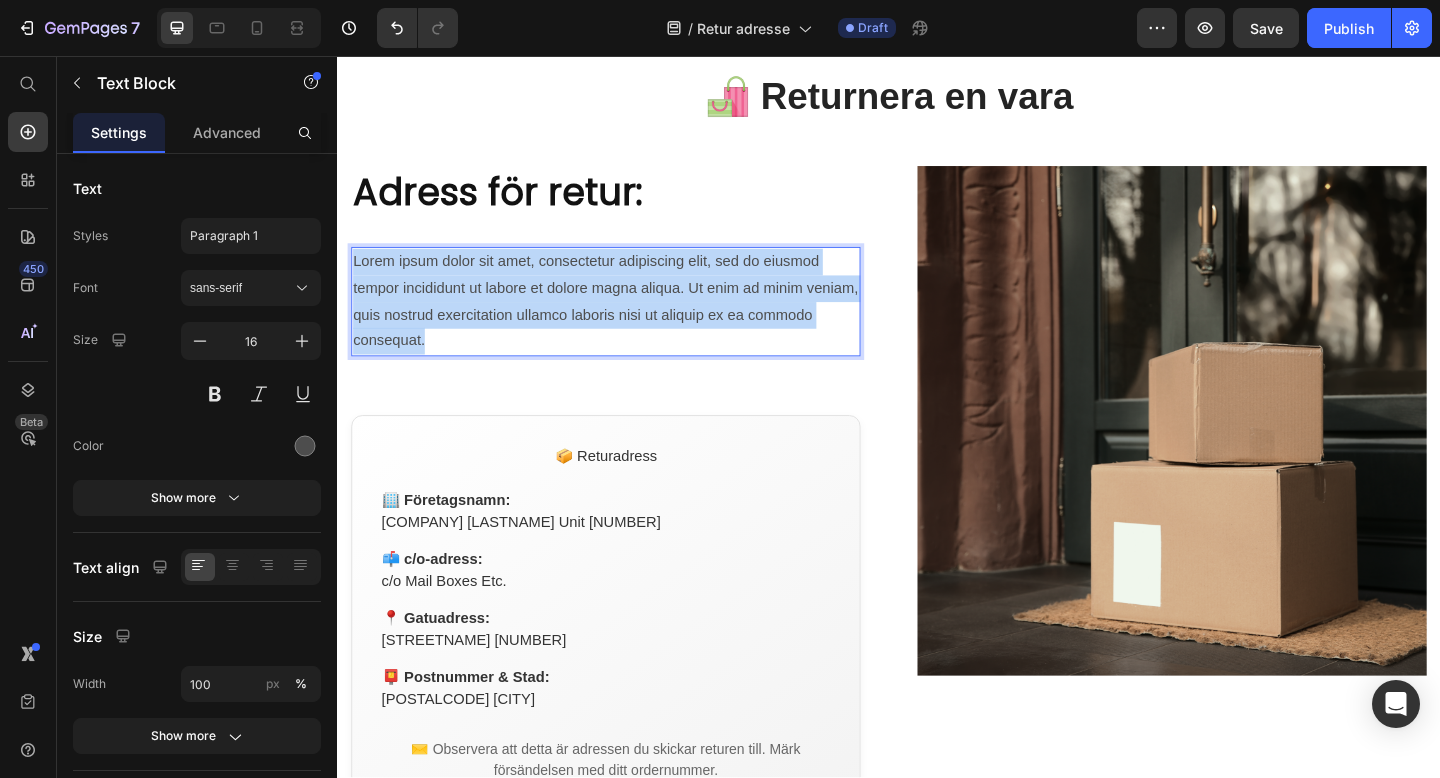 click on "Lorem ipsum dolor sit amet, consectetur adipiscing elit, sed do eiusmod tempor incididunt ut labore et dolore magna aliqua. Ut enim ad minim veniam, quis nostrud exercitation ullamco laboris nisi ut aliquip ex ea commodo consequat." at bounding box center [629, 323] 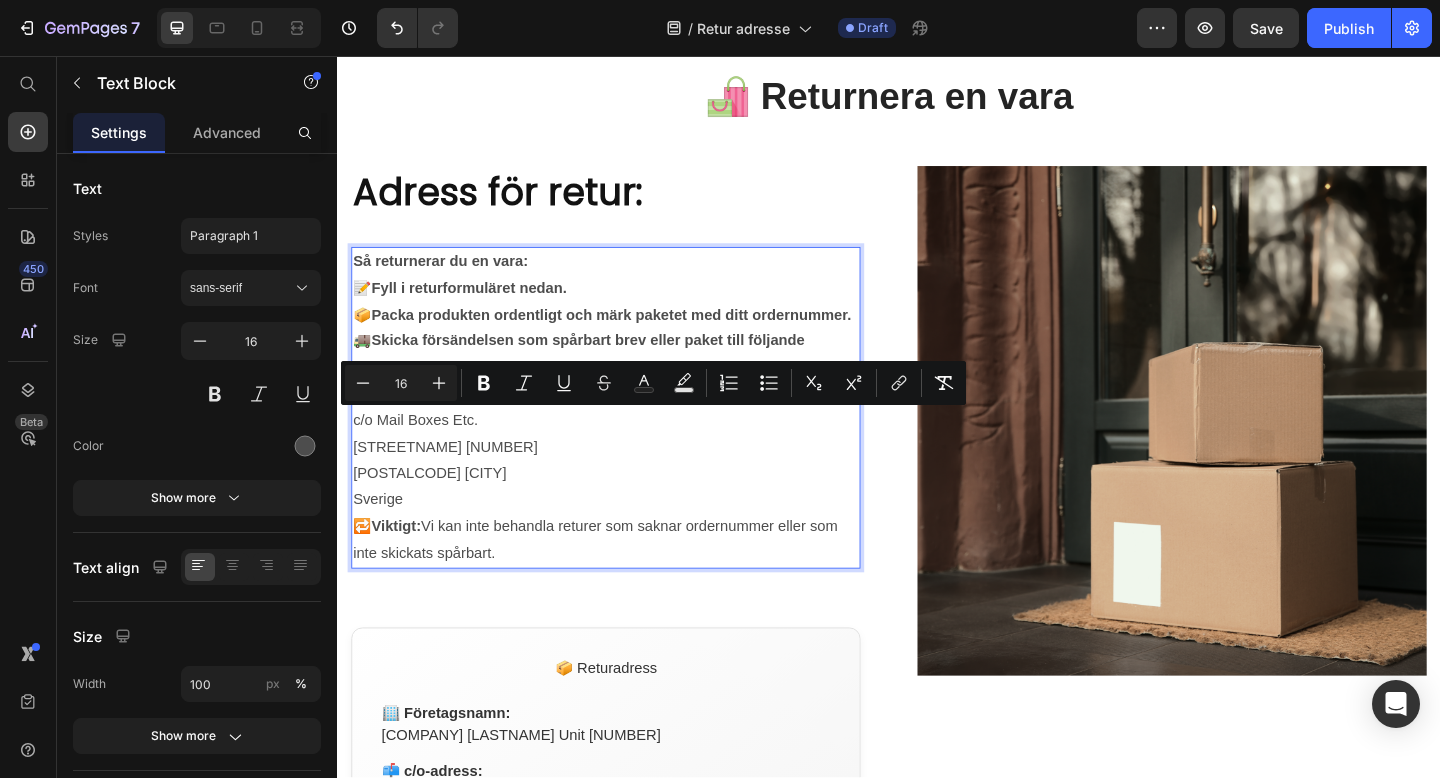 drag, startPoint x: 513, startPoint y: 597, endPoint x: 367, endPoint y: 441, distance: 213.66328 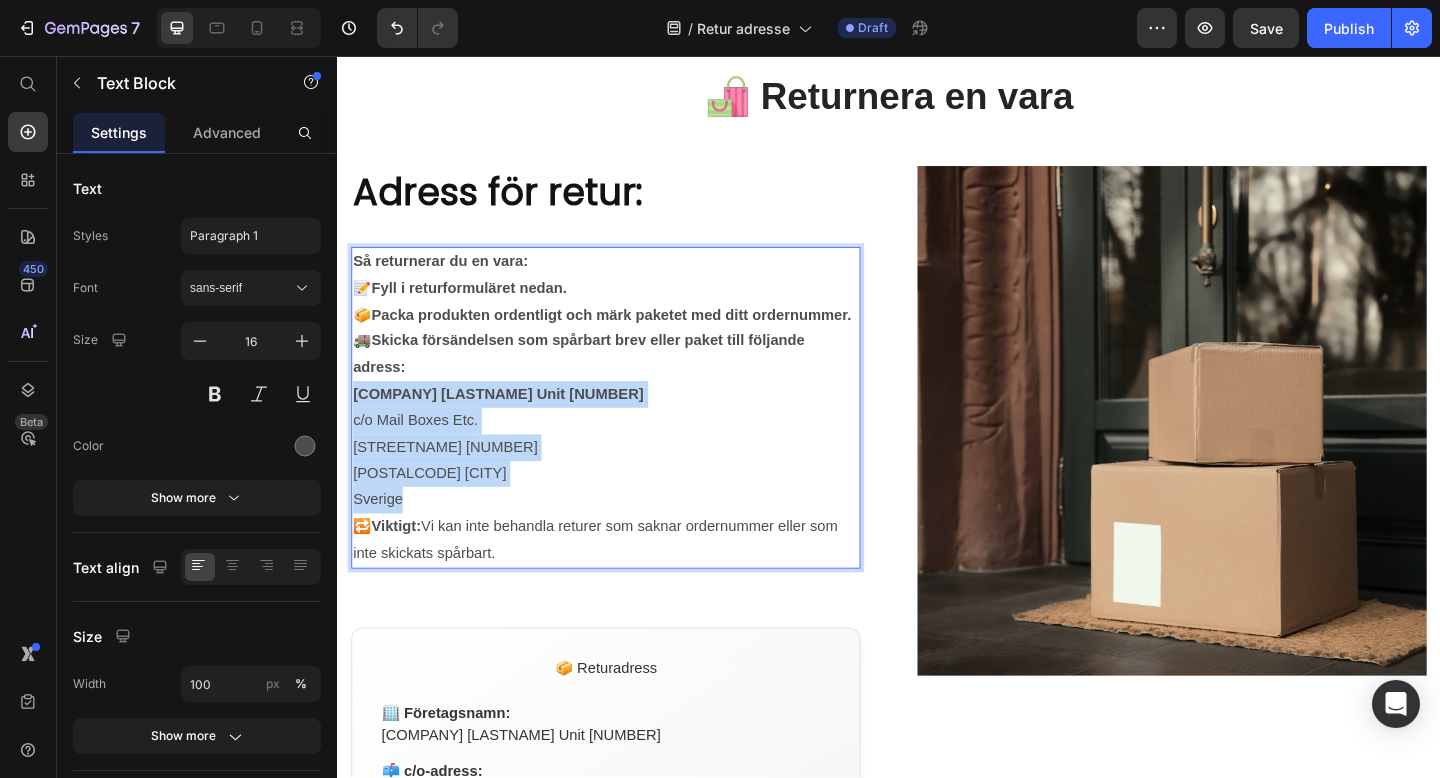drag, startPoint x: 452, startPoint y: 544, endPoint x: 354, endPoint y: 426, distance: 153.3884 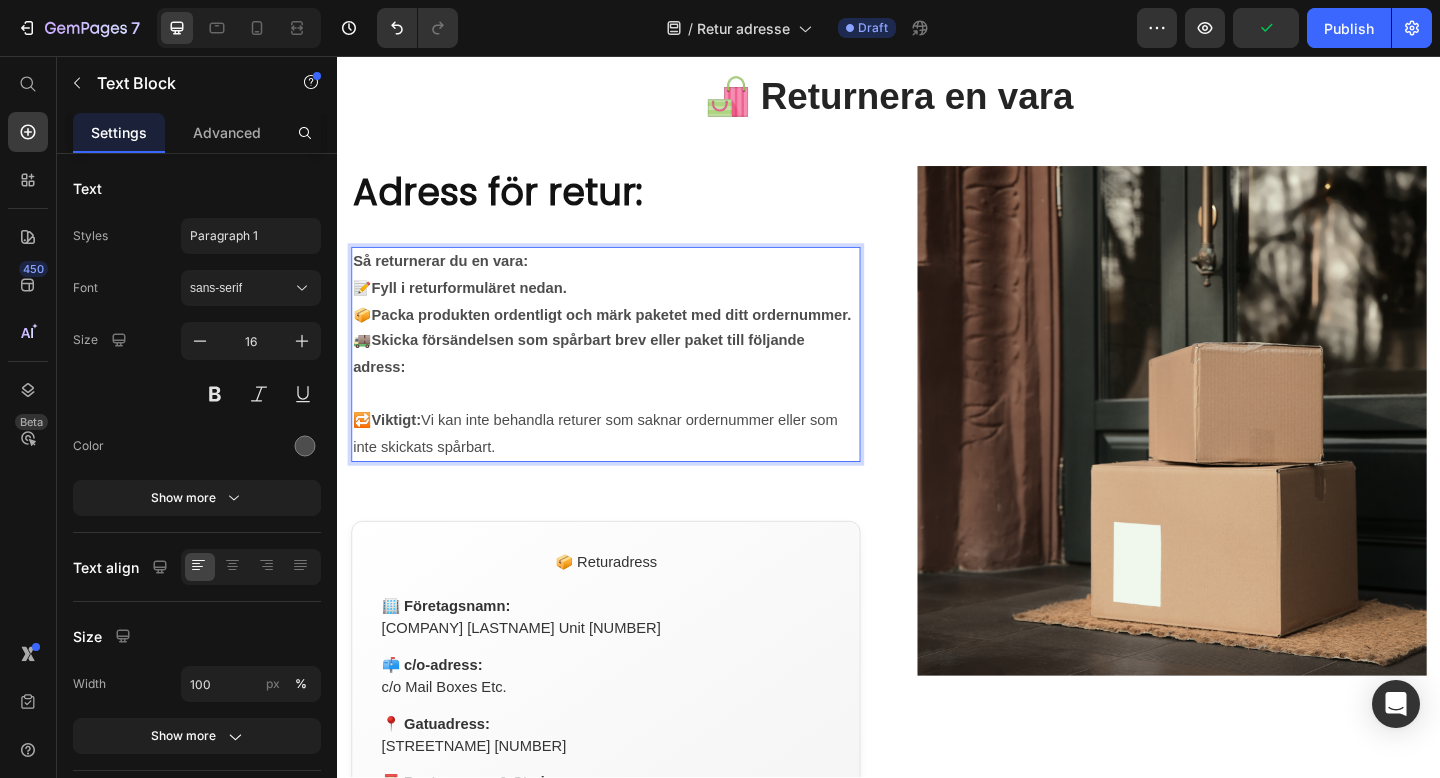 click on "🚚  Skicka försändelsen som spårbart brev eller paket till följande adress:" at bounding box center [629, 381] 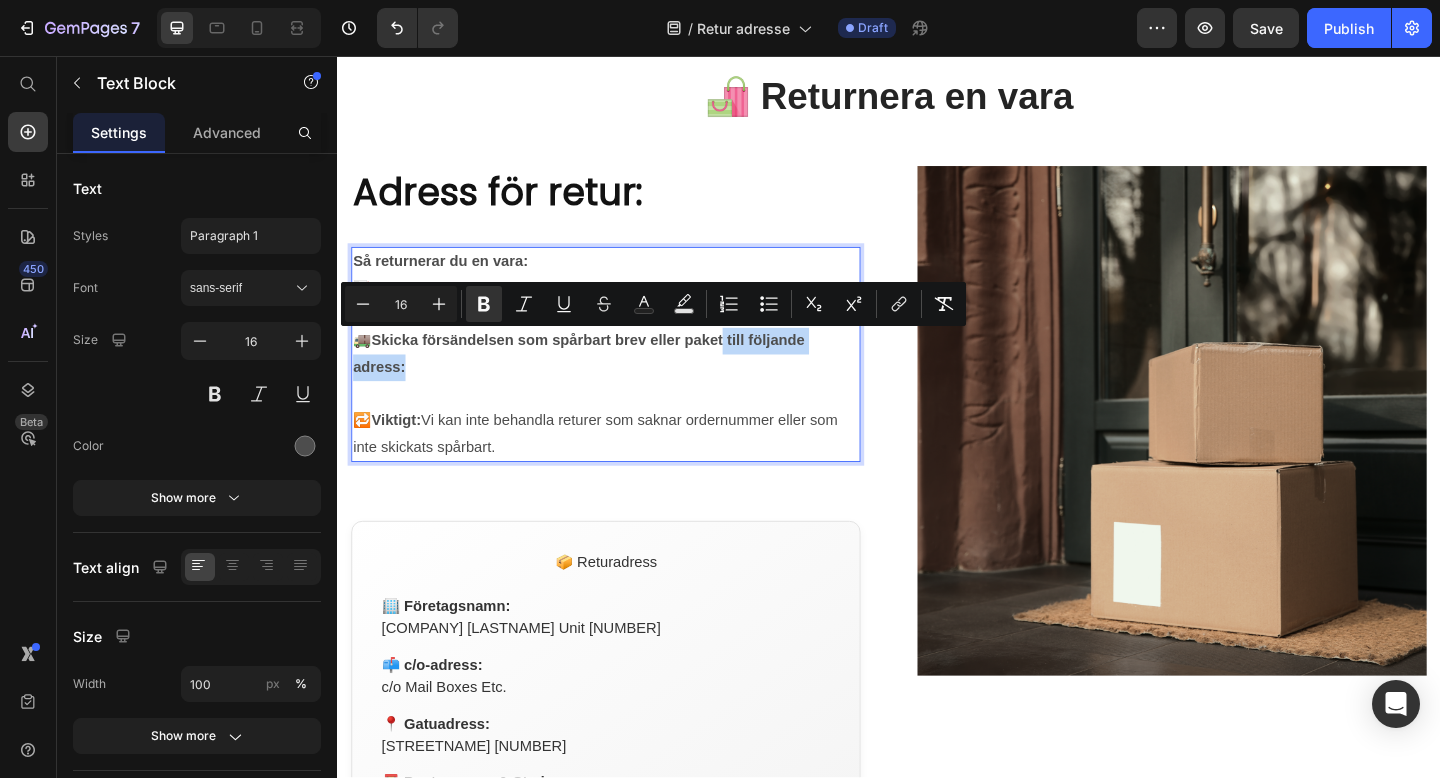 drag, startPoint x: 573, startPoint y: 396, endPoint x: 757, endPoint y: 380, distance: 184.69434 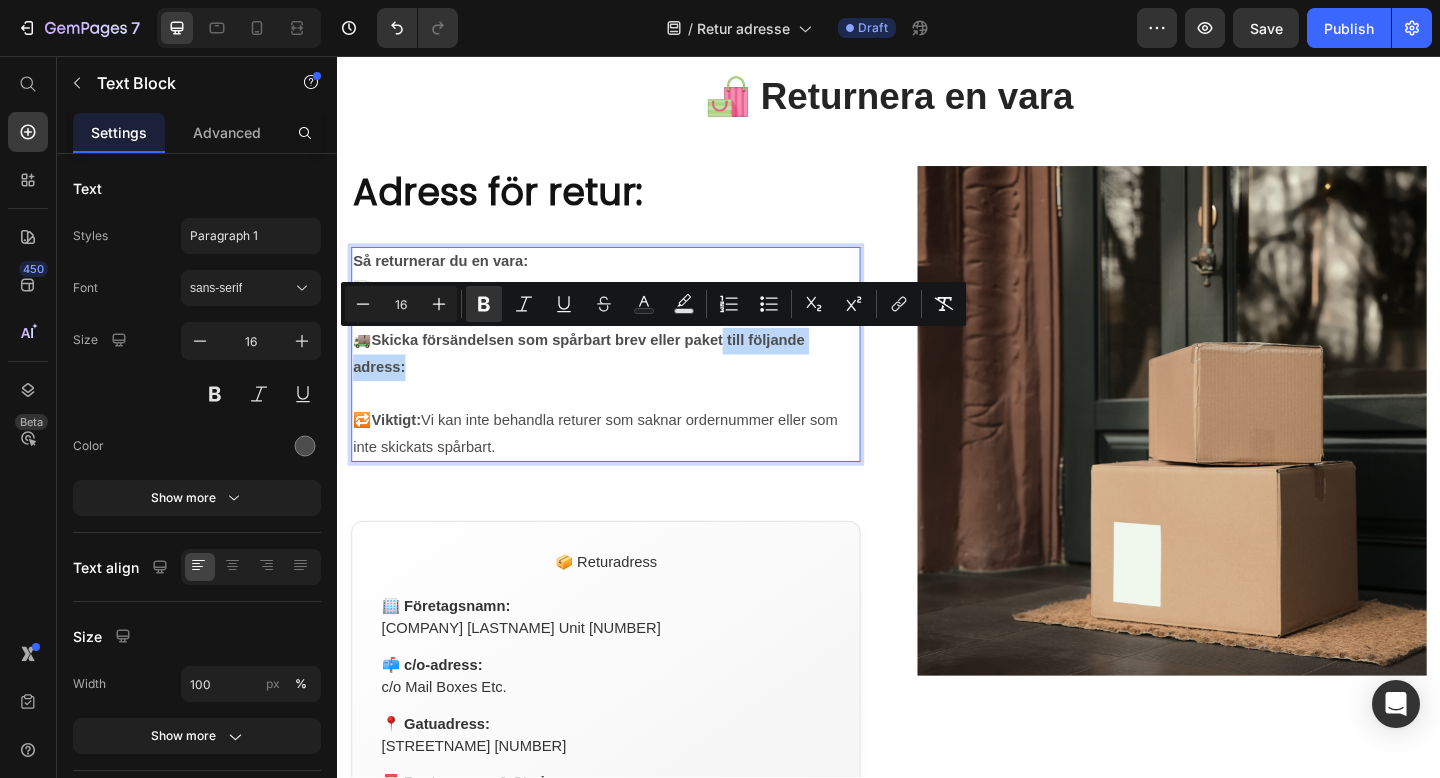 click on "🚚  Skicka försändelsen som spårbart brev eller paket till följande adress:" at bounding box center (629, 381) 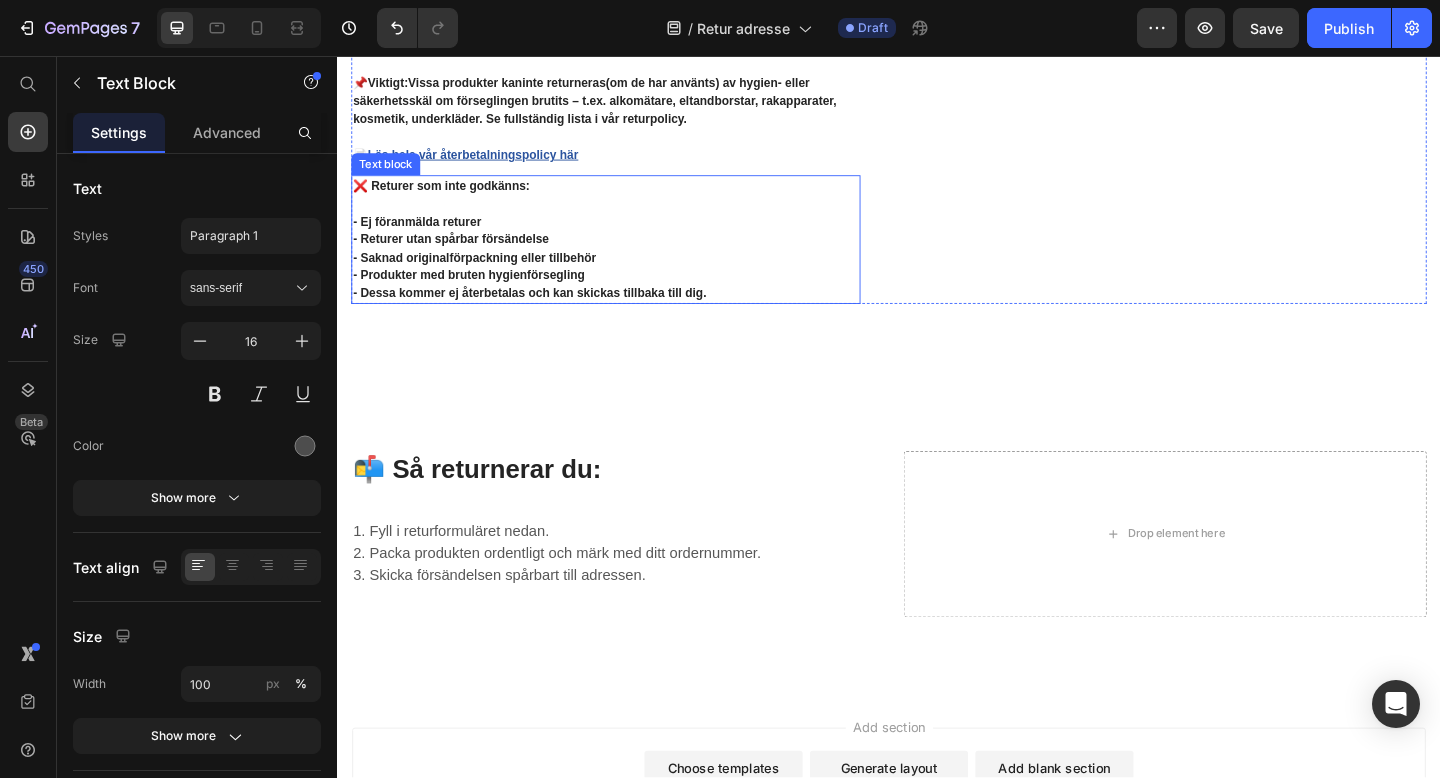 scroll, scrollTop: 1314, scrollLeft: 0, axis: vertical 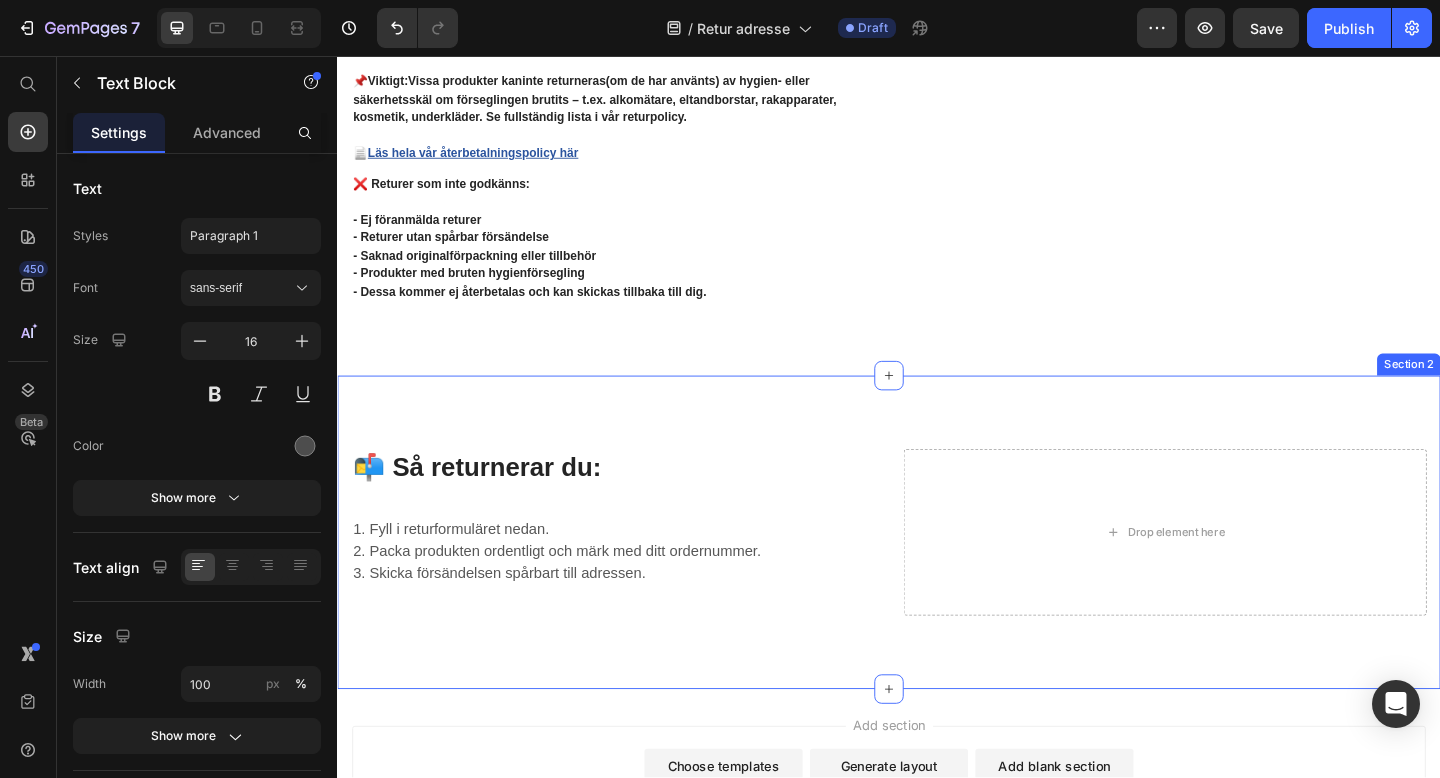 click on "Shopify Forms Shopify Forms 📬 Så returnerar du: Heading 1. Fyll i returformuläret nedan. 2. Packa produkten ordentligt och märk med ditt ordernummer. 3. Skicka försändelsen spårbart till adressen. Text block
Drop element here Row Section 2" at bounding box center [937, 574] 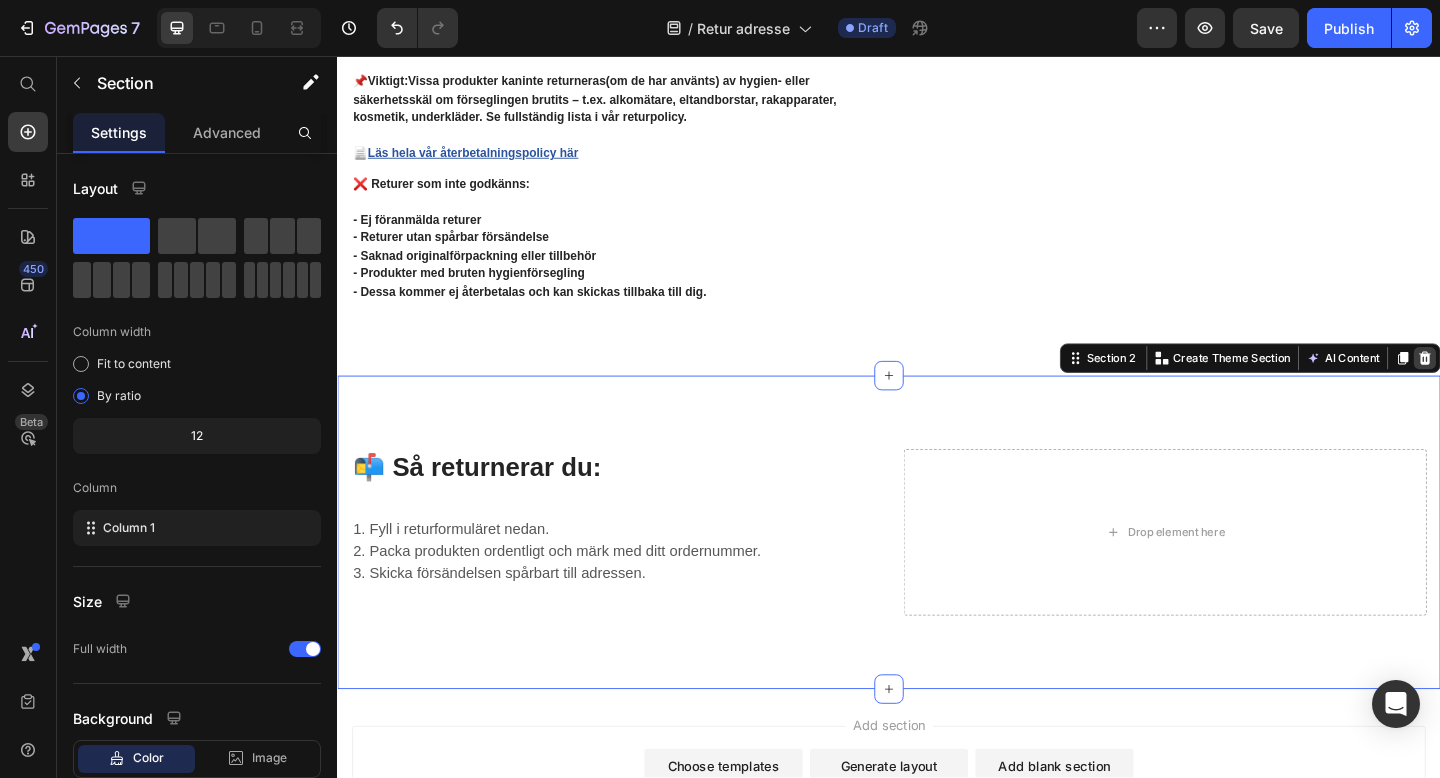 click 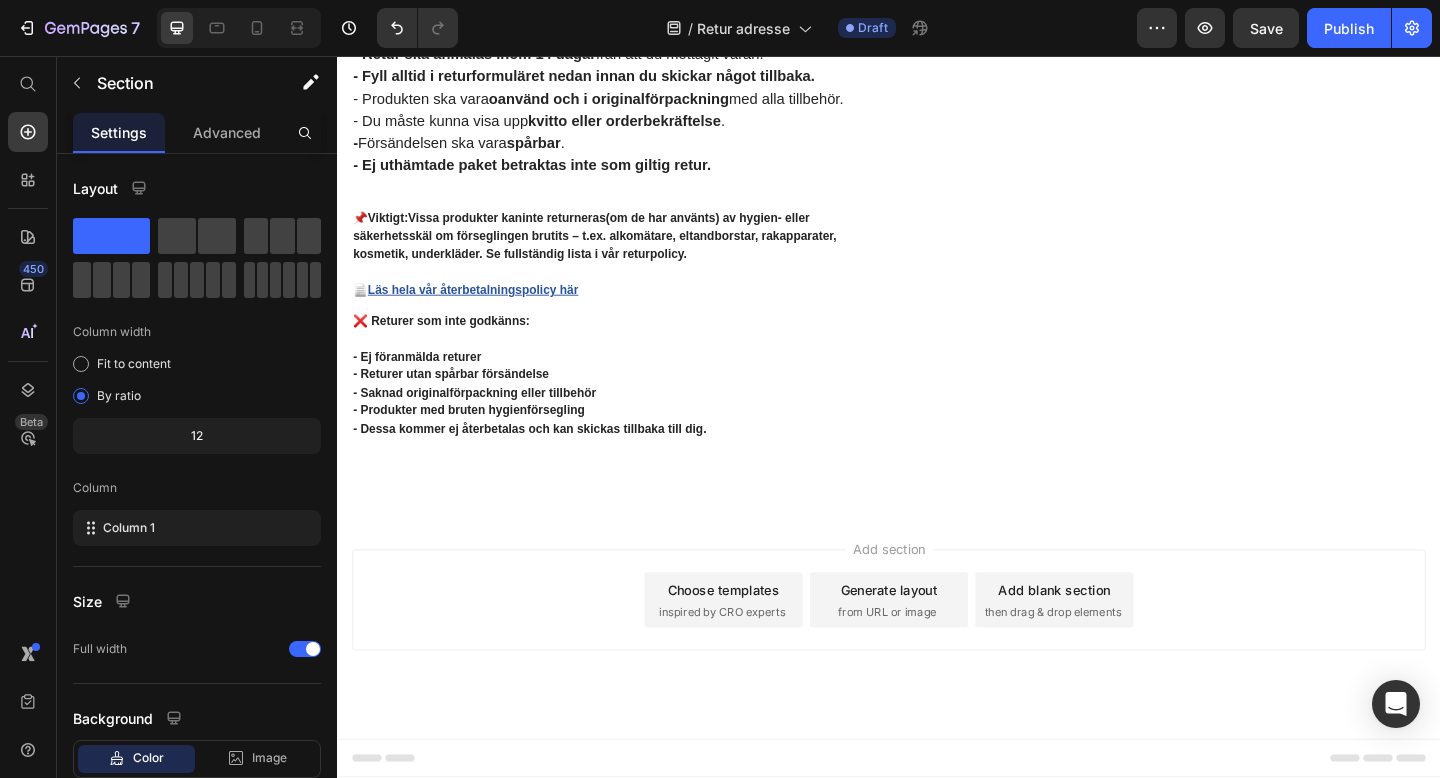 scroll, scrollTop: 1164, scrollLeft: 0, axis: vertical 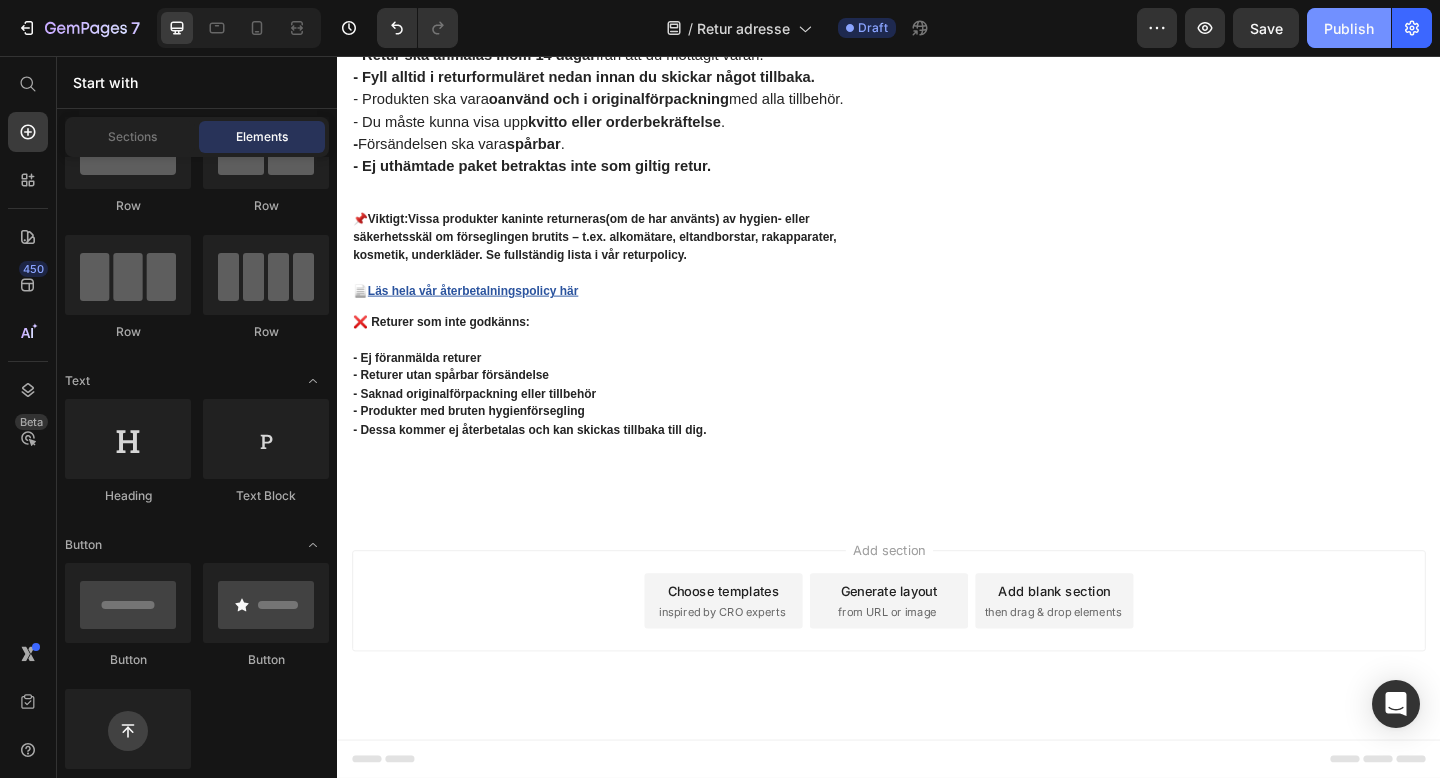 click on "Publish" 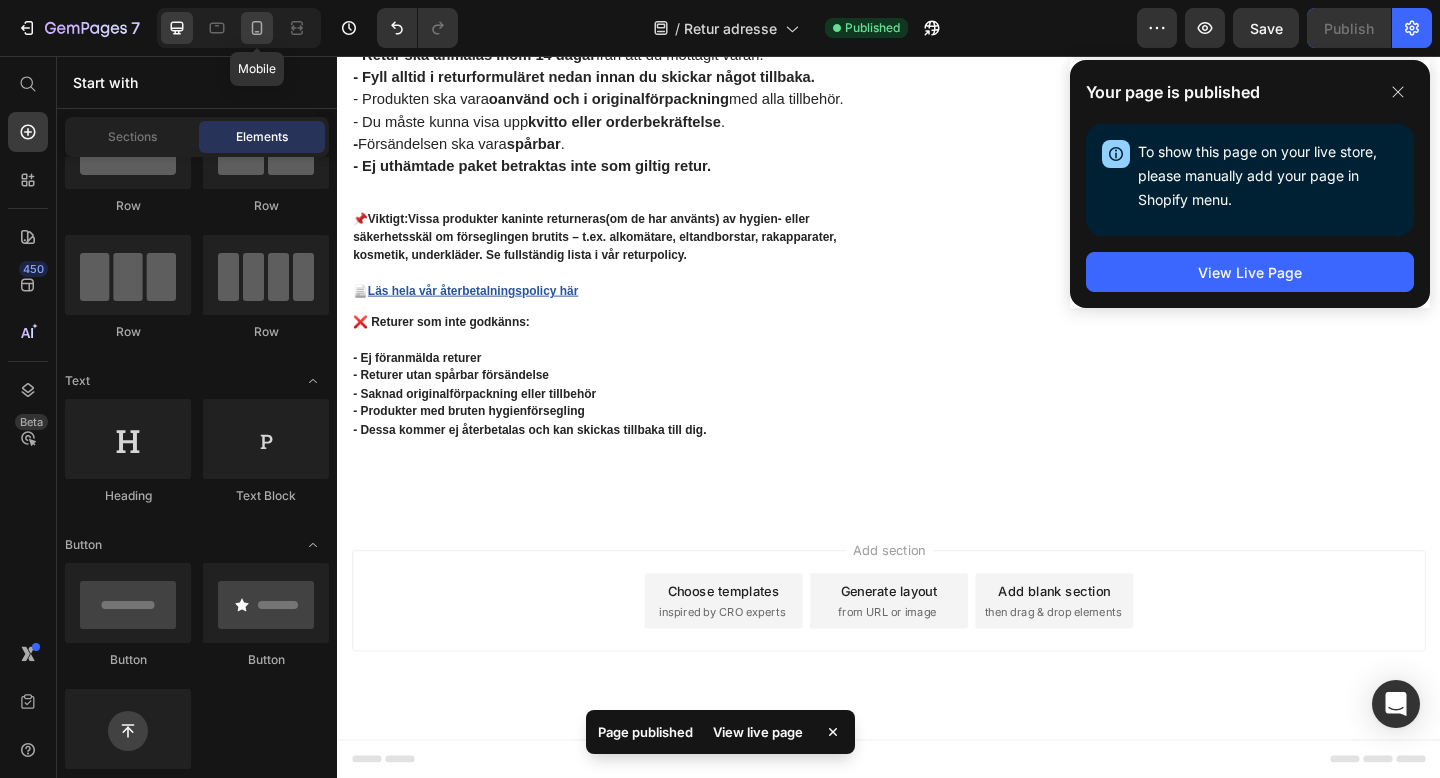 click 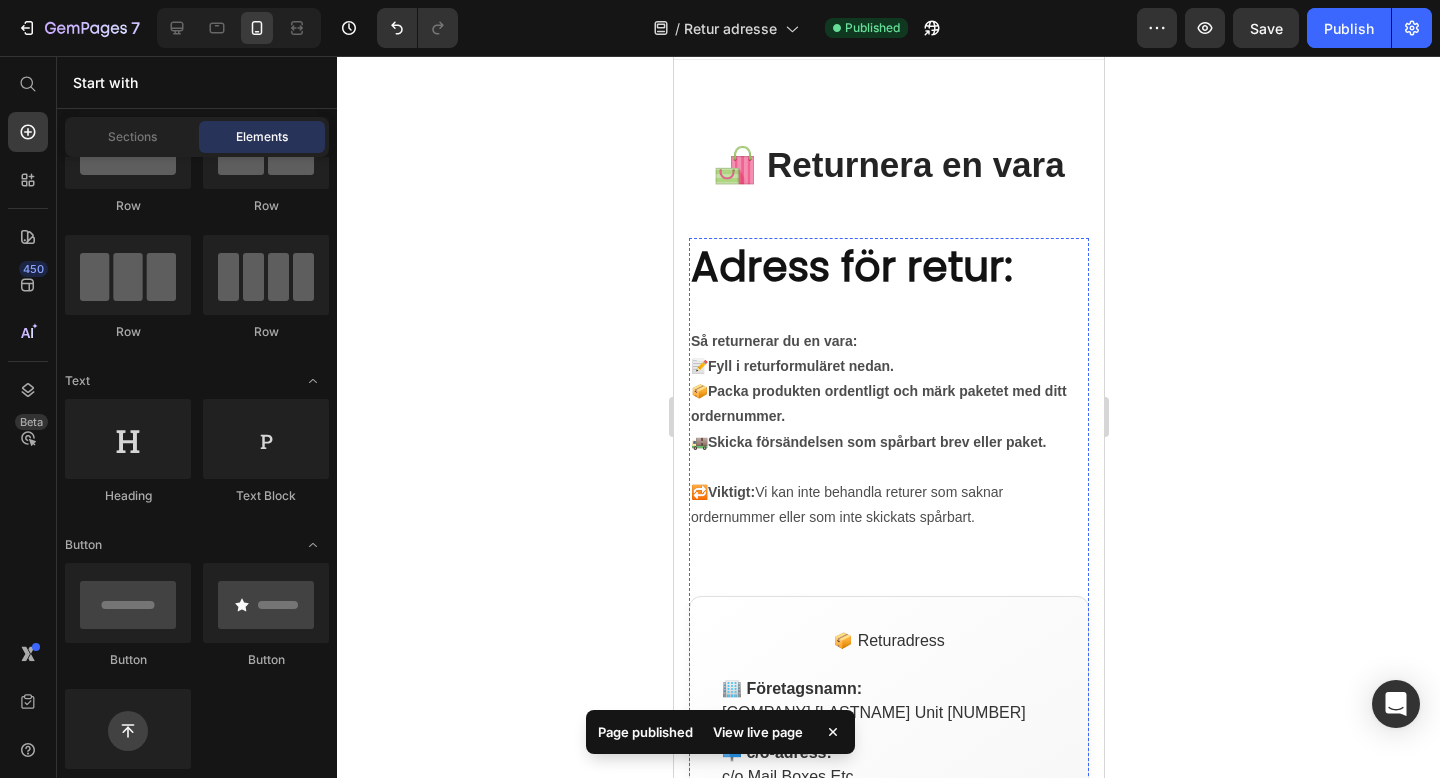scroll, scrollTop: 0, scrollLeft: 0, axis: both 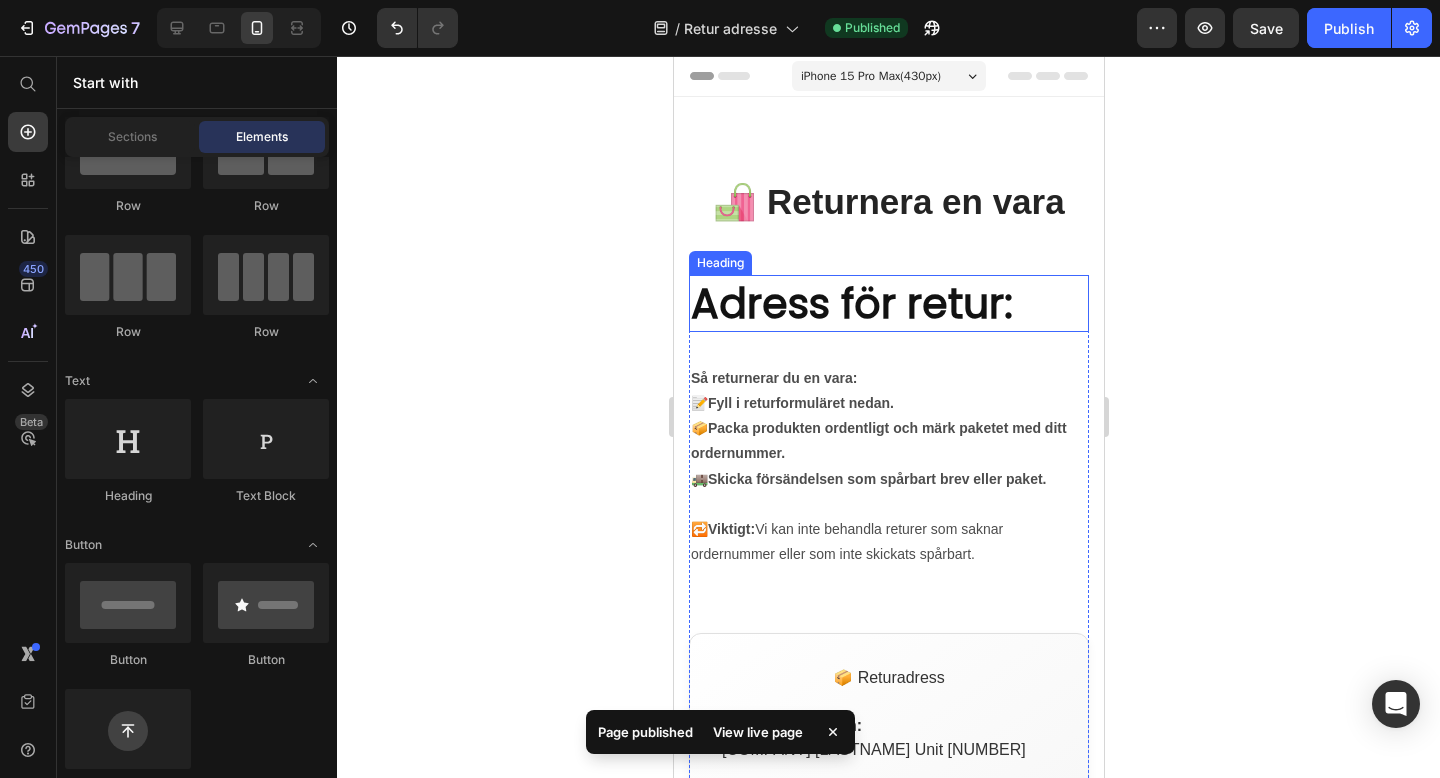 click on "Adress för retur:" at bounding box center (888, 303) 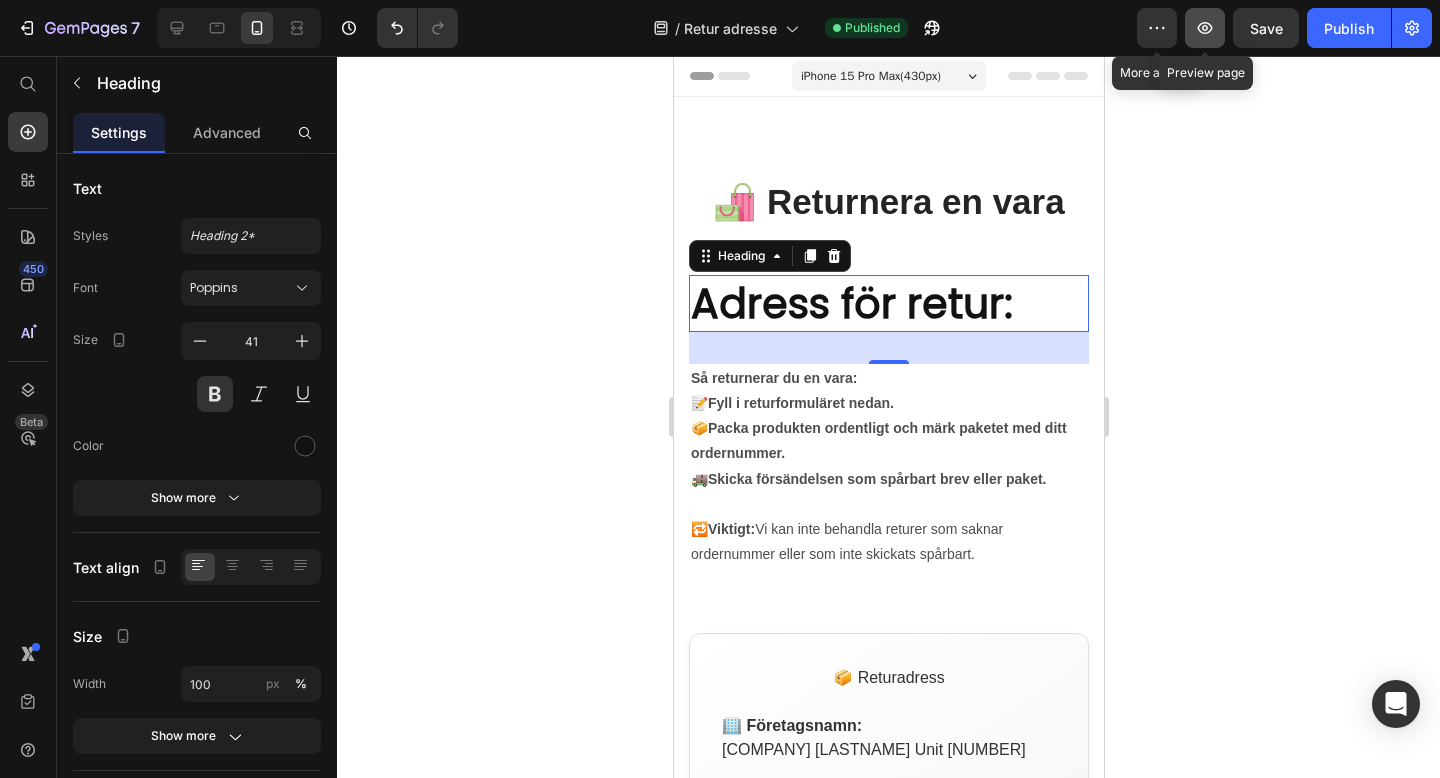 click 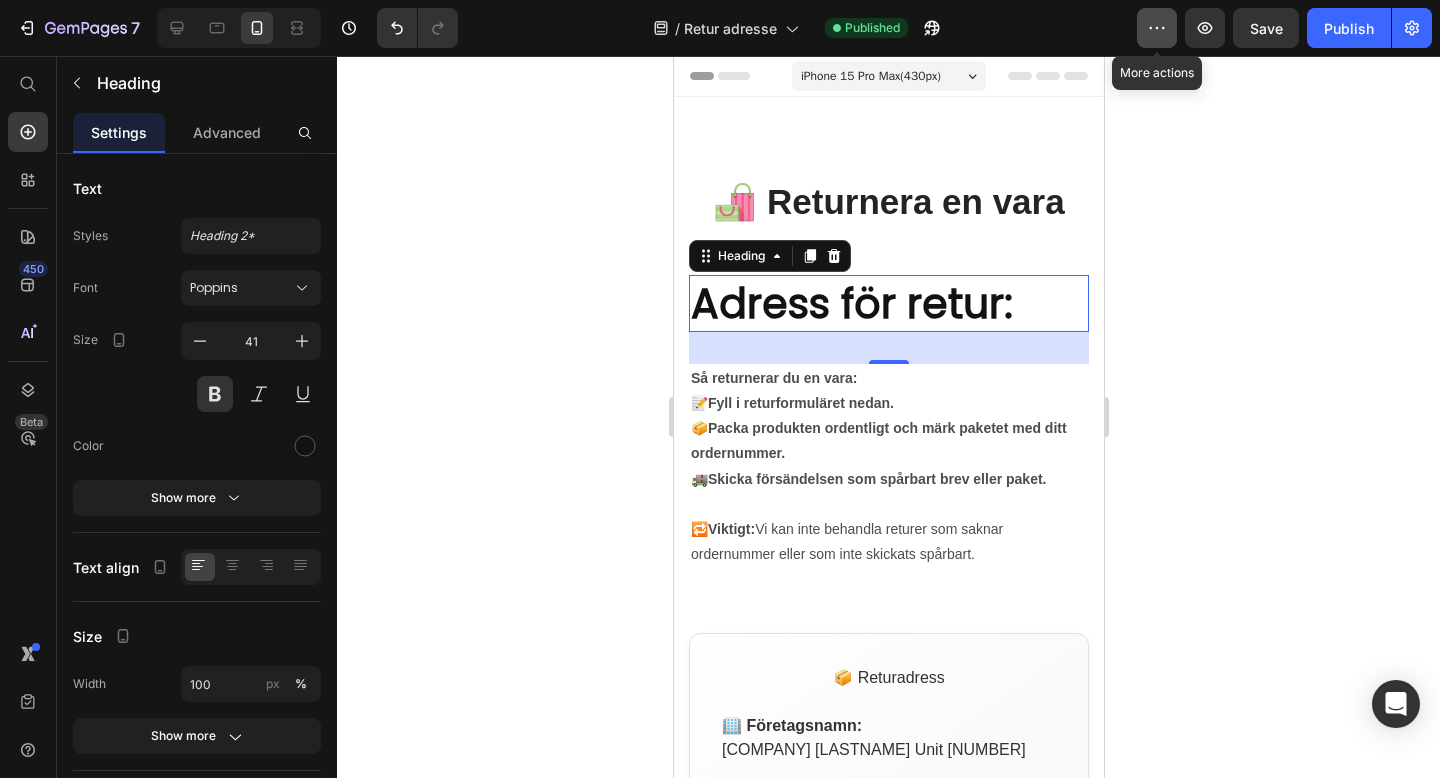 click 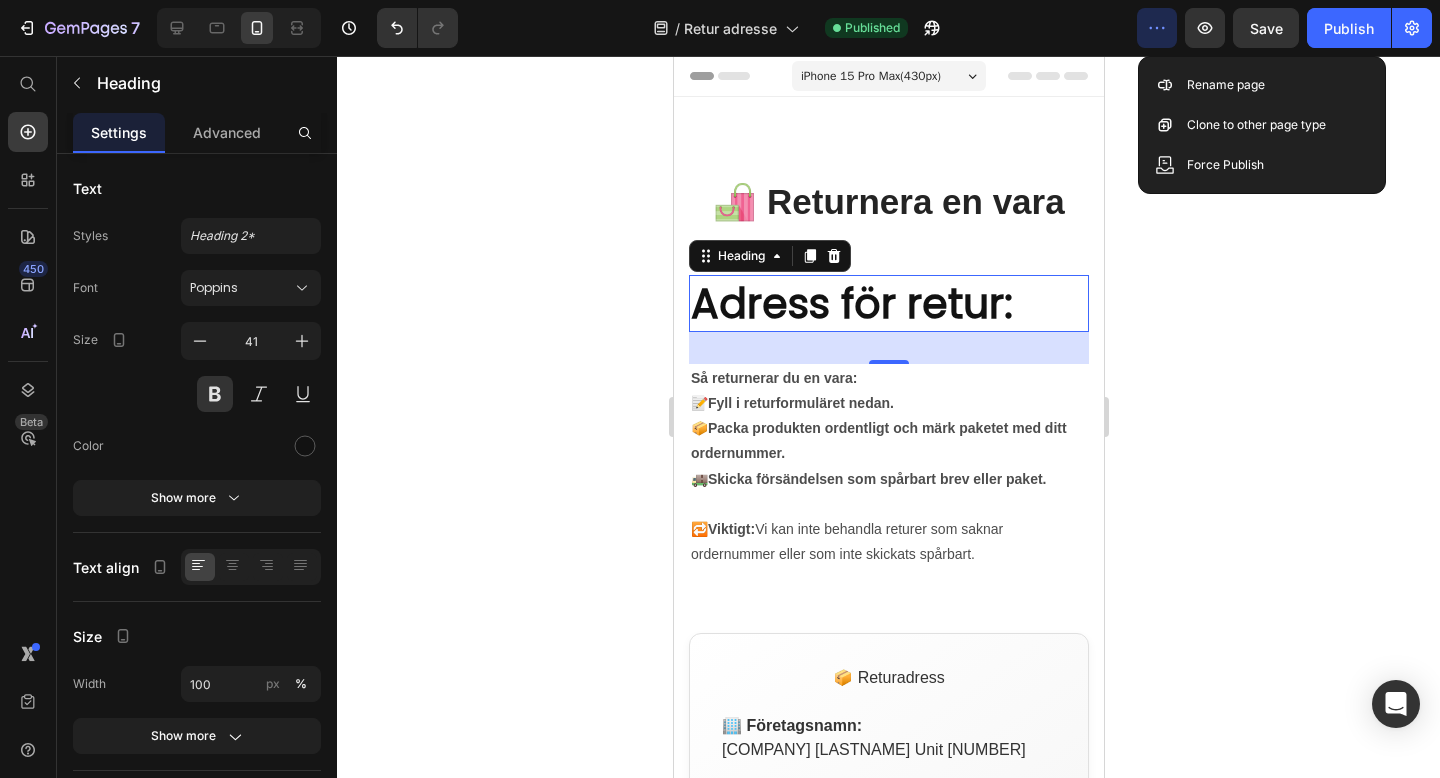 click 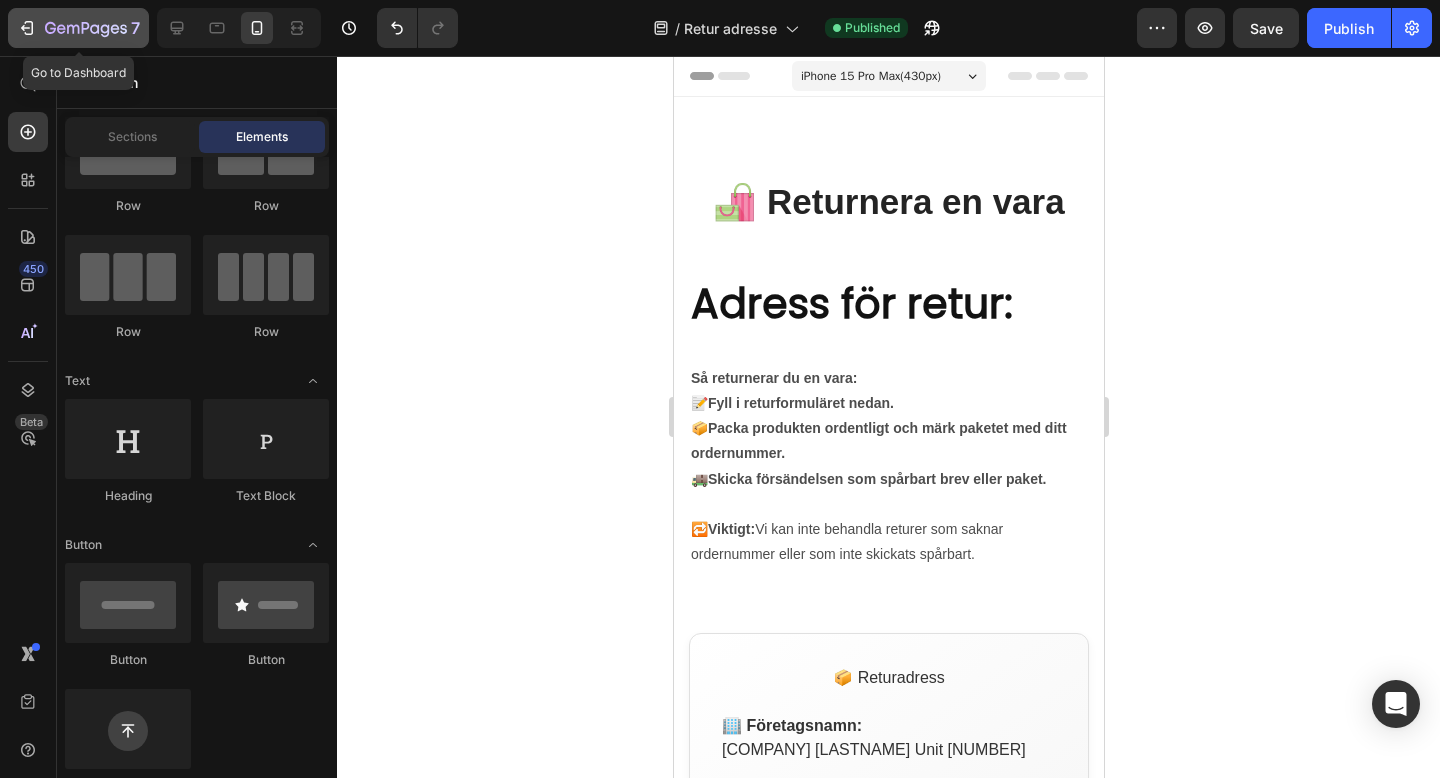 click on "7" 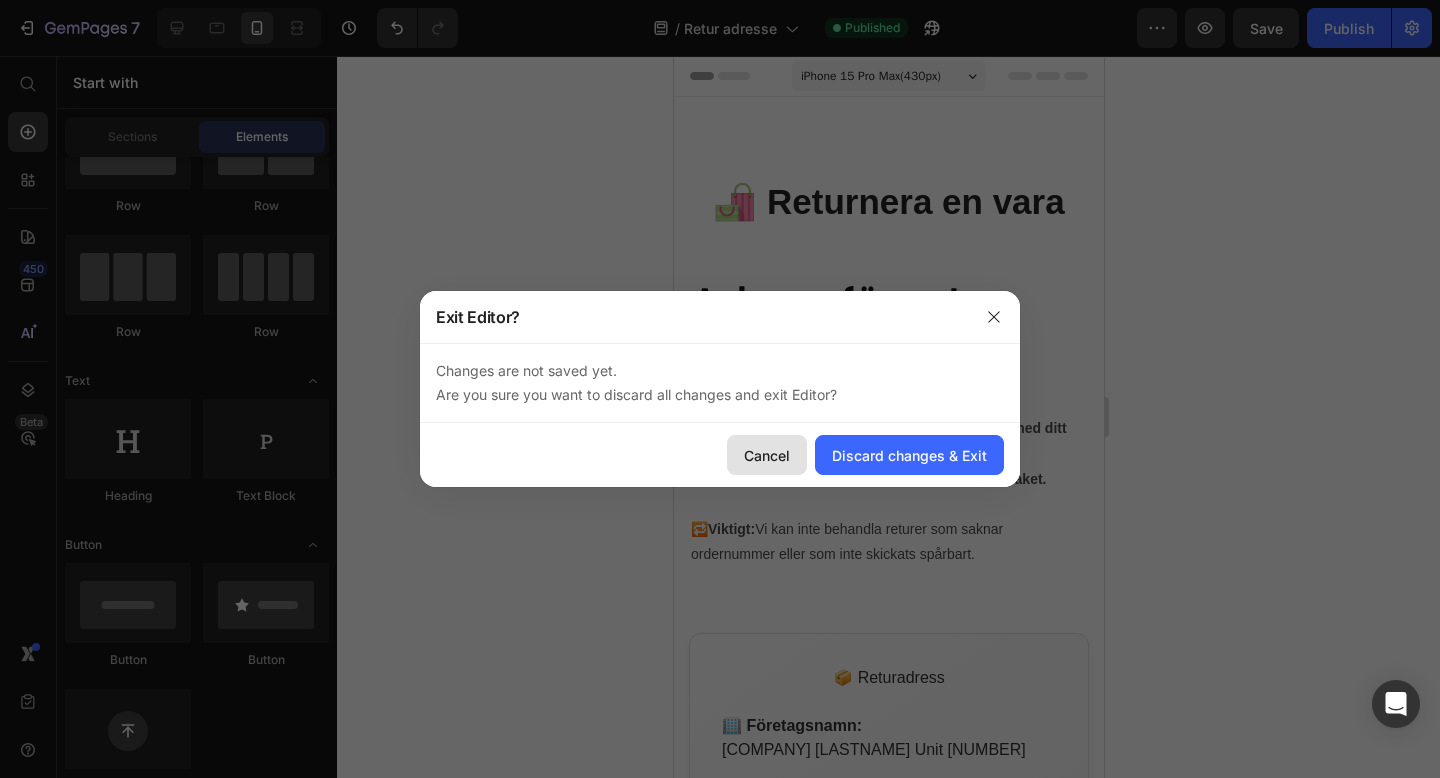 click on "Cancel" at bounding box center (767, 455) 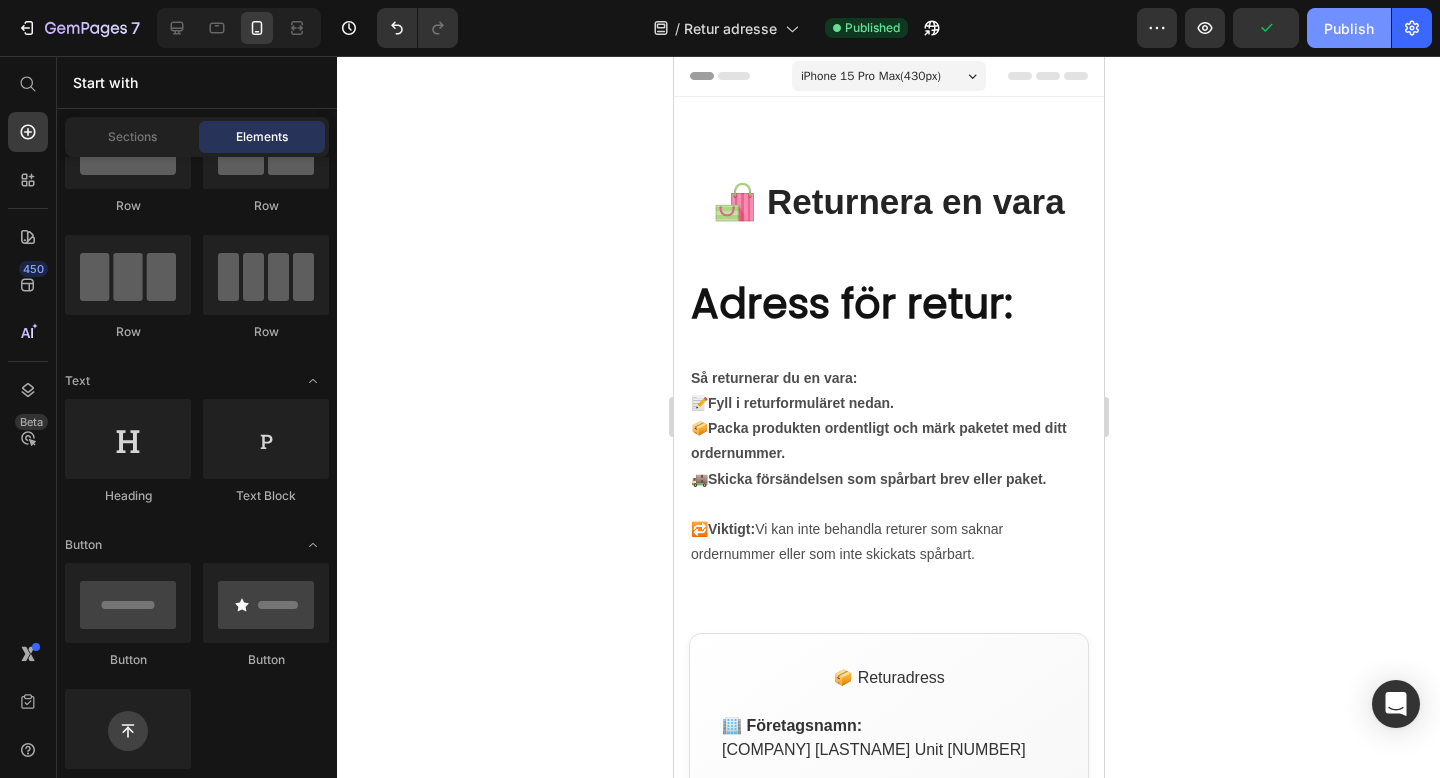 click on "Publish" 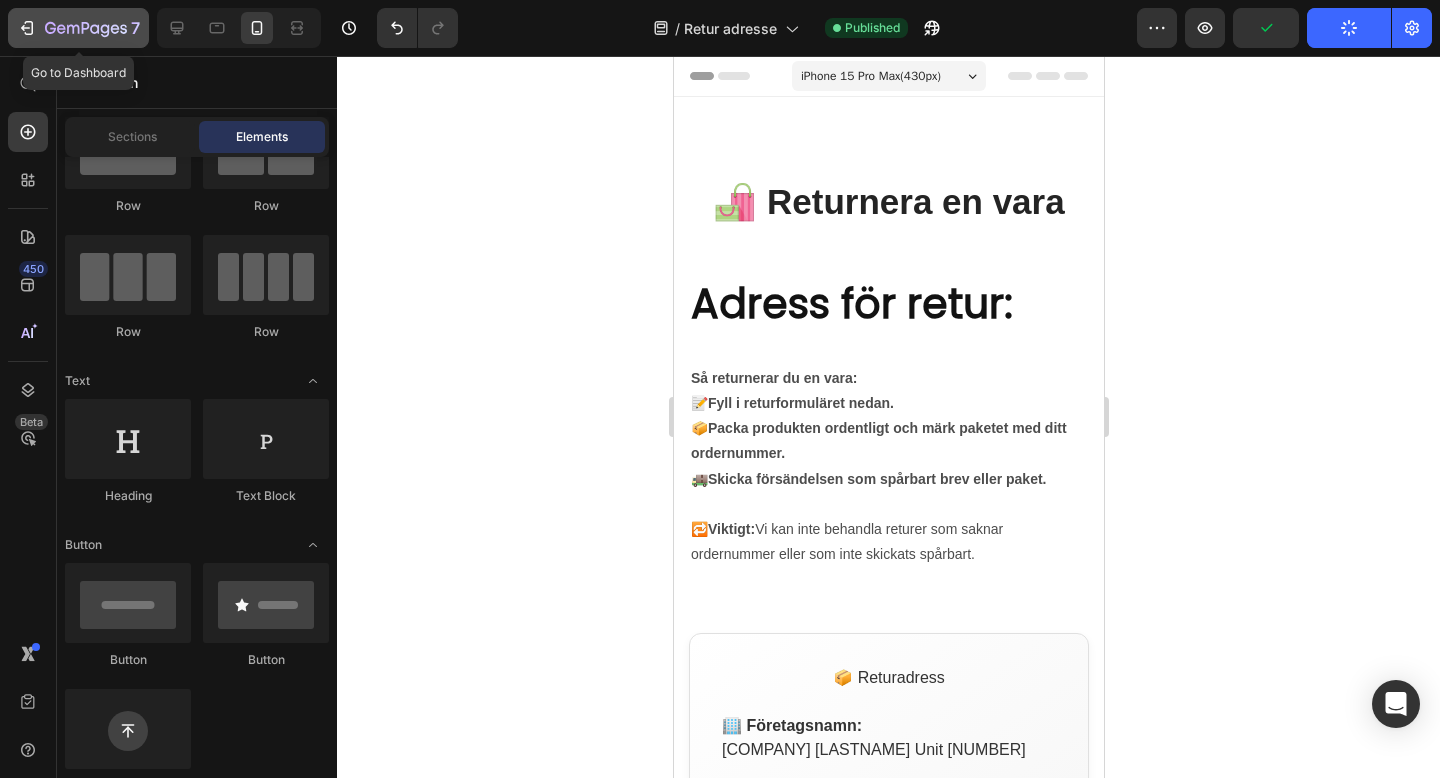 click on "7" 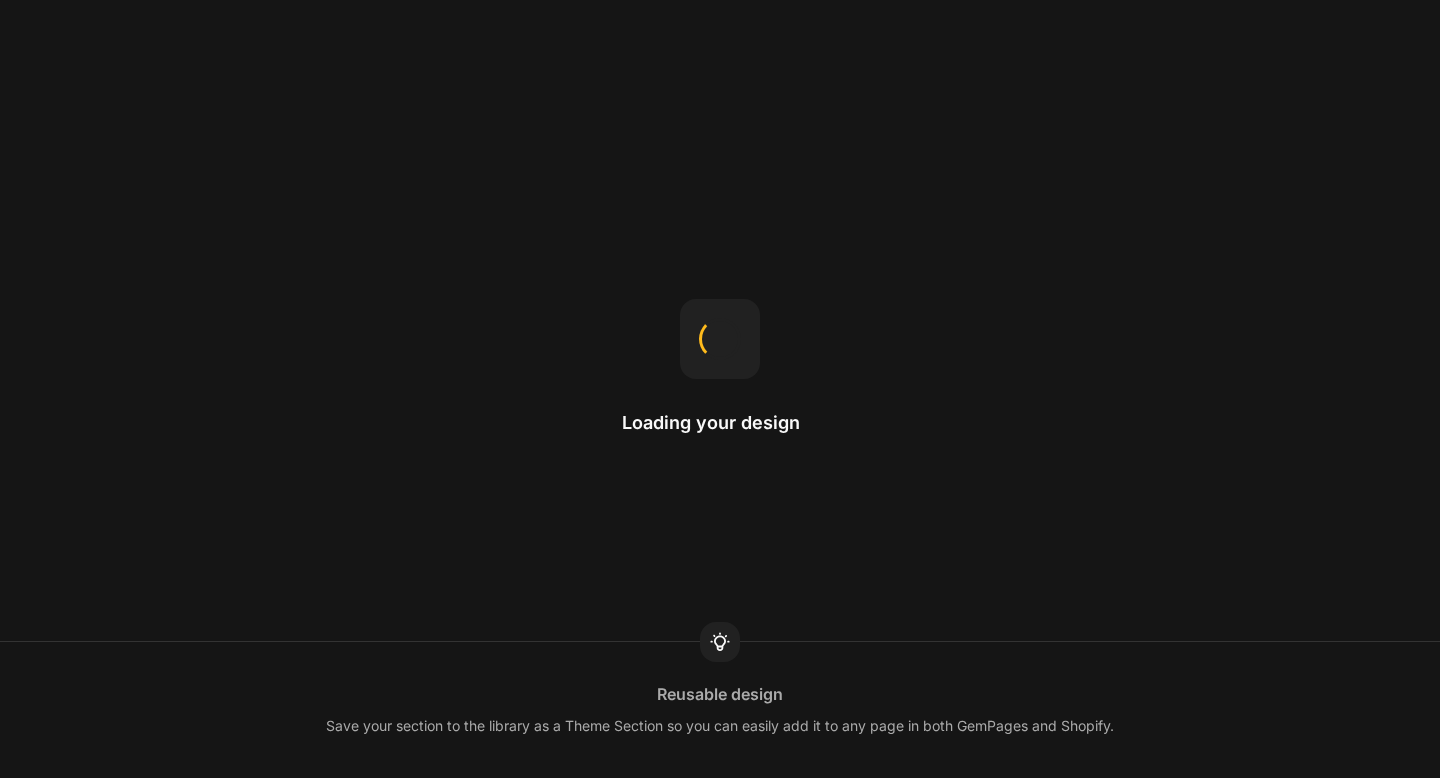 scroll, scrollTop: 0, scrollLeft: 0, axis: both 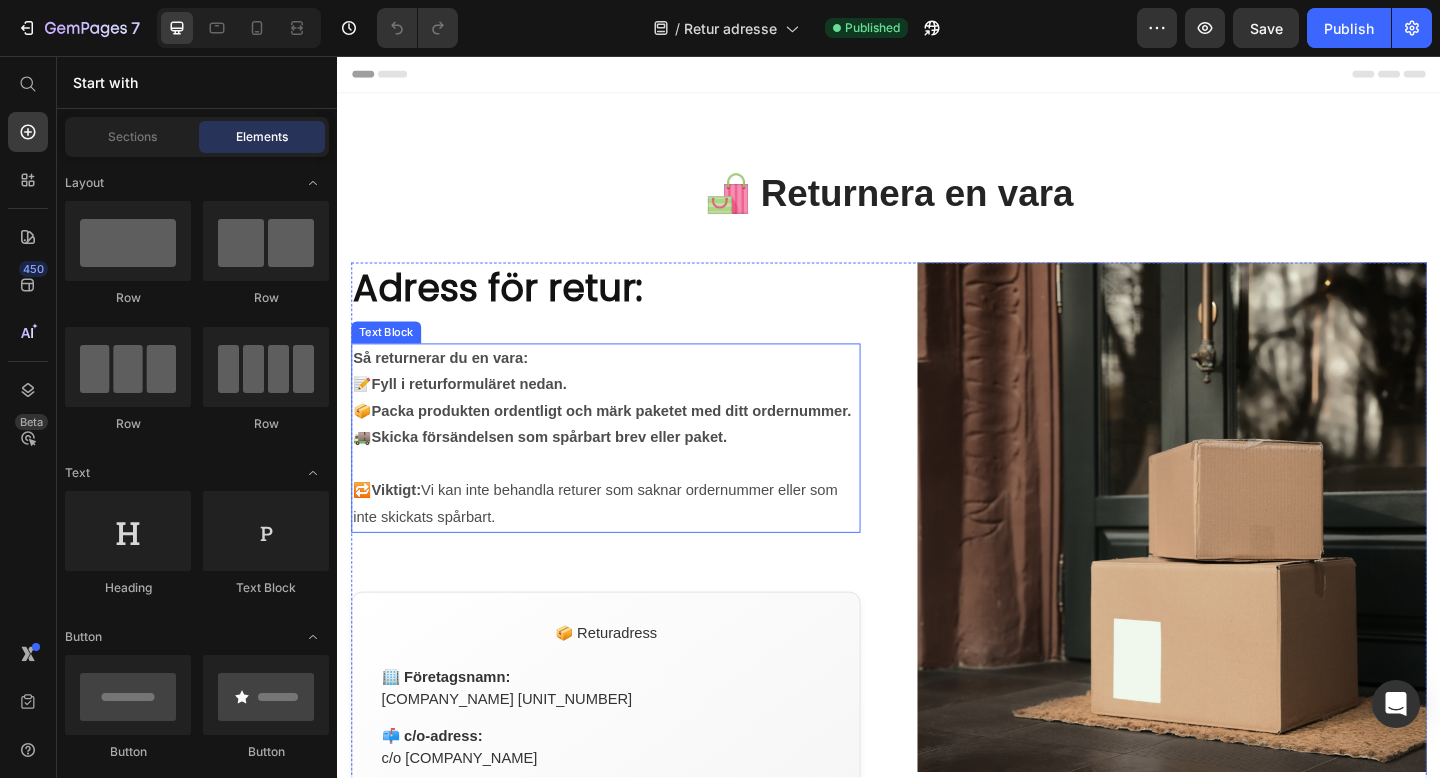 click on "📝  Fyll i returformuläret nedan." at bounding box center (629, 414) 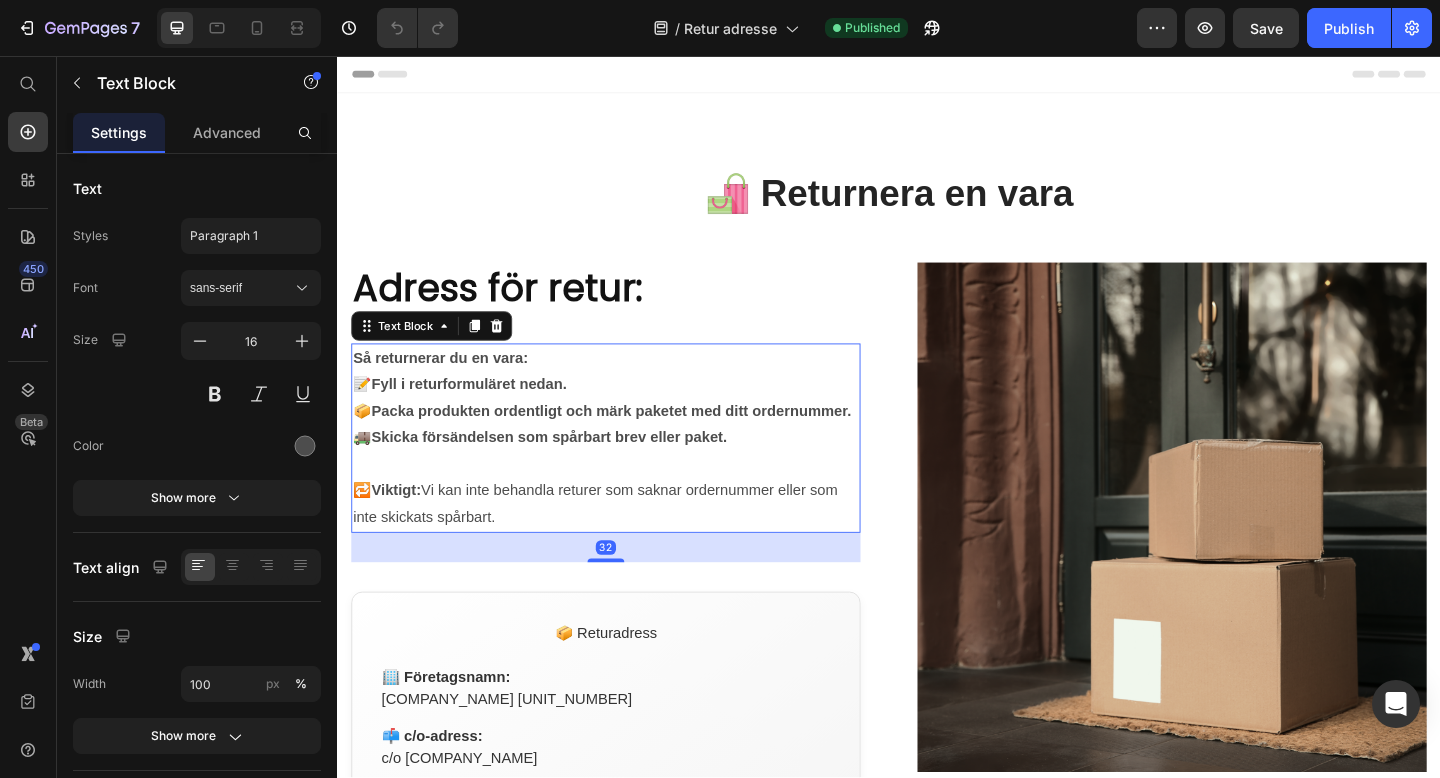 click on "📝  Fyll i returformuläret nedan." at bounding box center (629, 414) 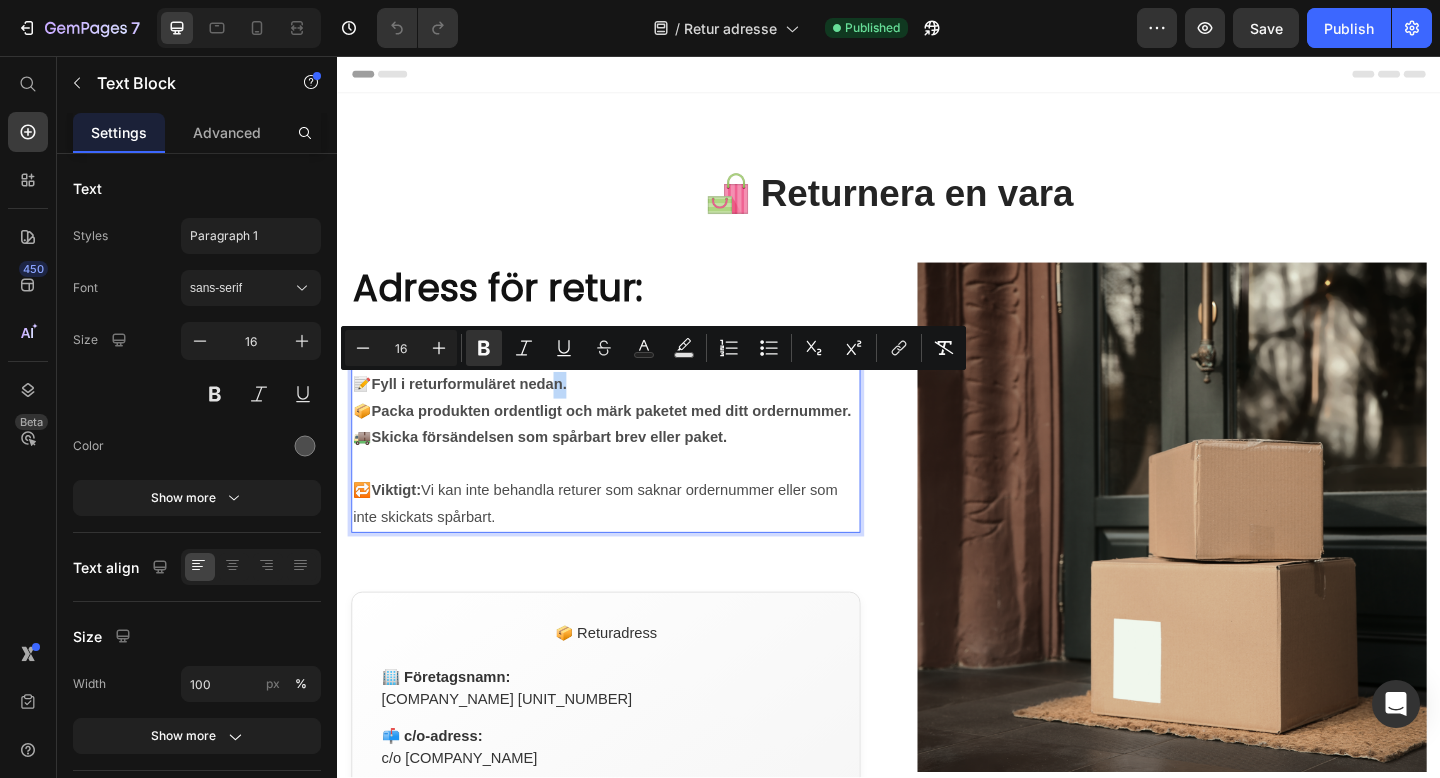 drag, startPoint x: 597, startPoint y: 422, endPoint x: 573, endPoint y: 422, distance: 24 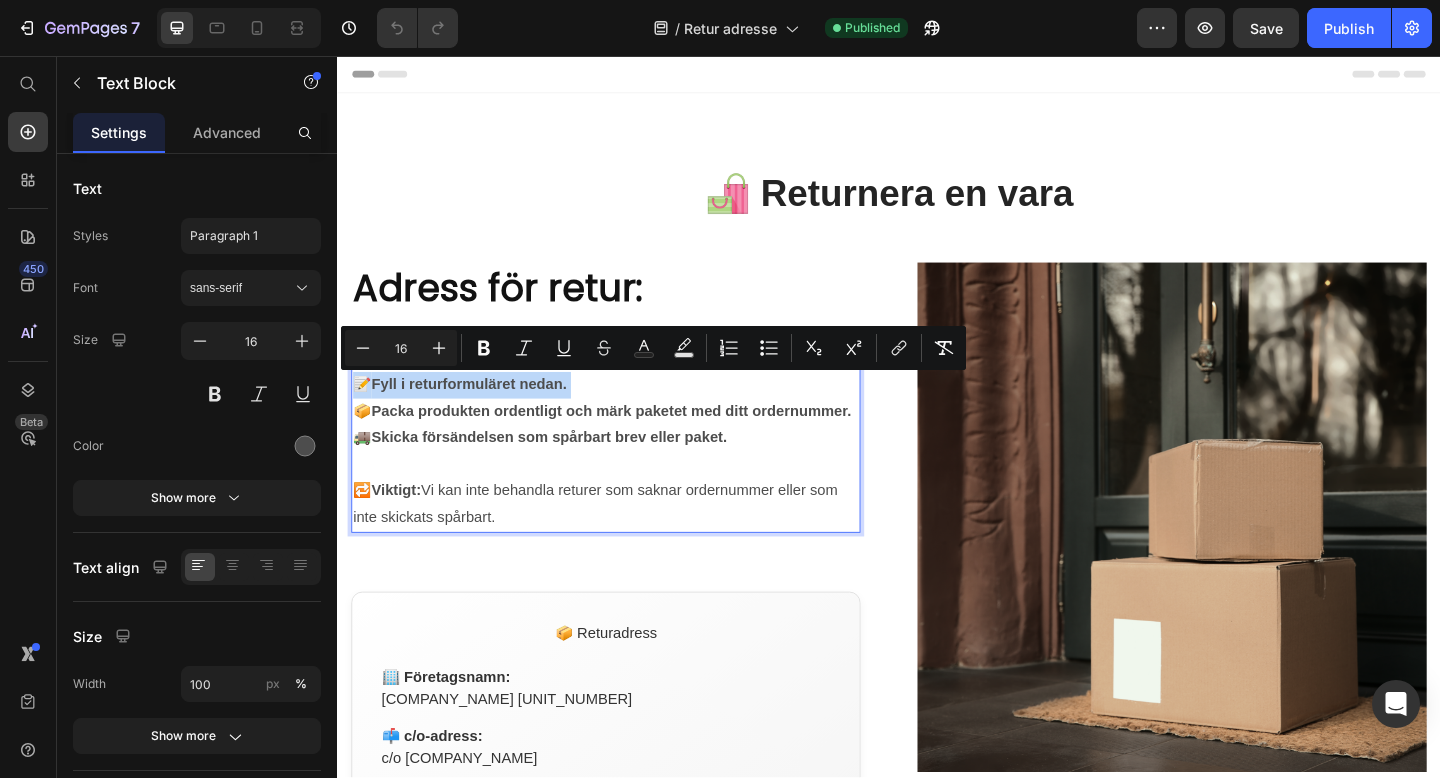 drag, startPoint x: 356, startPoint y: 445, endPoint x: 356, endPoint y: 424, distance: 21 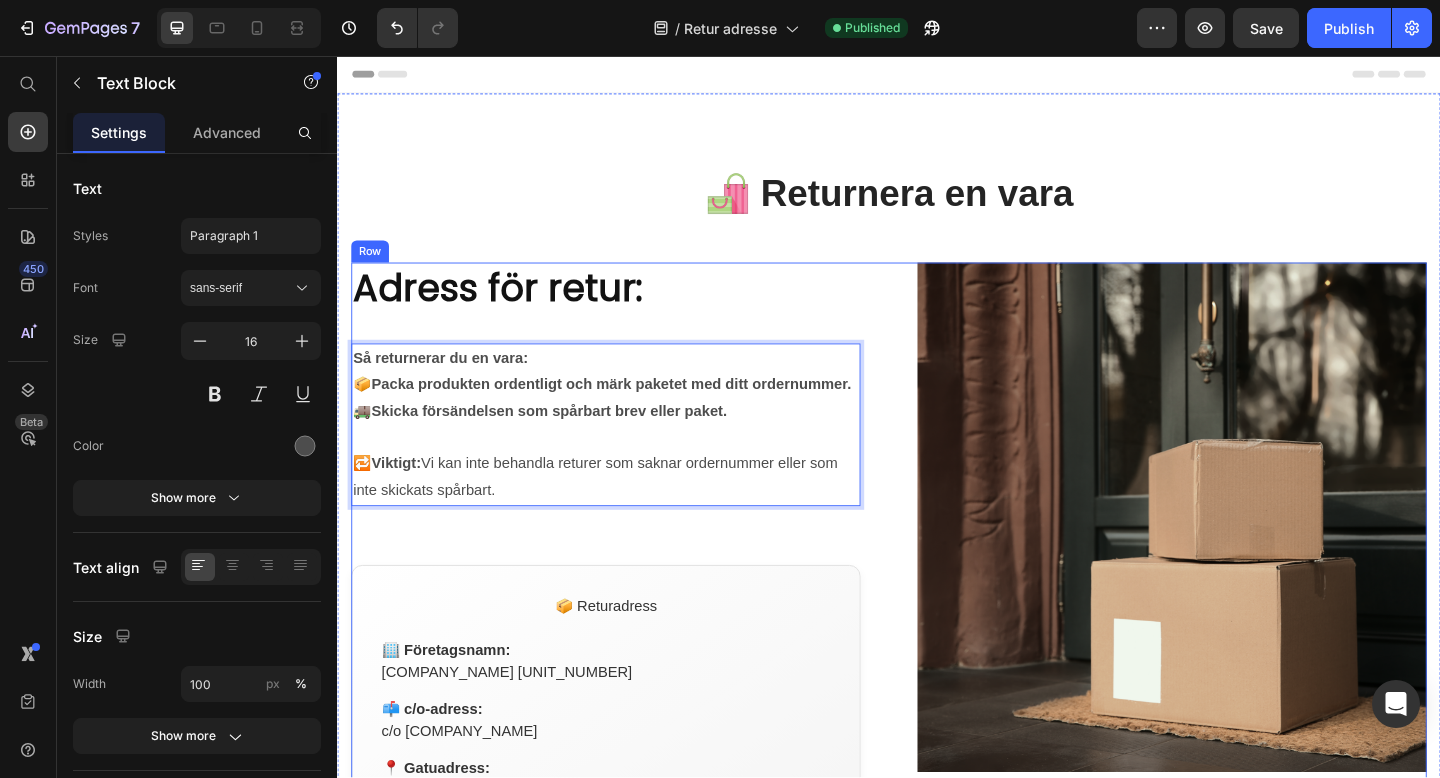 click on "Adress för retur: Heading Så returnerar du en vara: 📦  Packa produkten ordentligt och märk paketet med ditt ordernummer. 🚚  Skicka försändelsen som spårbart brev eller paket. 🔁  Viktigt:  Vi kan inte behandla returer som saknar ordernummer eller som inte skickats spårbart. Text Block   32
📦 Returadress
🏢 Företagsnamn:
Lauvico AS Unit 196
📫 c/o-adress:
c/o Mail Boxes Etc.
📍 Gatuadress:
Kungsholmsgatan 10
📮 Postnummer & Stad:
112 27 STOCKHOLM
✉️ Observera att detta är adressen du skickar returen till. Märk försändelsen med ditt ordernummer.
Custom Code ✅  Viktiga regler för retur Innan du skickar tillbaka något, var vänlig och läs igenom våra returvillkor:   - Retur ska anmälas inom 14 dagar  från att du mottagit varan. - Fyll alltid i returformuläret nedan innan du skickar något tillbaka. - Produkten ska vara  oanvänd och i originalförpackning . -  spårbar ." at bounding box center (629, 945) 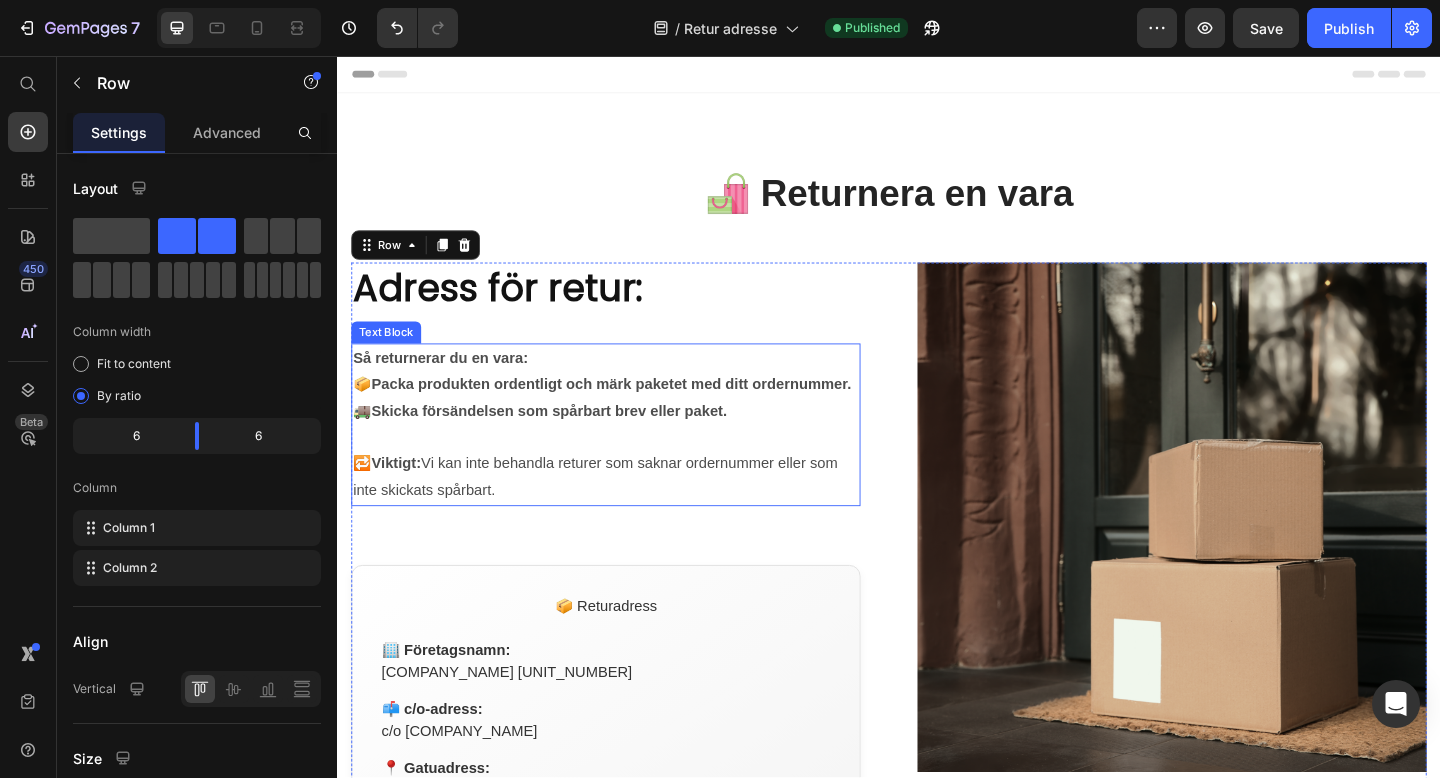 click on "🔁  Viktigt:  Vi kan inte behandla returer som saknar ordernummer eller som inte skickats spårbart." at bounding box center [629, 515] 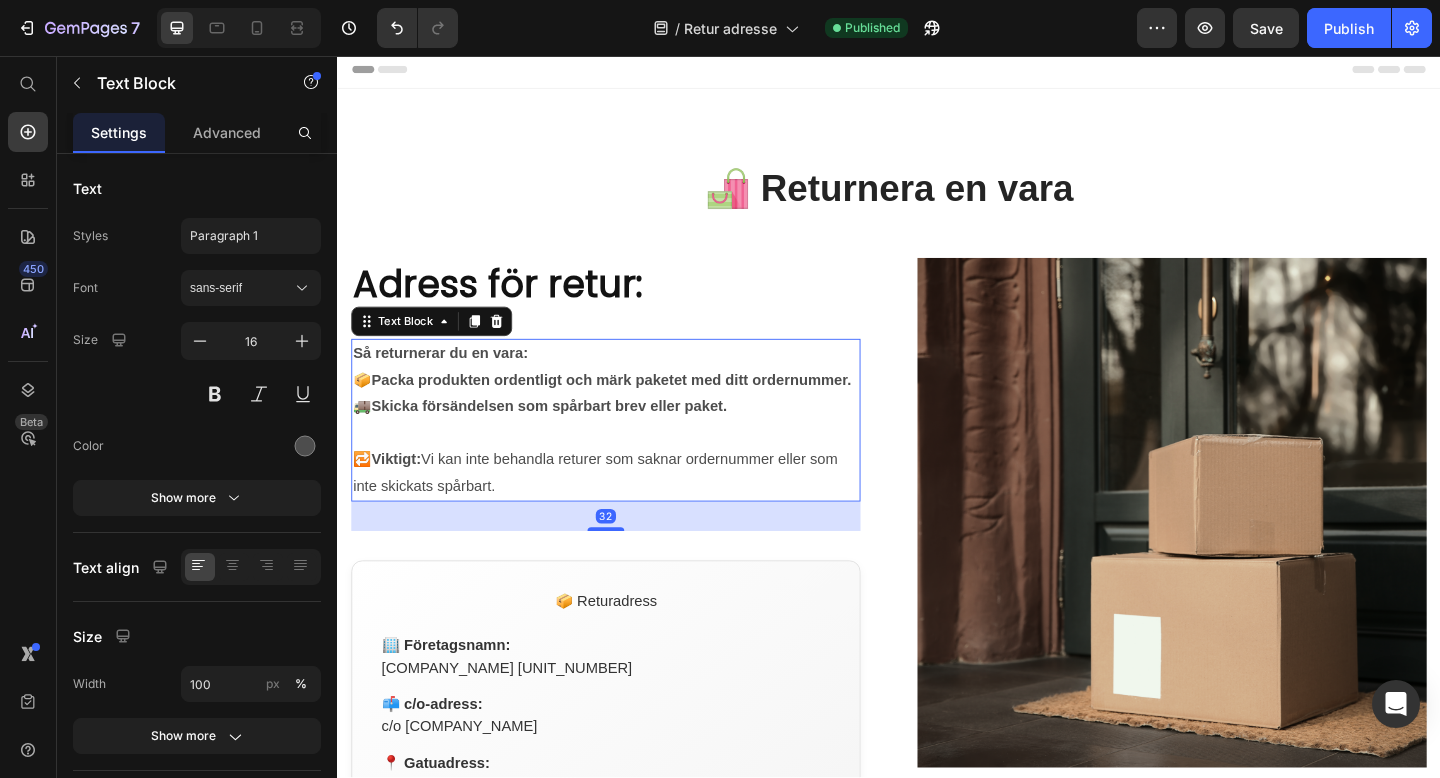 scroll, scrollTop: 0, scrollLeft: 0, axis: both 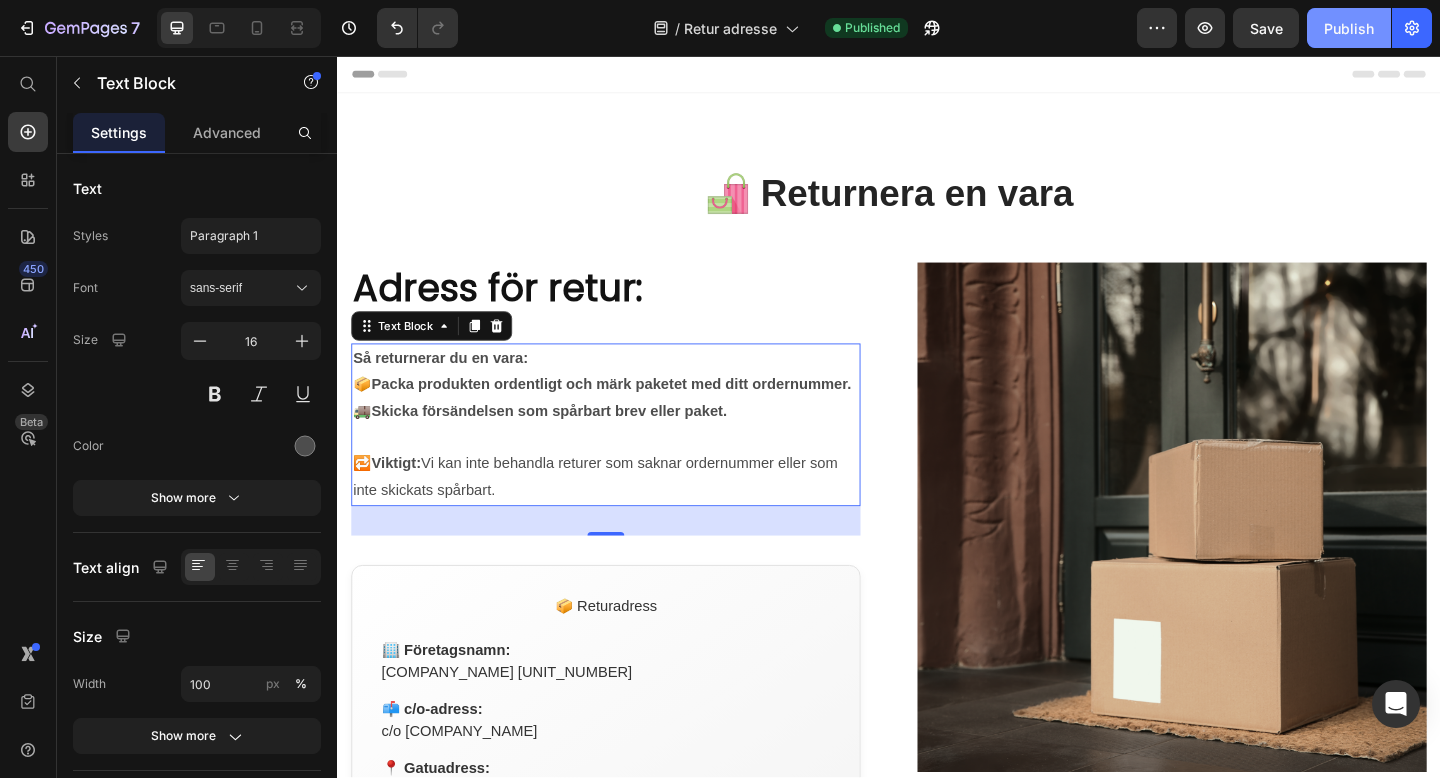 click on "Publish" at bounding box center [1349, 28] 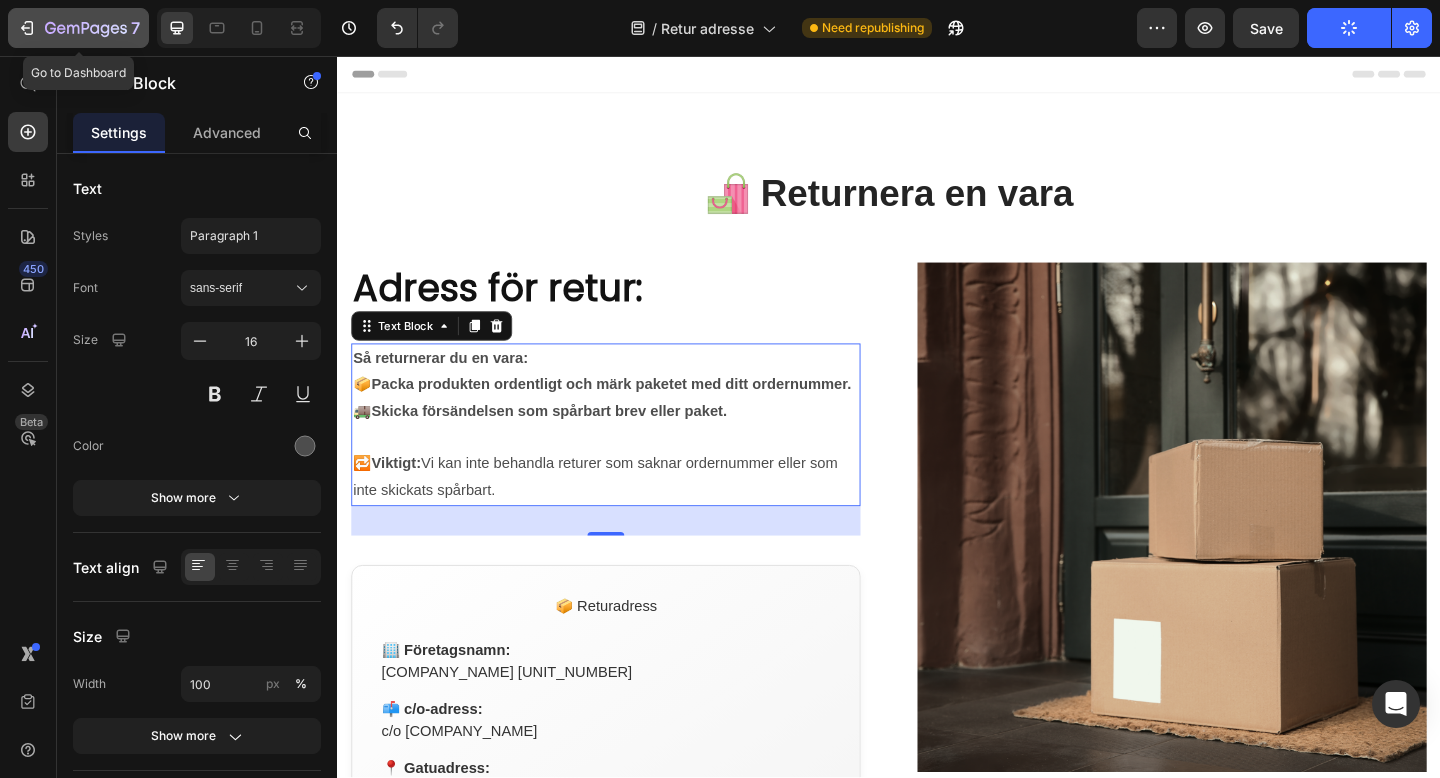 click 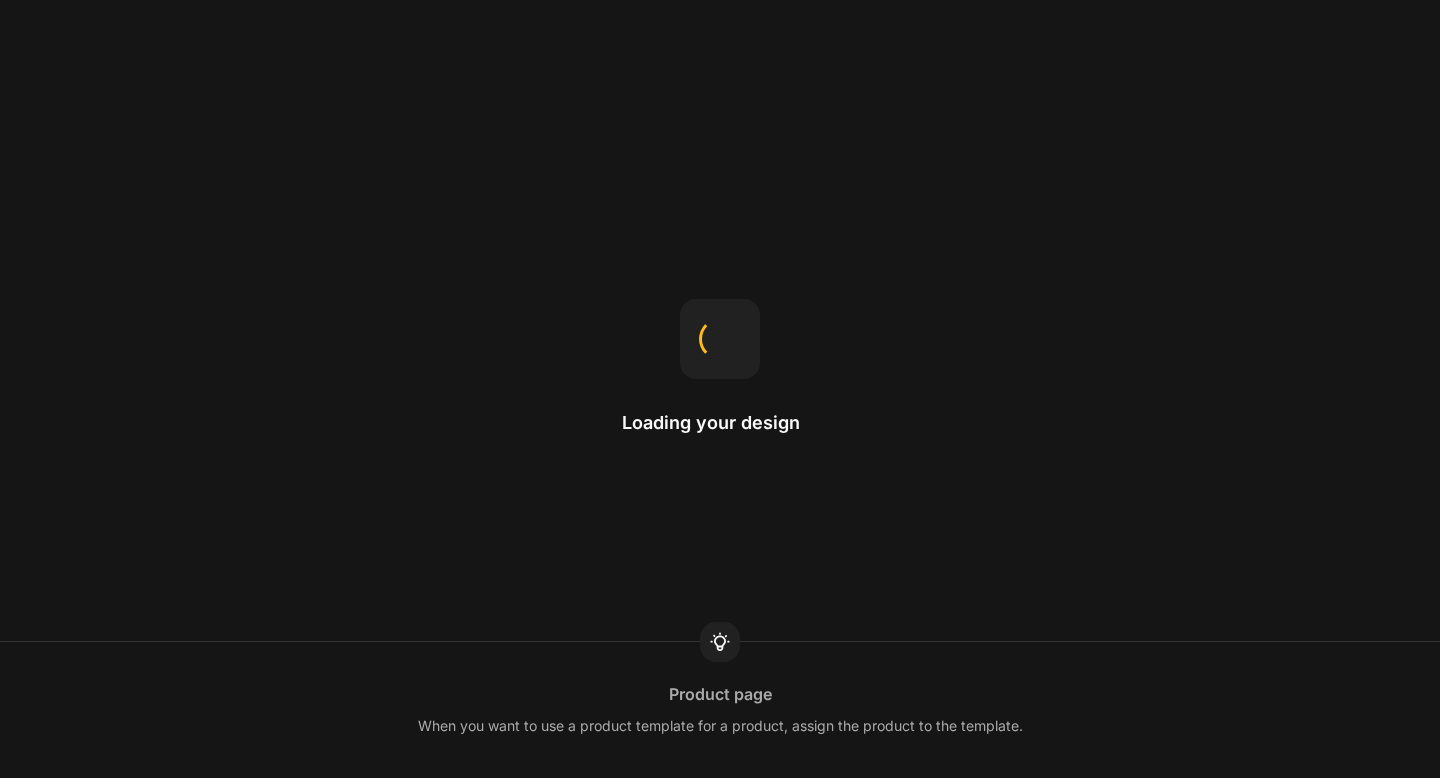 scroll, scrollTop: 0, scrollLeft: 0, axis: both 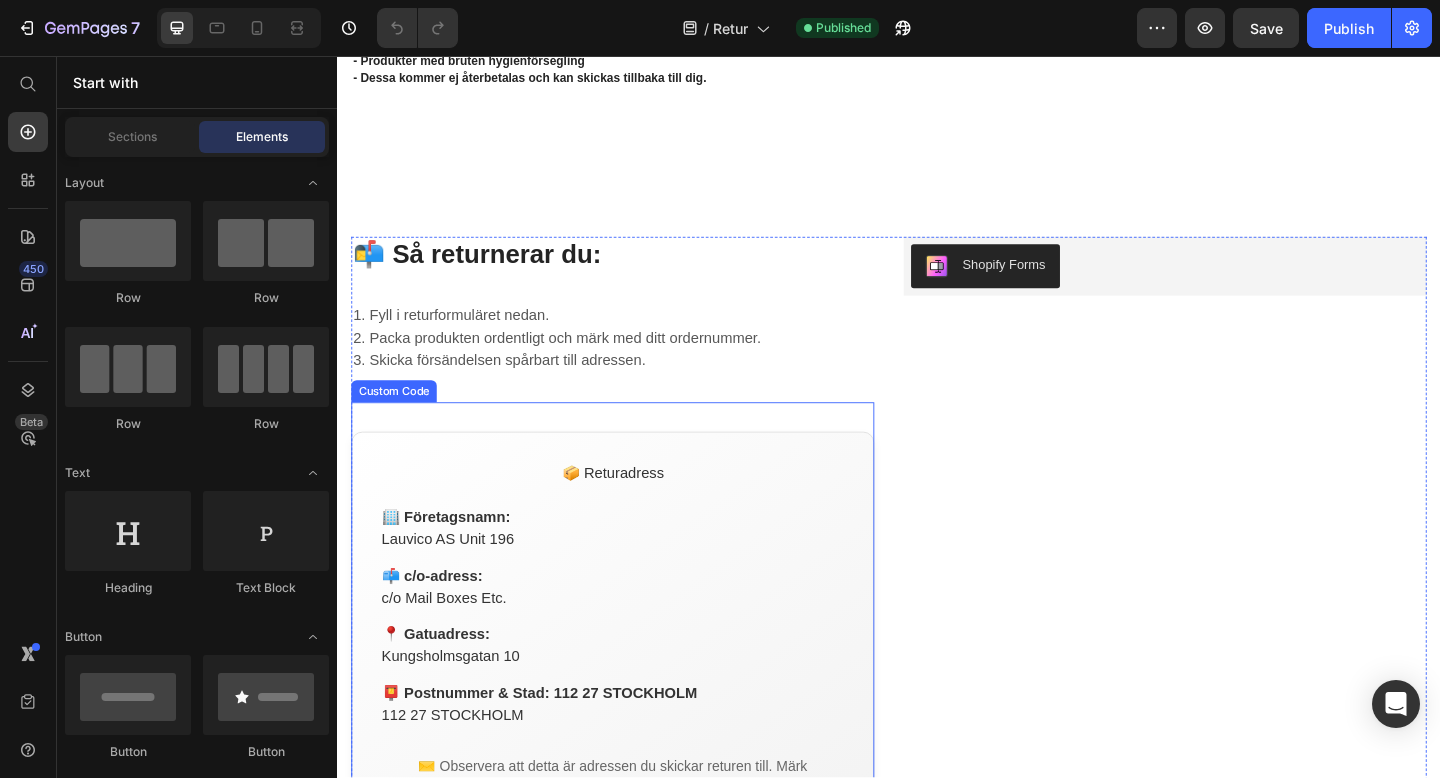 click on "📦 Returadress
🏢 Företagsnamn:
Lauvico AS Unit 196
📫 c/o-adress:
c/o Mail Boxes Etc.
📍 Gatuadress:
Kungsholmsgatan 10
📮 Postnummer & Stad:
112 27 STOCKHOLM
✉️ Observera att detta är adressen du skickar returen till. Märk försändelsen med ditt ordernummer.
Custom Code" at bounding box center [636, 681] 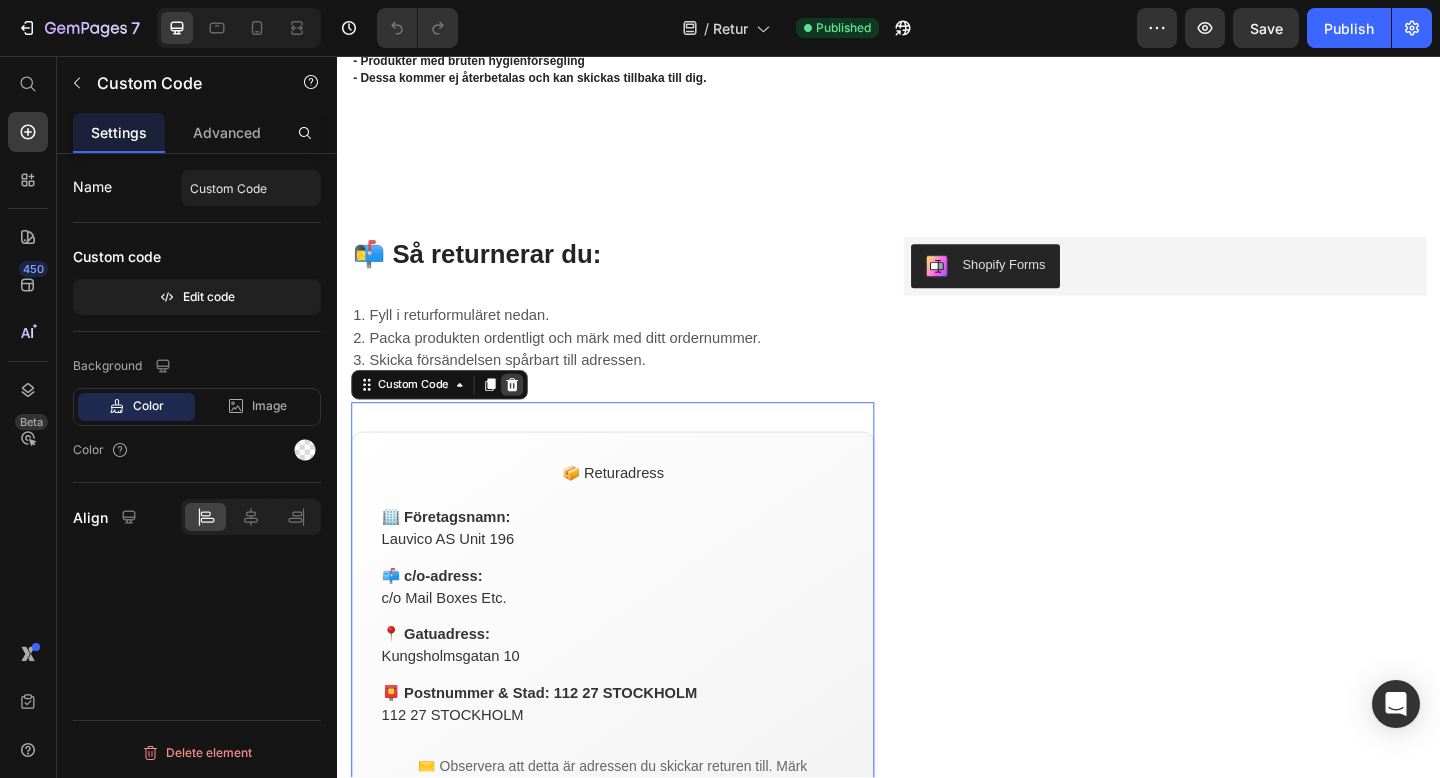 click at bounding box center [527, 414] 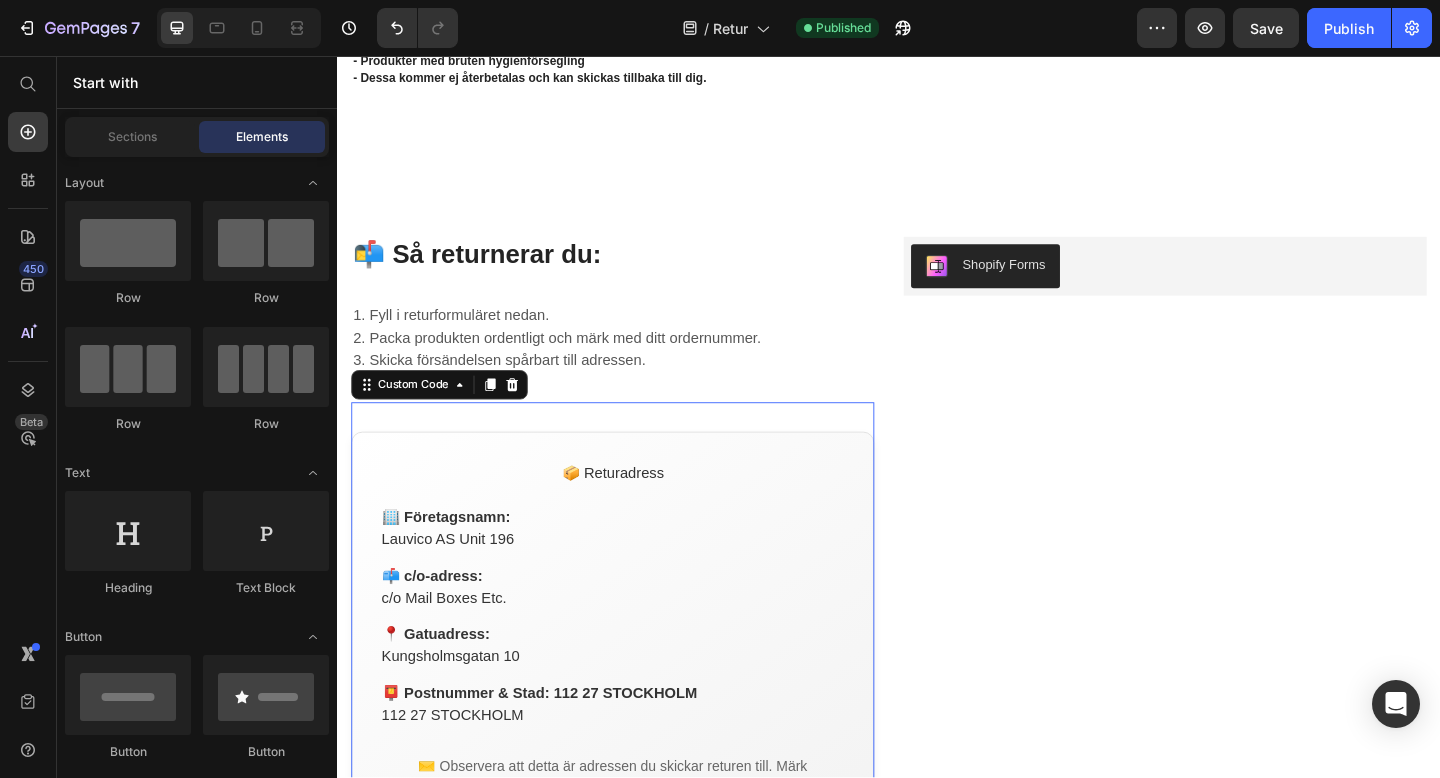 scroll, scrollTop: 844, scrollLeft: 0, axis: vertical 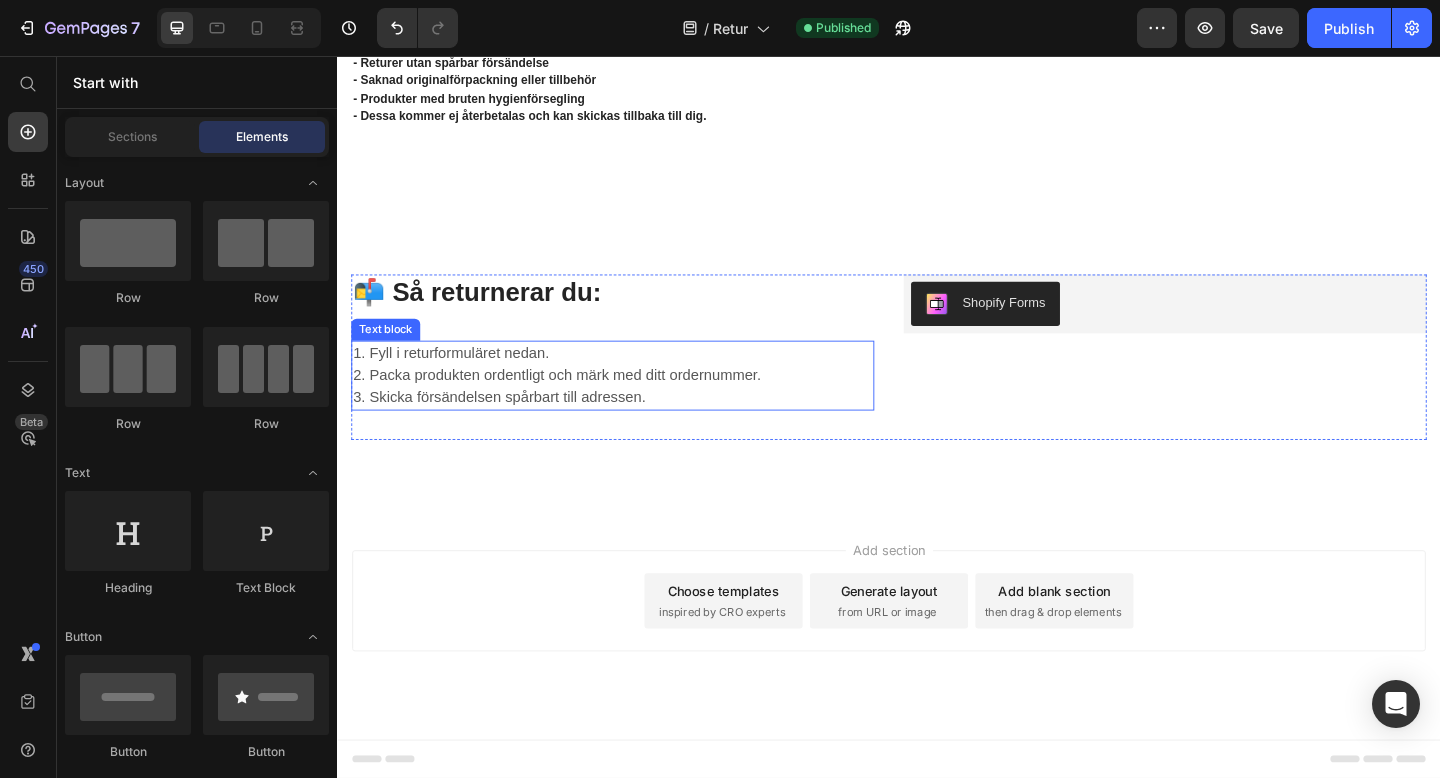 click on "3. Skicka försändelsen spårbart till adressen." at bounding box center [636, 428] 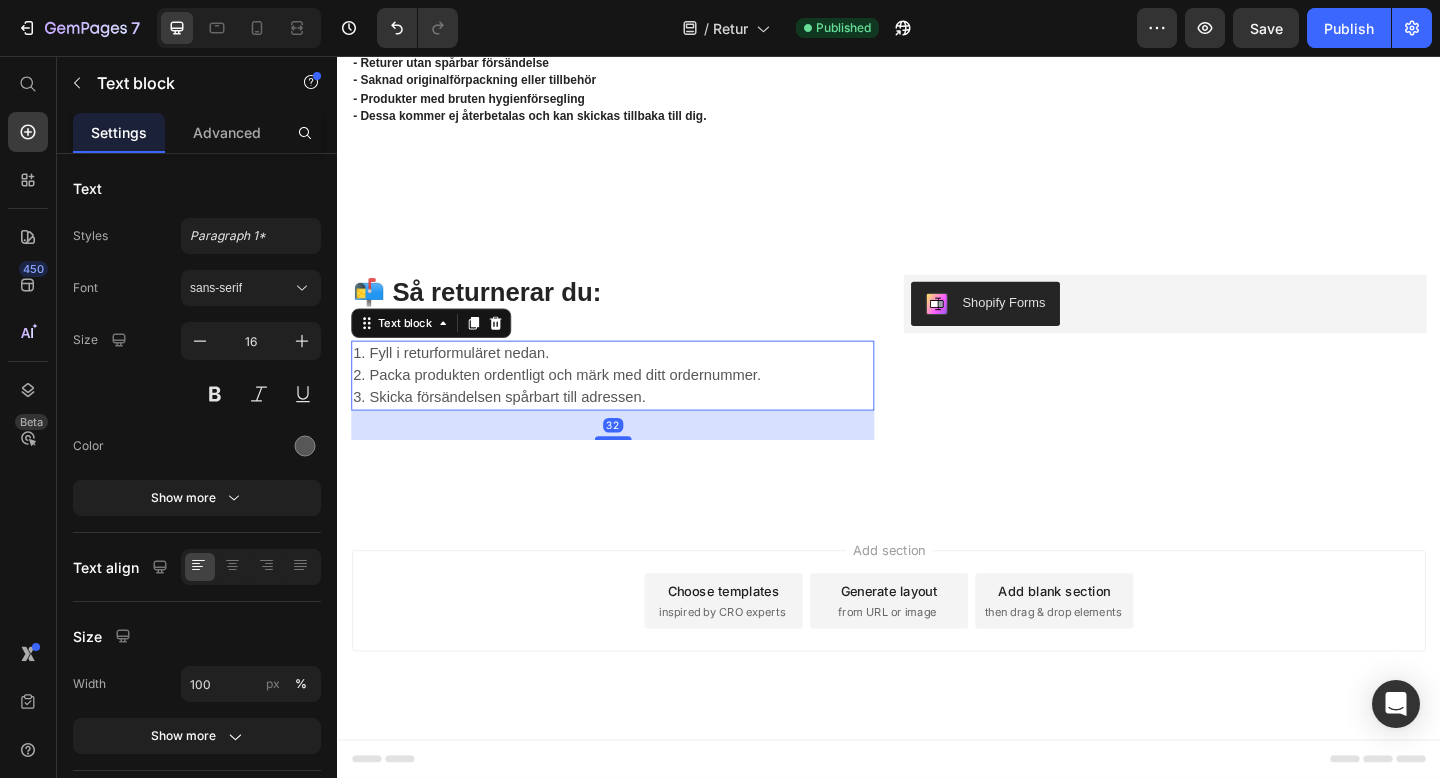 click on "3. Skicka försändelsen spårbart till adressen." at bounding box center (636, 428) 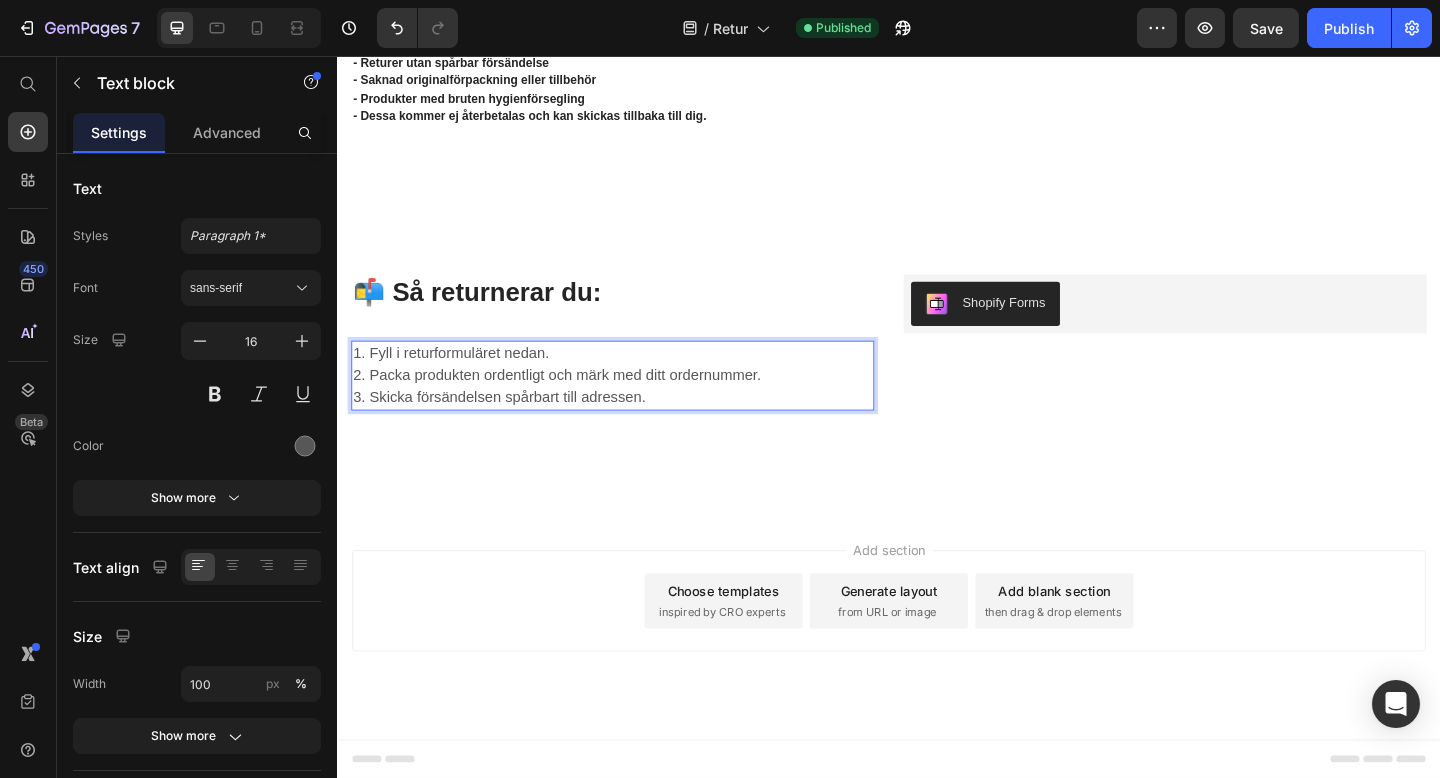 click on "3. Skicka försändelsen spårbart till adressen." at bounding box center [636, 428] 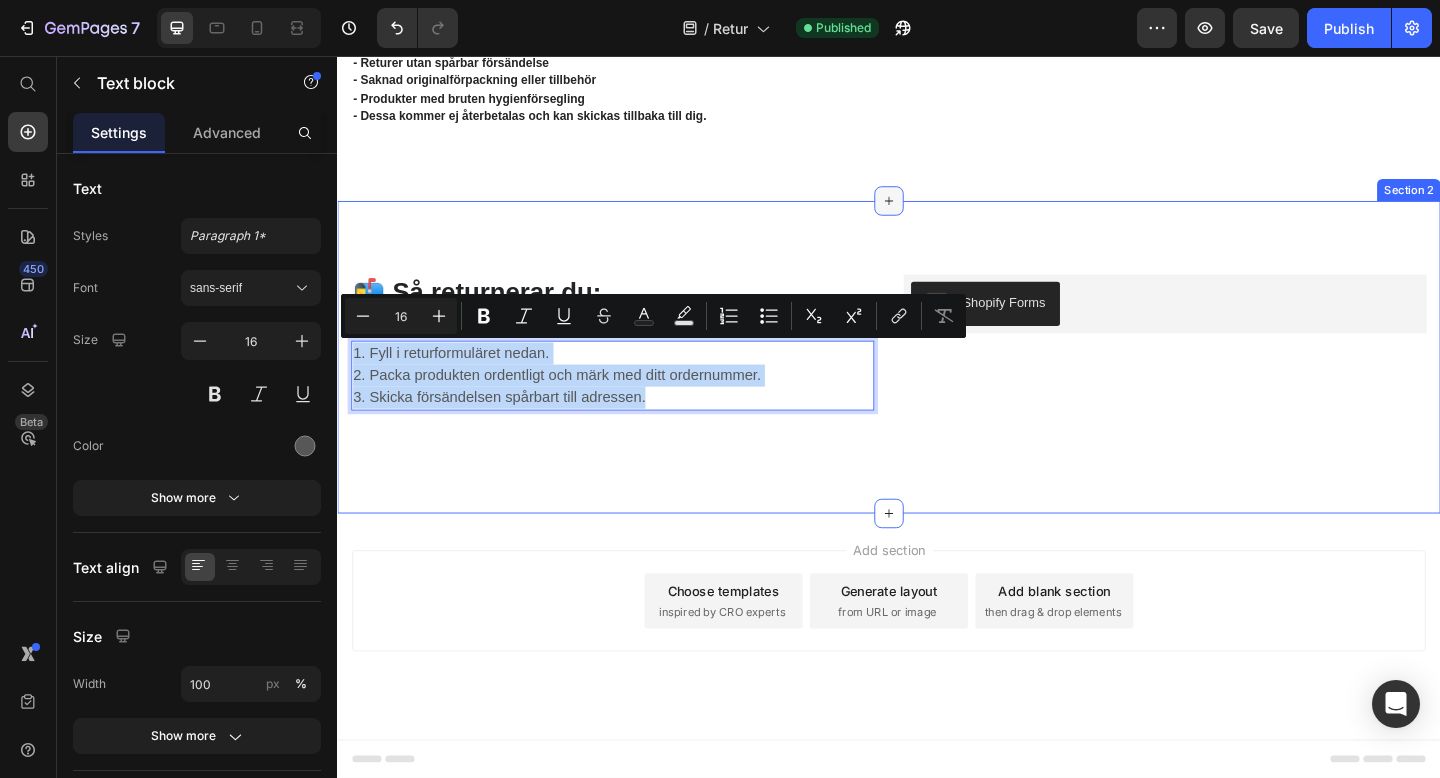 copy on "1. Fyll i returformuläret nedan. 2. Packa produkten ordentligt och märk med ditt ordernummer. 3. Skicka försändelsen spårbart till adressen." 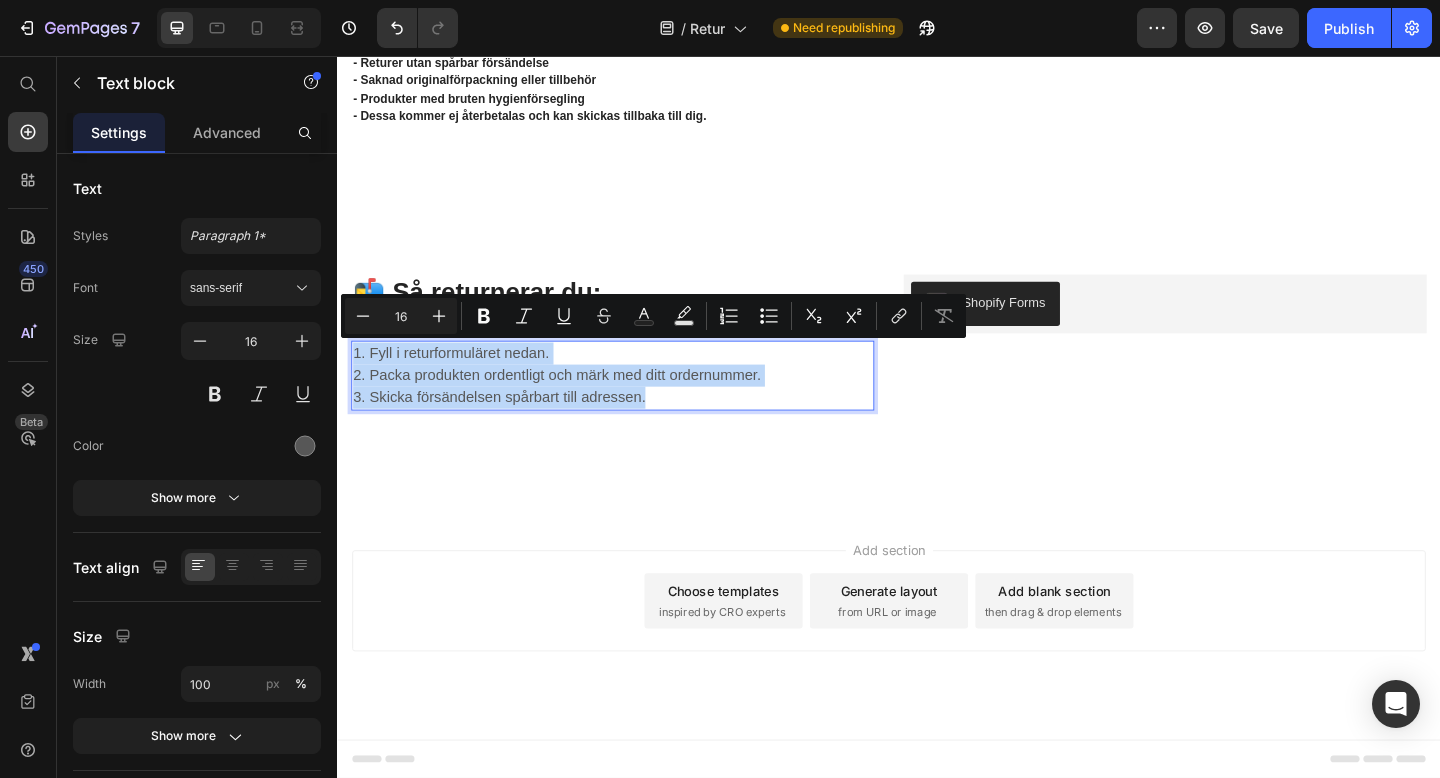 click on "2. Packa produkten ordentligt och märk med ditt ordernummer." at bounding box center [636, 404] 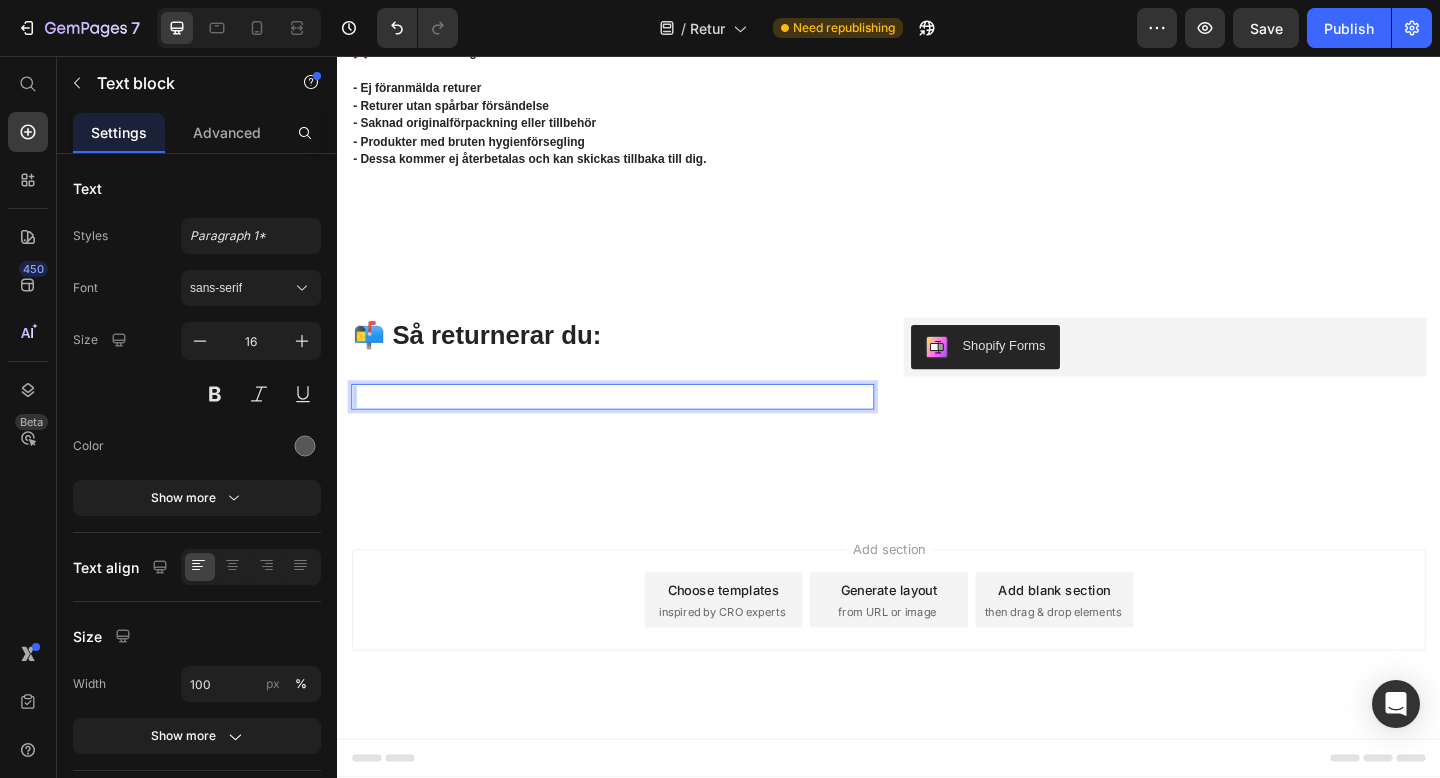 scroll, scrollTop: 772, scrollLeft: 0, axis: vertical 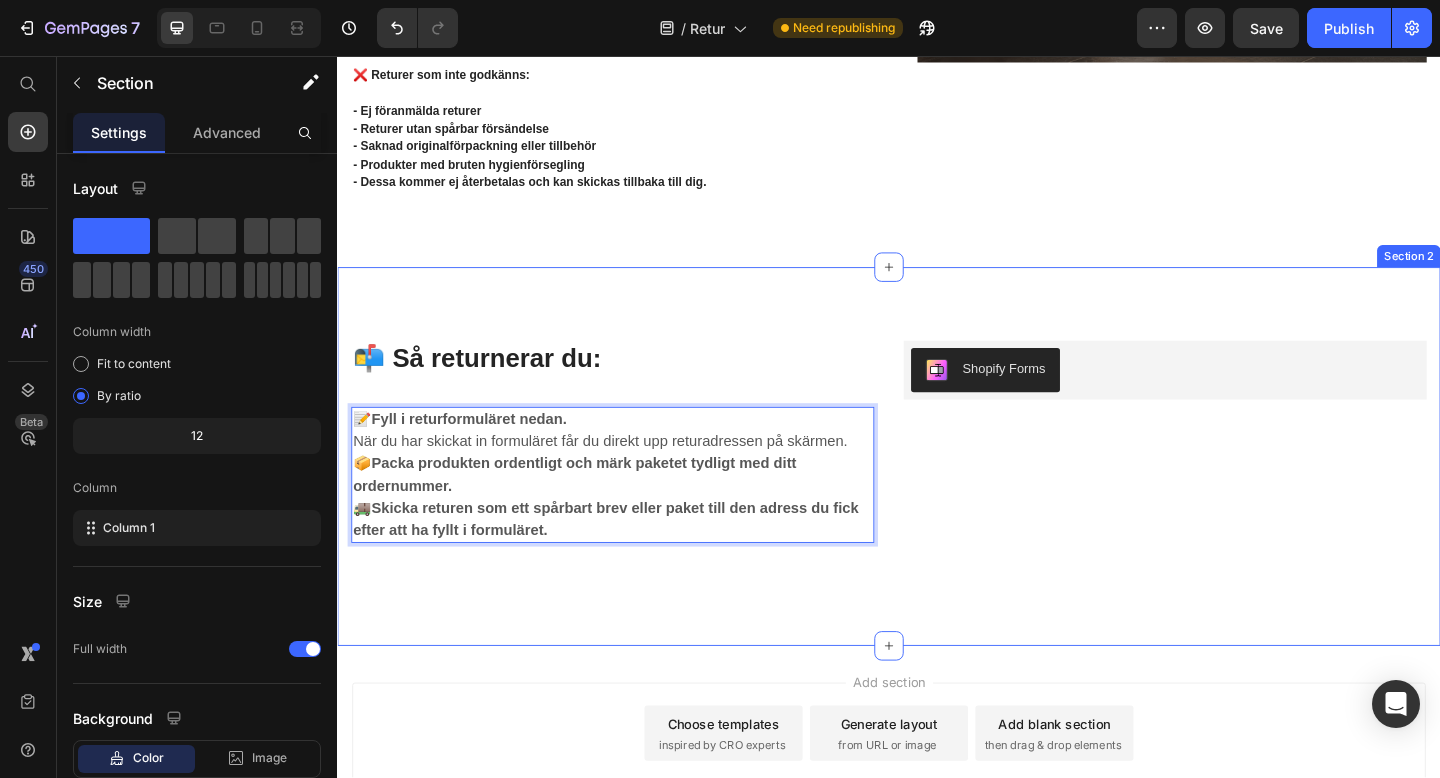 click on "Shopify Forms Shopify Forms 📬 Så returnerar du: Heading 📝  Fyll i returformuläret nedan. När du har skickat in formuläret får du direkt upp returadressen på skärmen. 📦  Packa produkten ordentligt och märk paketet tydligt med ditt ordernummer. 🚚  Skicka returen som ett spårbart brev eller paket till den adress du fick efter att ha fyllt i formuläret. Text block   32 Shopify Forms Shopify Forms Row Section 2" at bounding box center (937, 492) 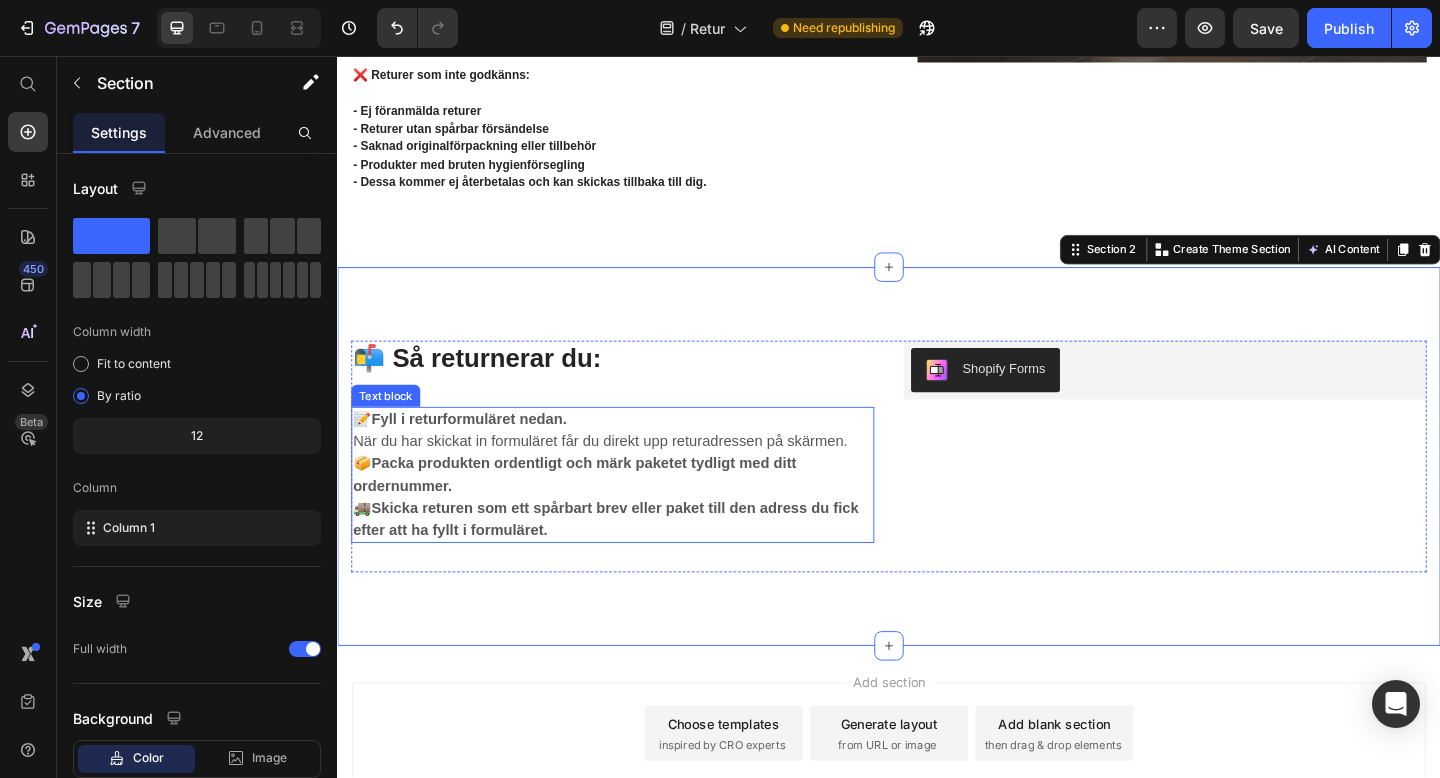 click on "Fyll i returformuläret nedan." at bounding box center (480, 451) 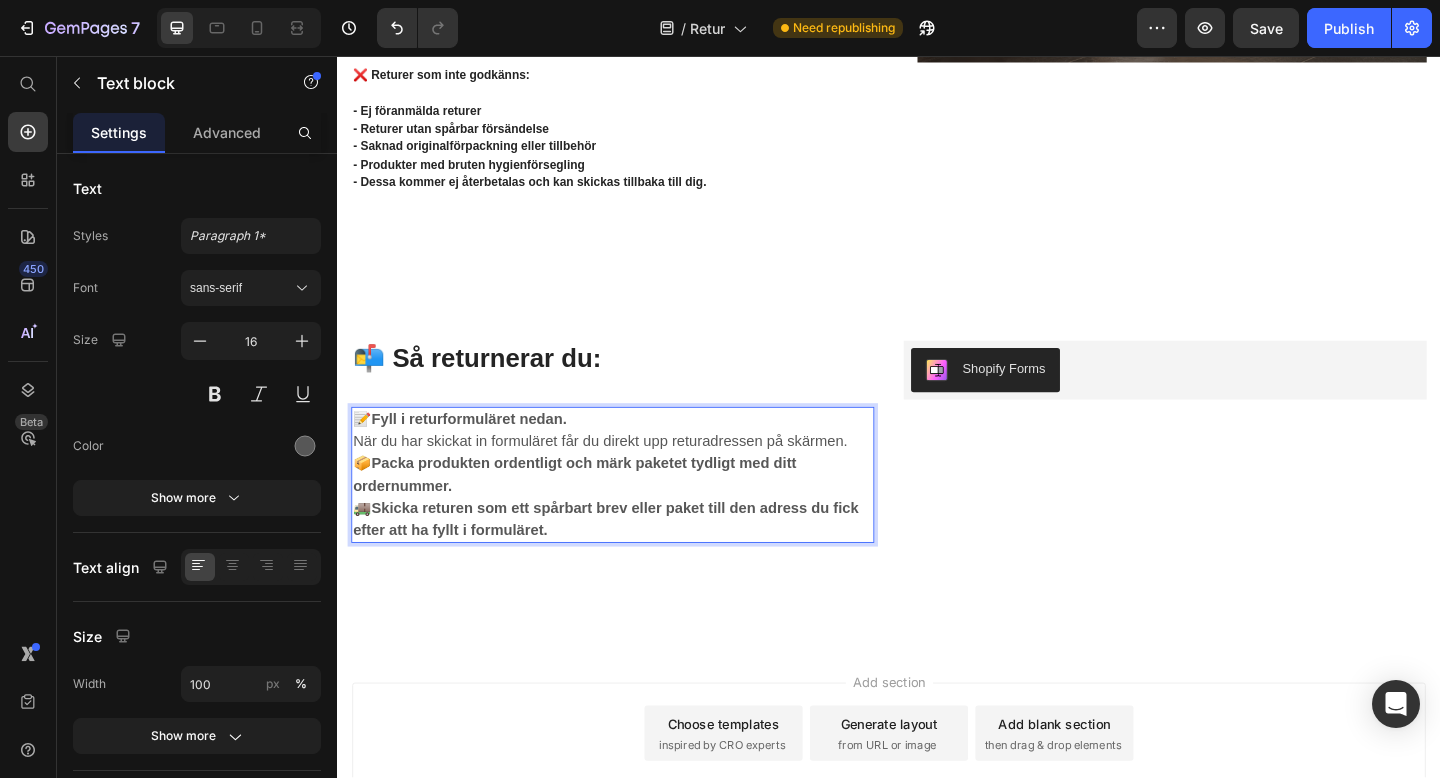 click on "📝  Fyll i returformuläret nedan. När du har skickat in formuläret får du direkt upp returadressen på skärmen." at bounding box center (636, 464) 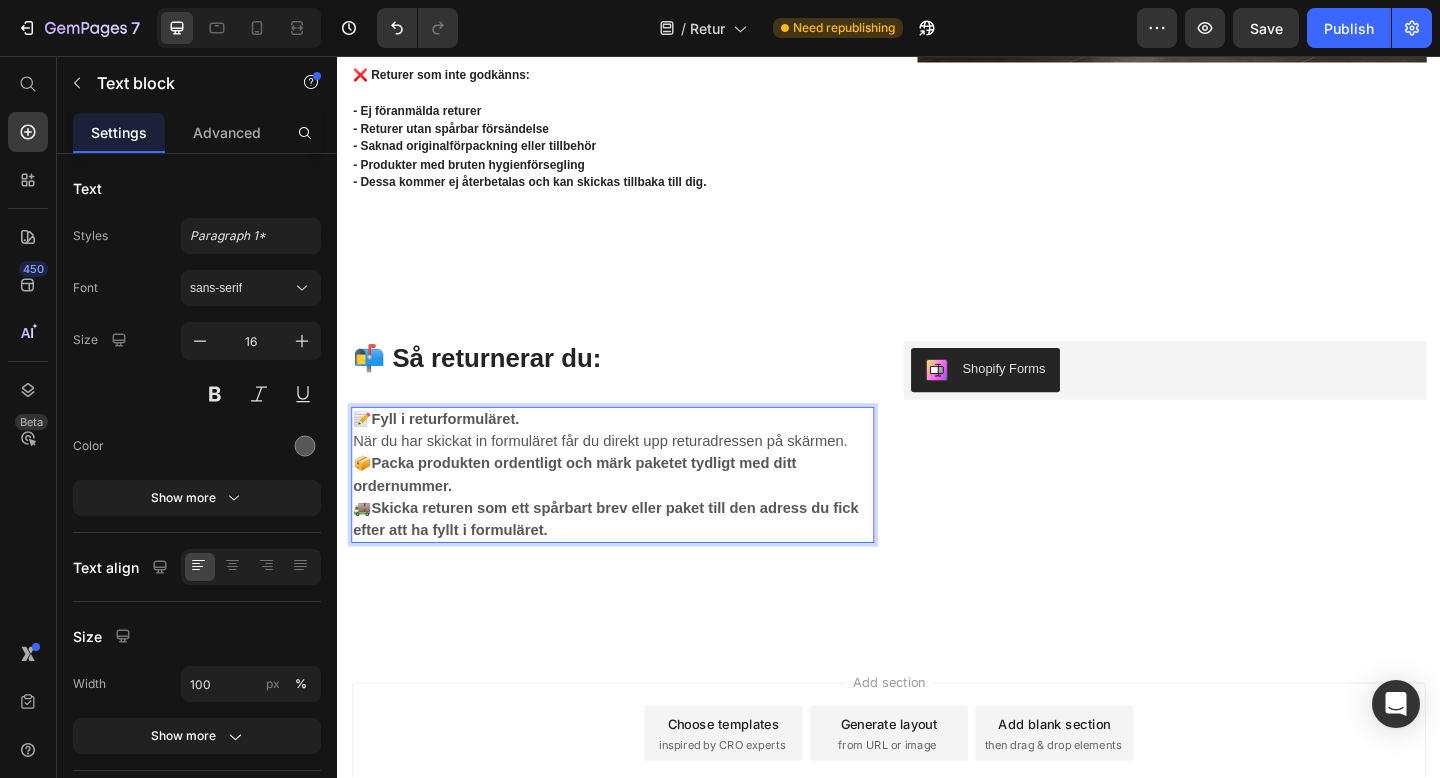 click on "📦  Packa produkten ordentligt och märk paketet tydligt med ditt ordernummer." at bounding box center [636, 512] 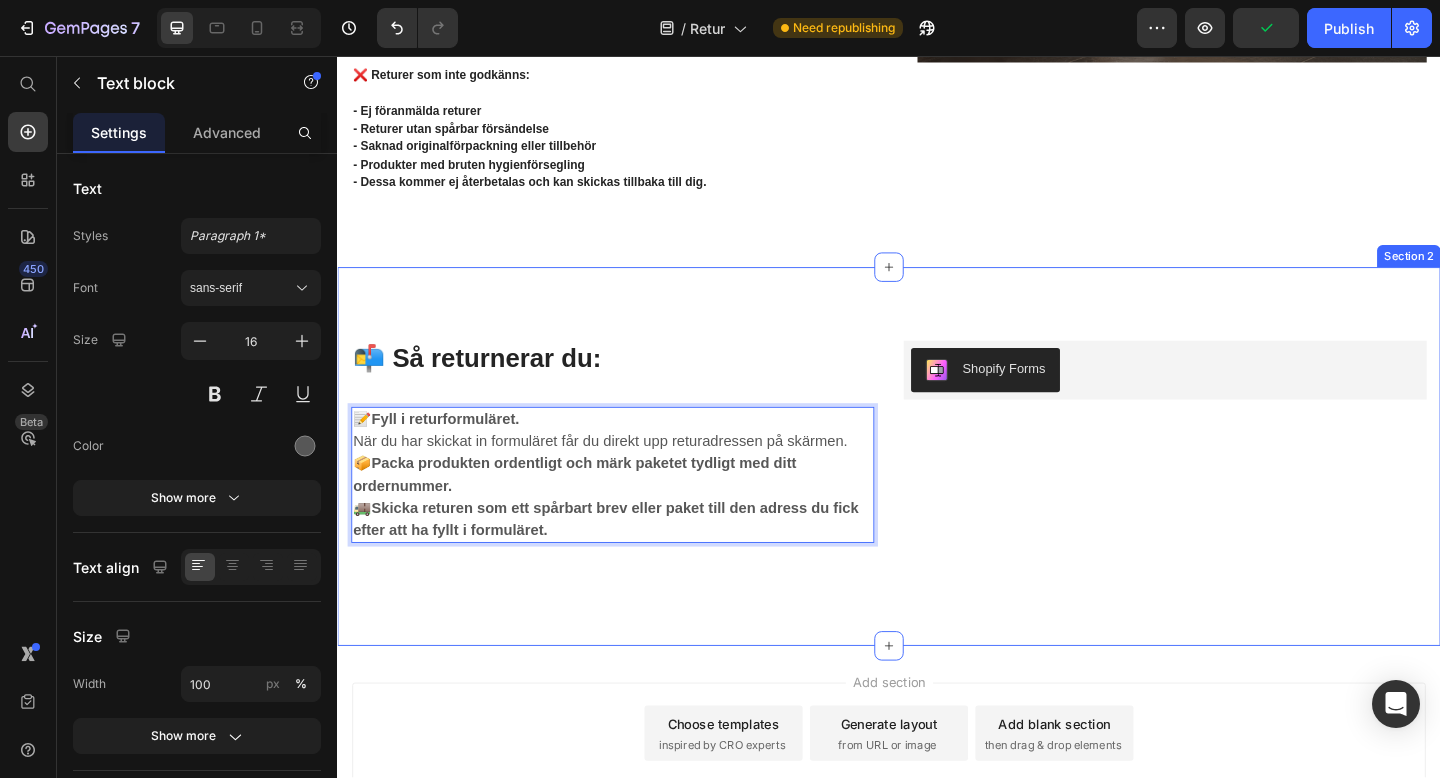 click on "Shopify Forms Shopify Forms 📬 Så returnerar du: Heading 📝  Fyll i returformuläret. När du har skickat in formuläret får du direkt upp returadressen på skärmen. 📦  Packa produkten ordentligt och märk paketet tydligt med ditt ordernummer. 🚚  Skicka returen som ett spårbart brev eller paket till den adress du fick efter att ha fyllt i formuläret. Text block   32 Shopify Forms Shopify Forms Row Section 2" at bounding box center (937, 492) 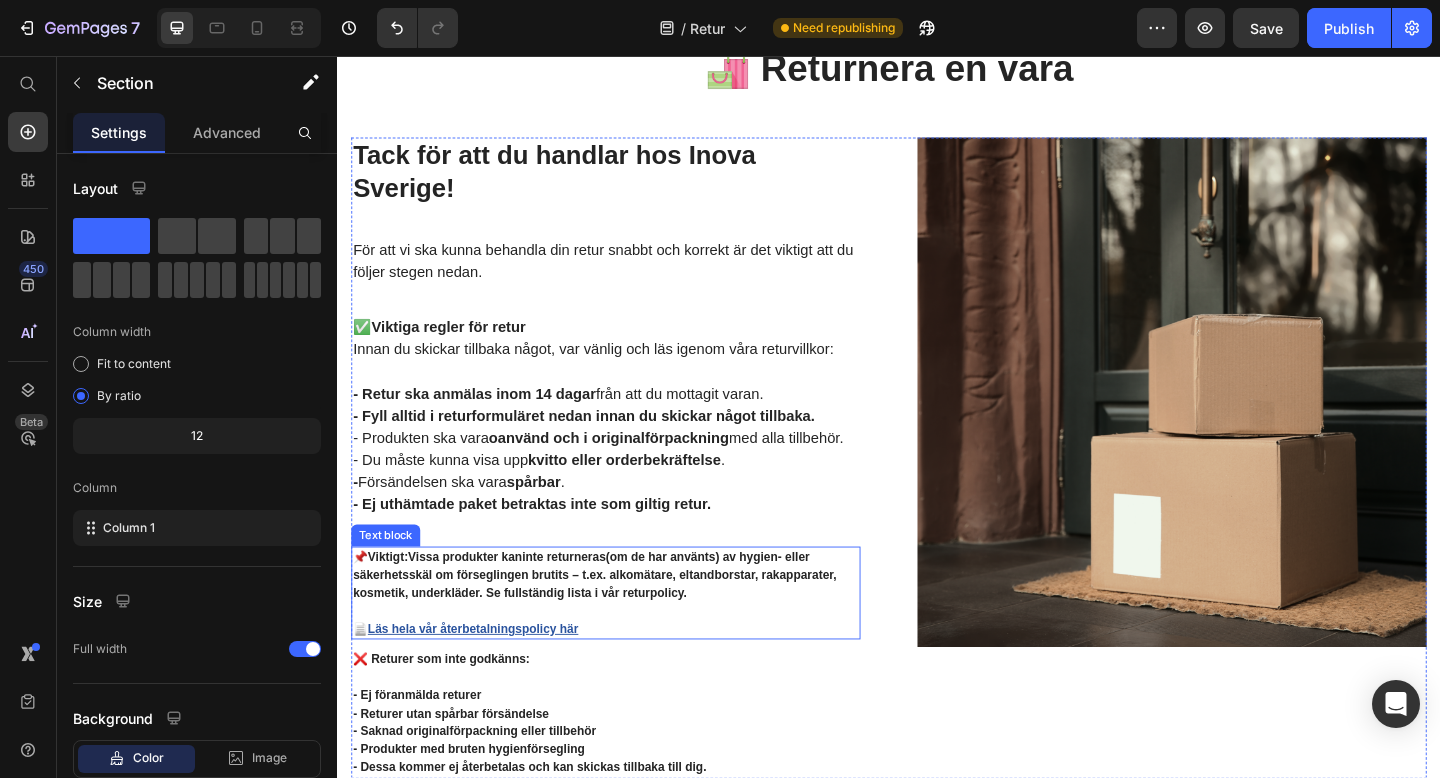 scroll, scrollTop: 113, scrollLeft: 0, axis: vertical 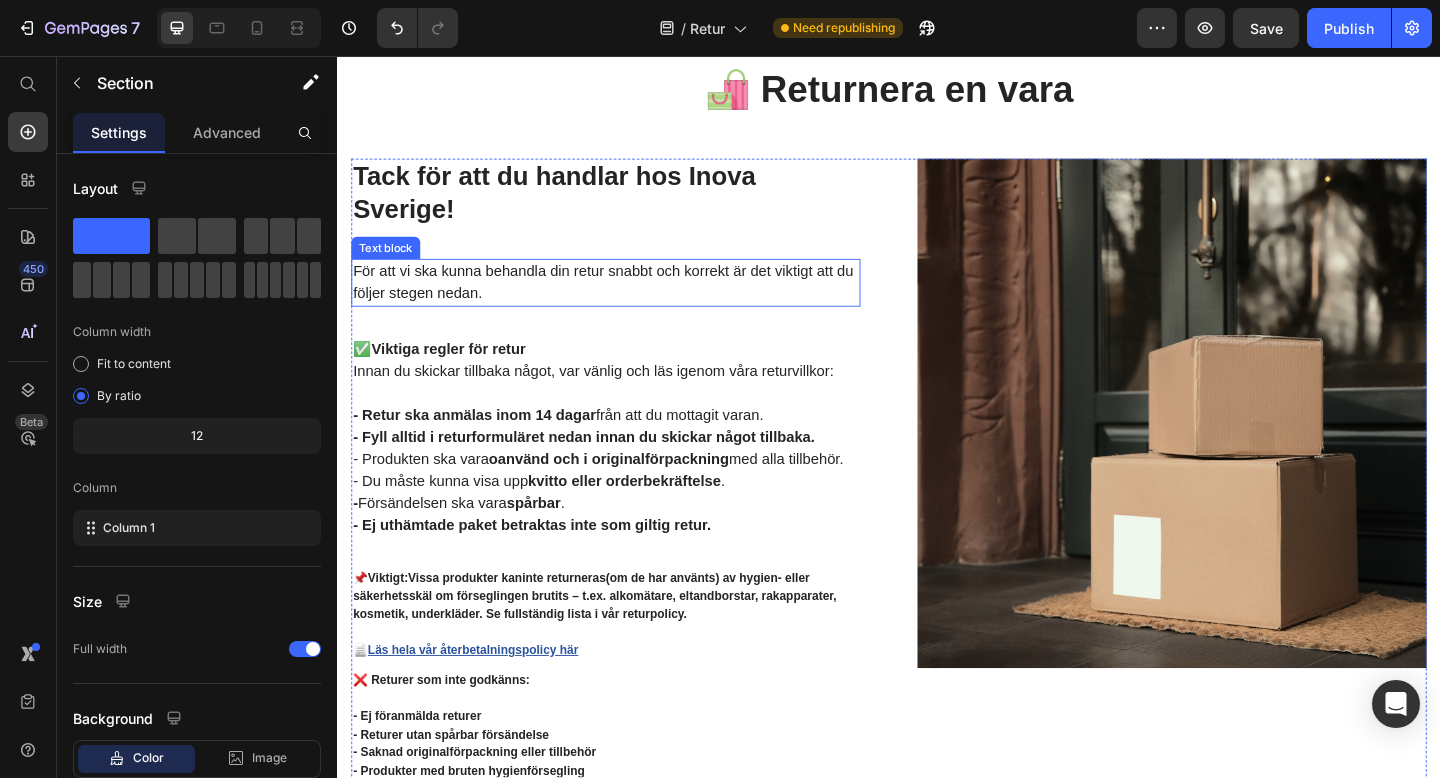 click on "För att vi ska kunna behandla din retur snabbt och korrekt är det viktigt att du följer stegen nedan." at bounding box center [629, 303] 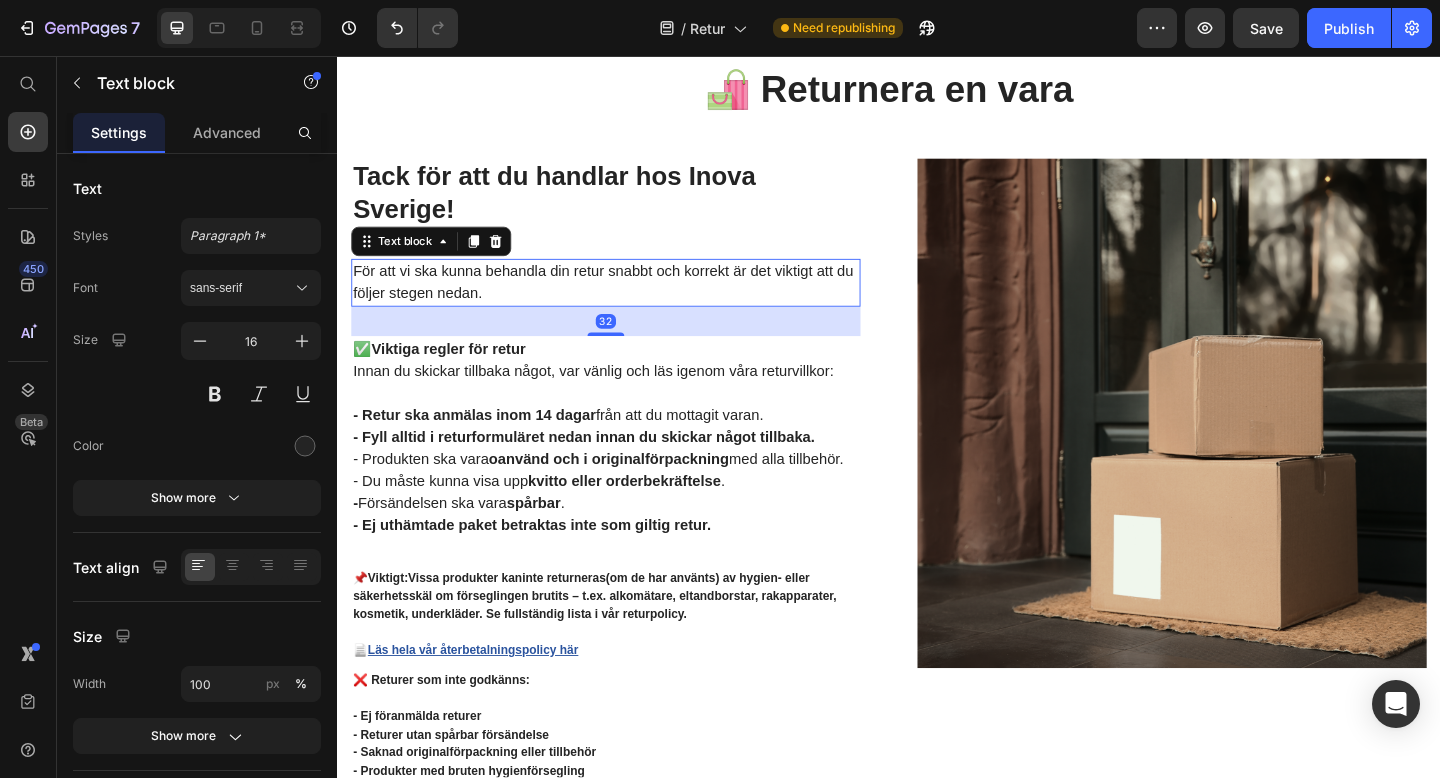 click on "För att vi ska kunna behandla din retur snabbt och korrekt är det viktigt att du följer stegen nedan." at bounding box center (629, 303) 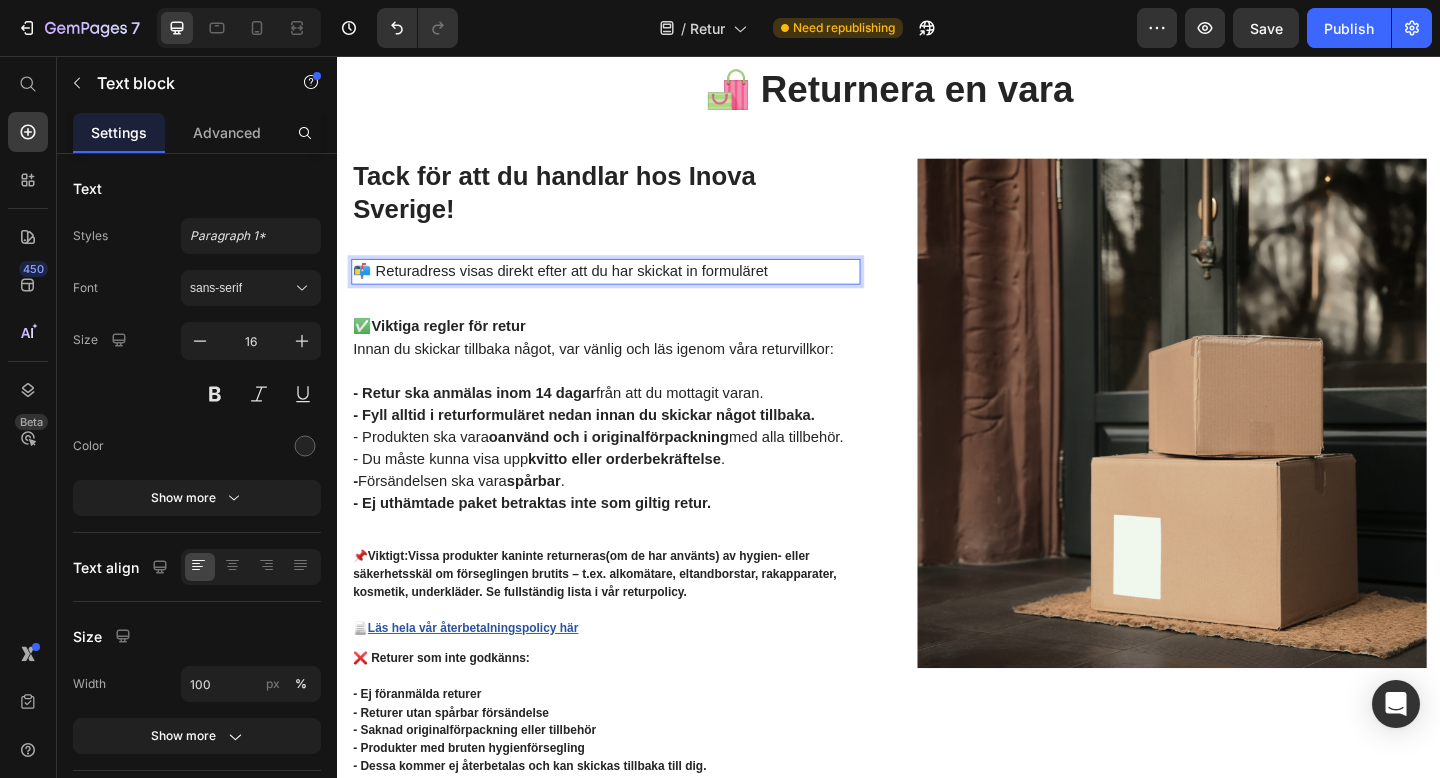 click on "📬 Returadress visas direkt efter att du har skickat in formuläret" at bounding box center [629, 291] 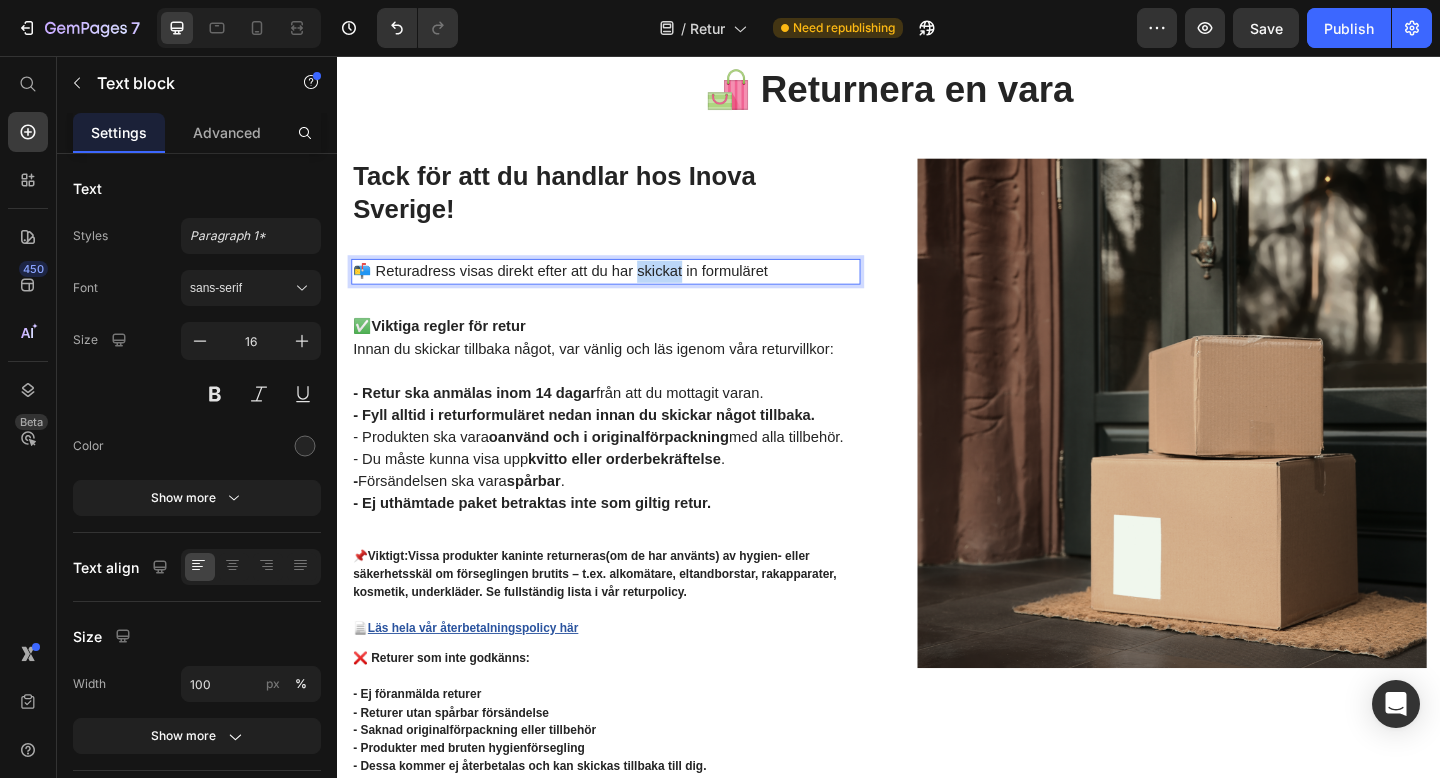 click on "📬 Returadress visas direkt efter att du har skickat in formuläret" at bounding box center (629, 291) 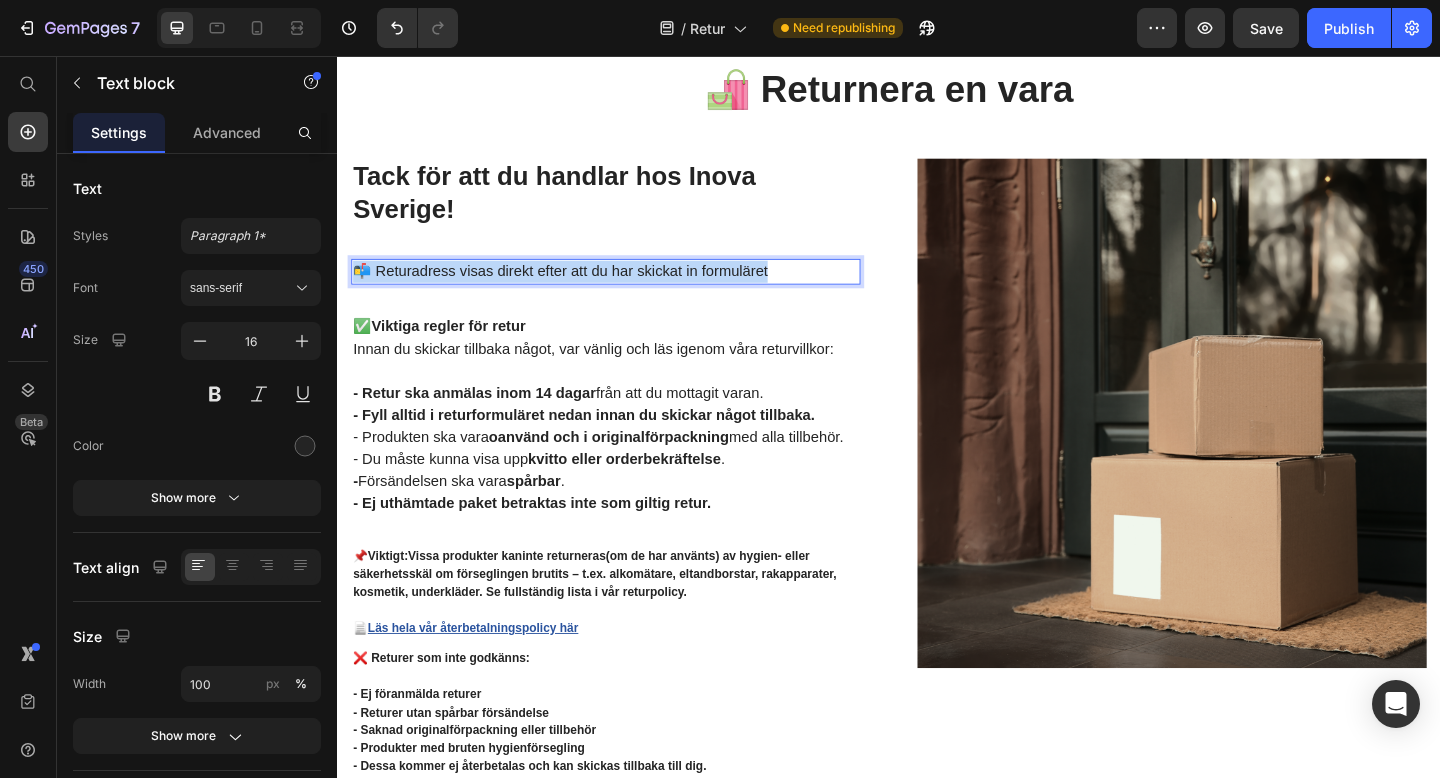 click on "📬 Returadress visas direkt efter att du har skickat in formuläret" at bounding box center [629, 291] 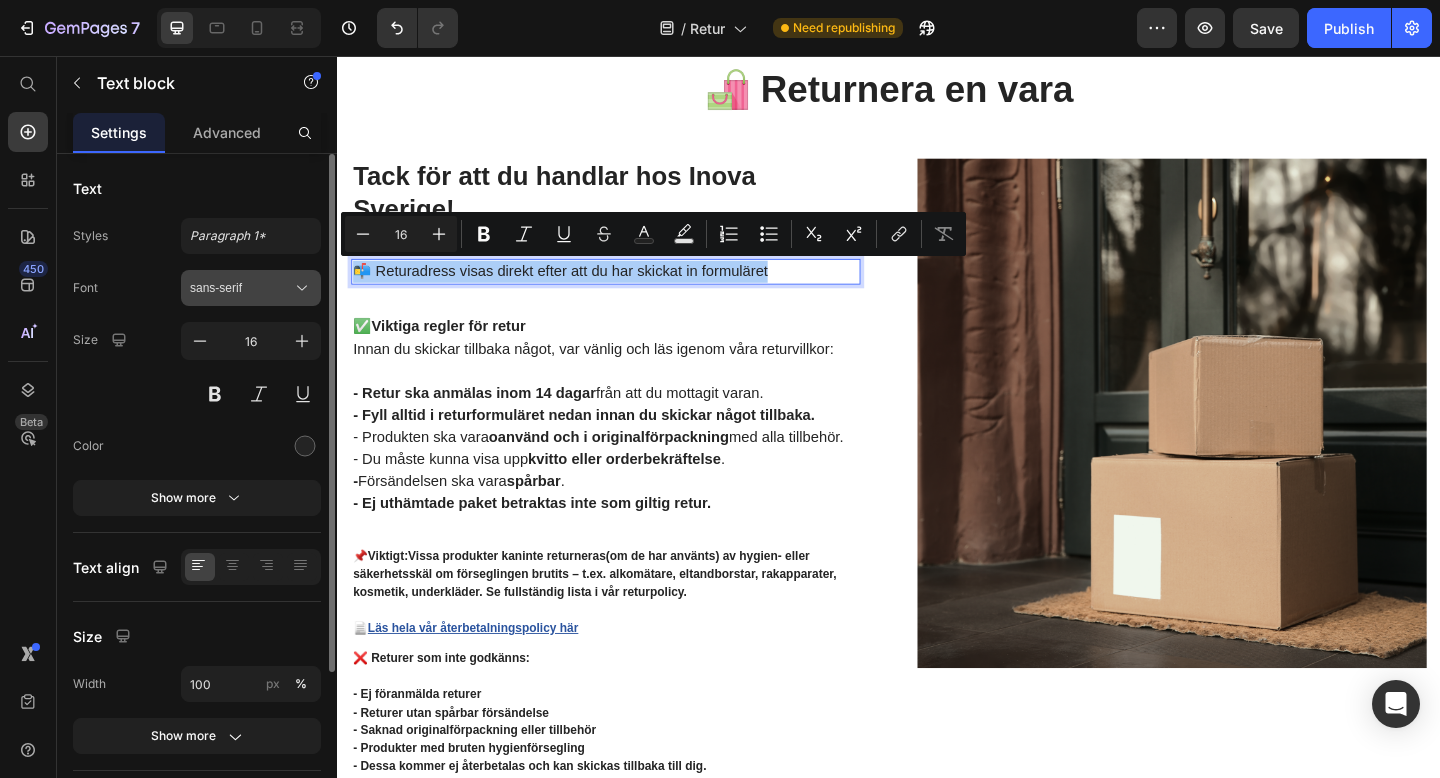 click on "sans-serif" at bounding box center [251, 288] 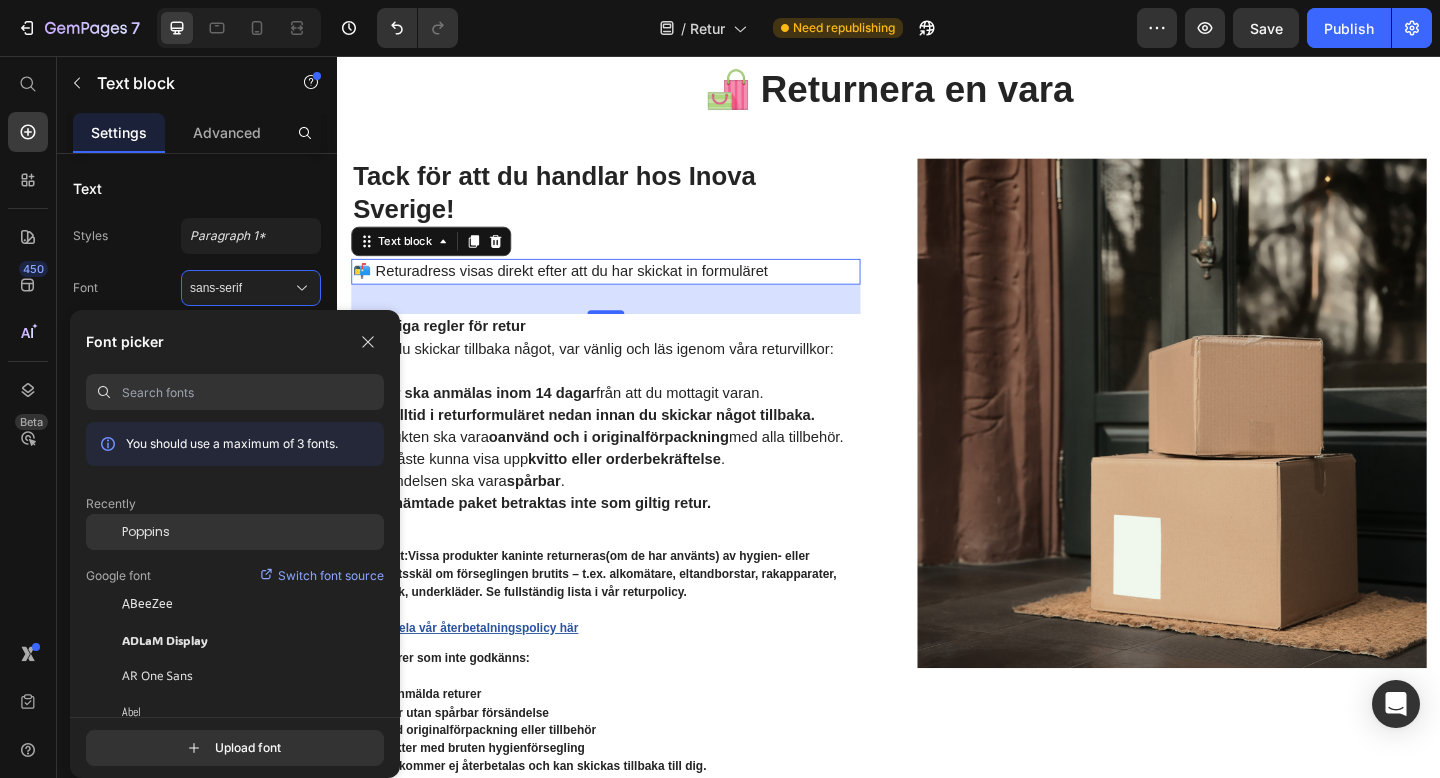 click on "Poppins" 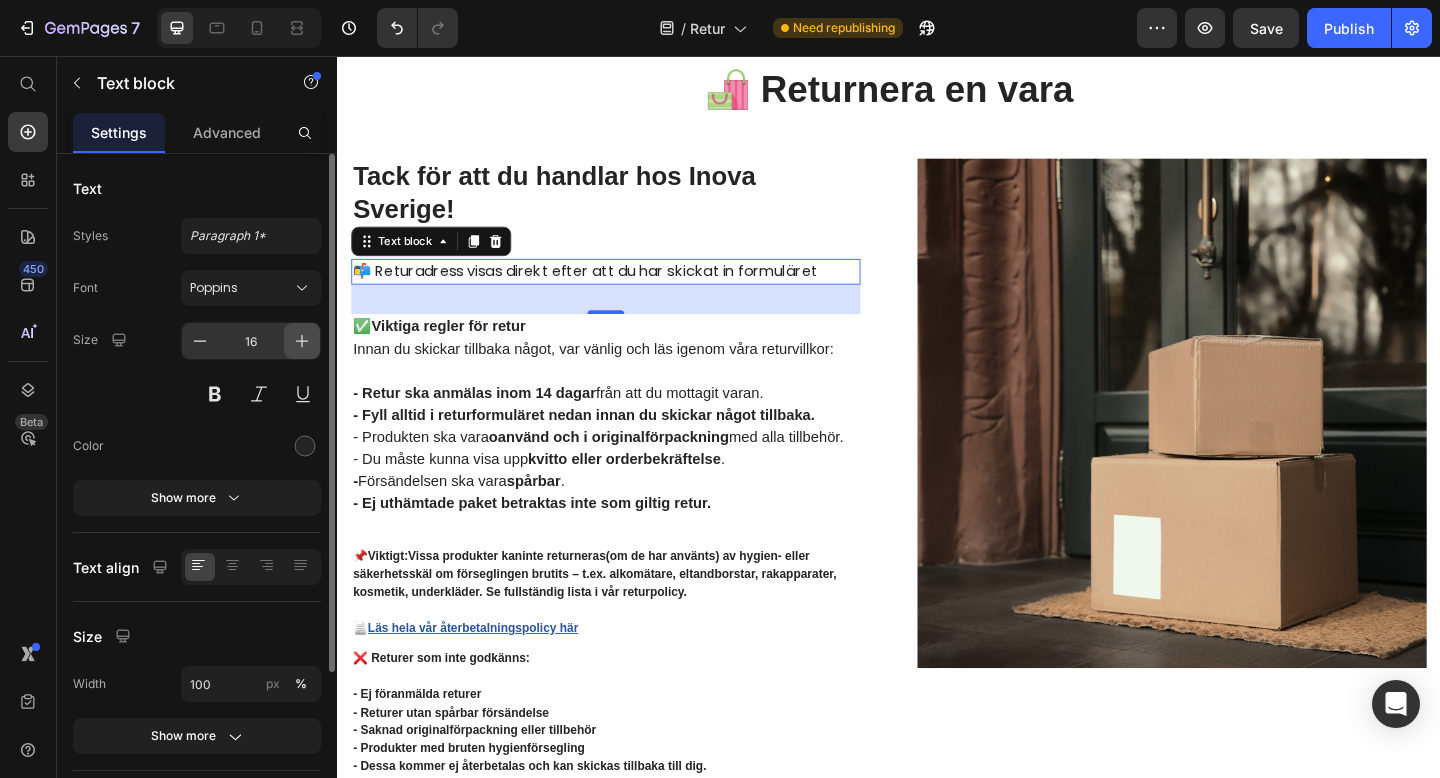 click at bounding box center (302, 341) 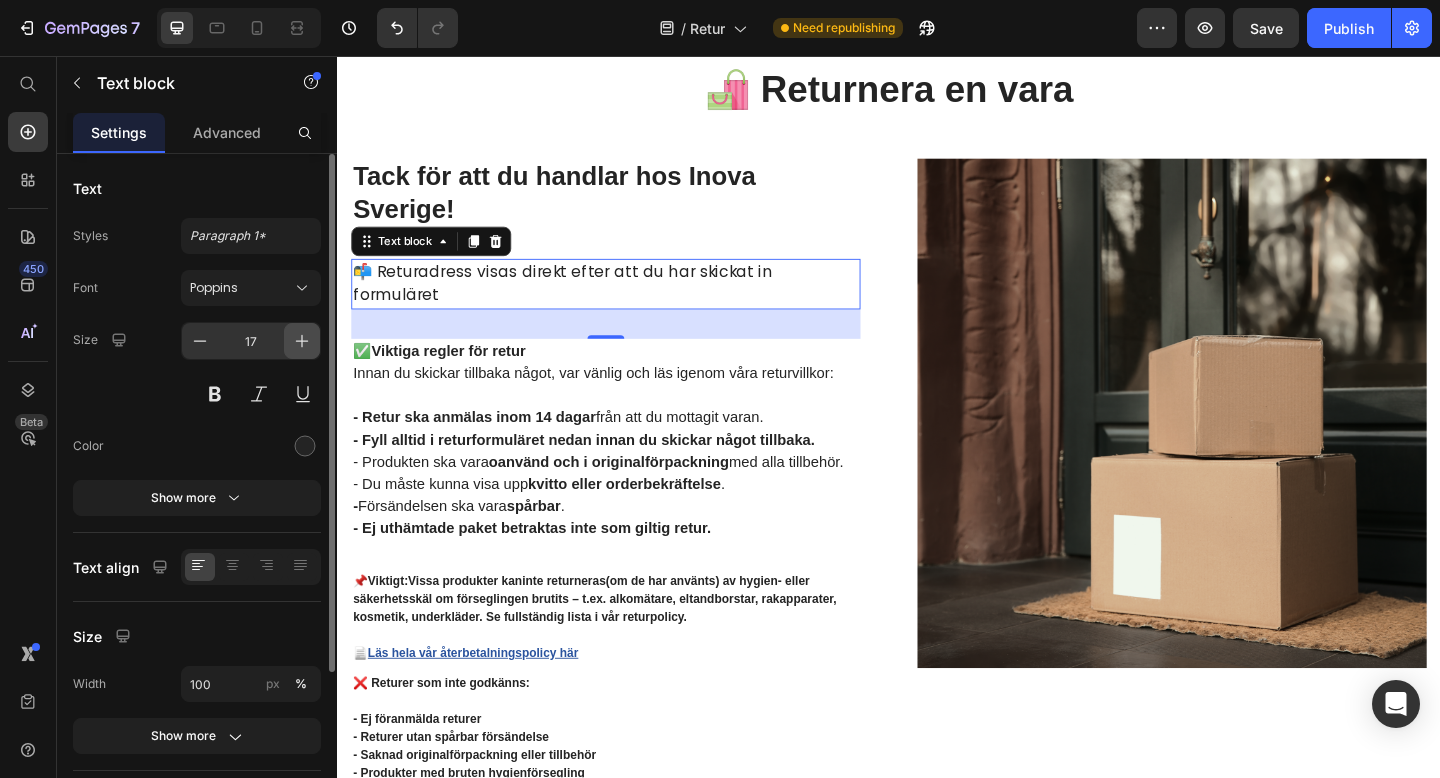 click at bounding box center [302, 341] 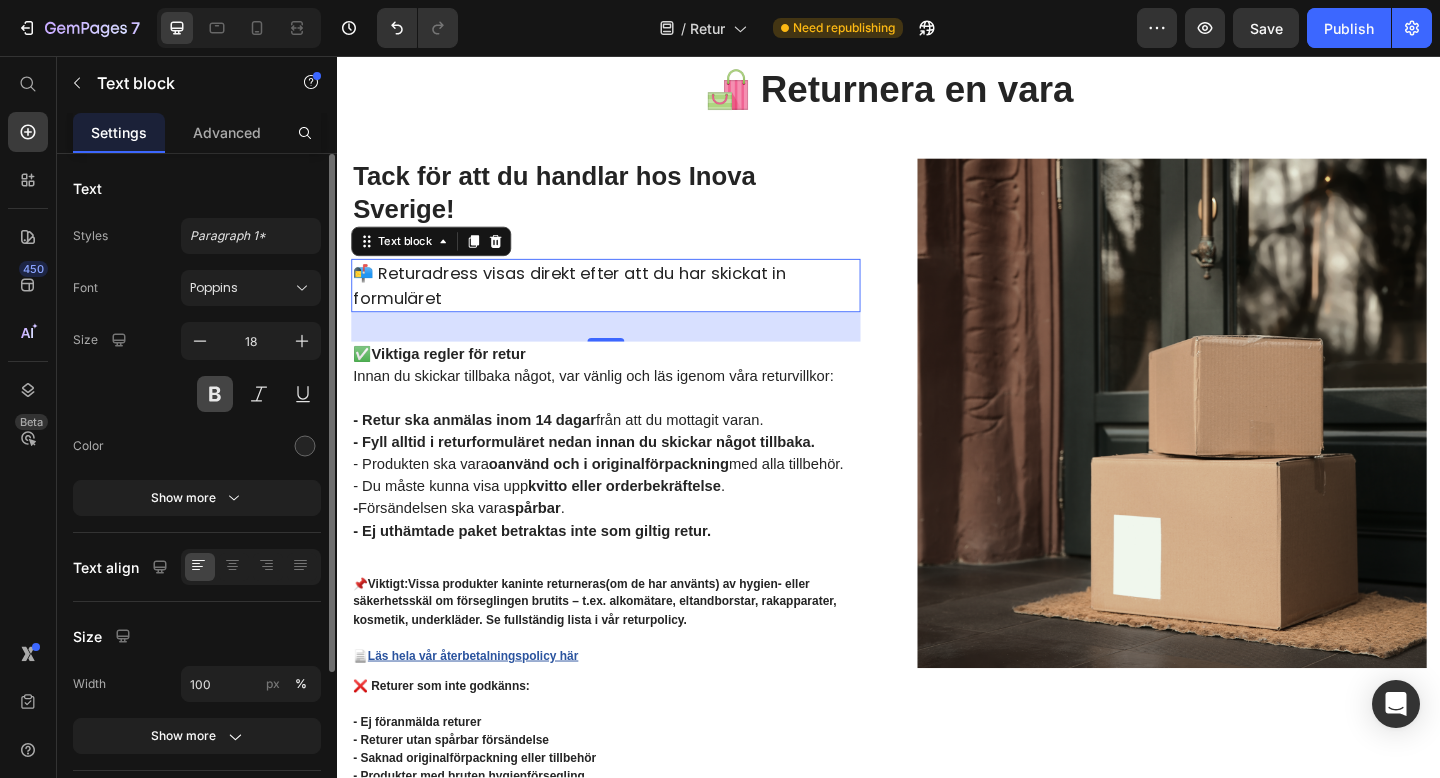 click at bounding box center [215, 394] 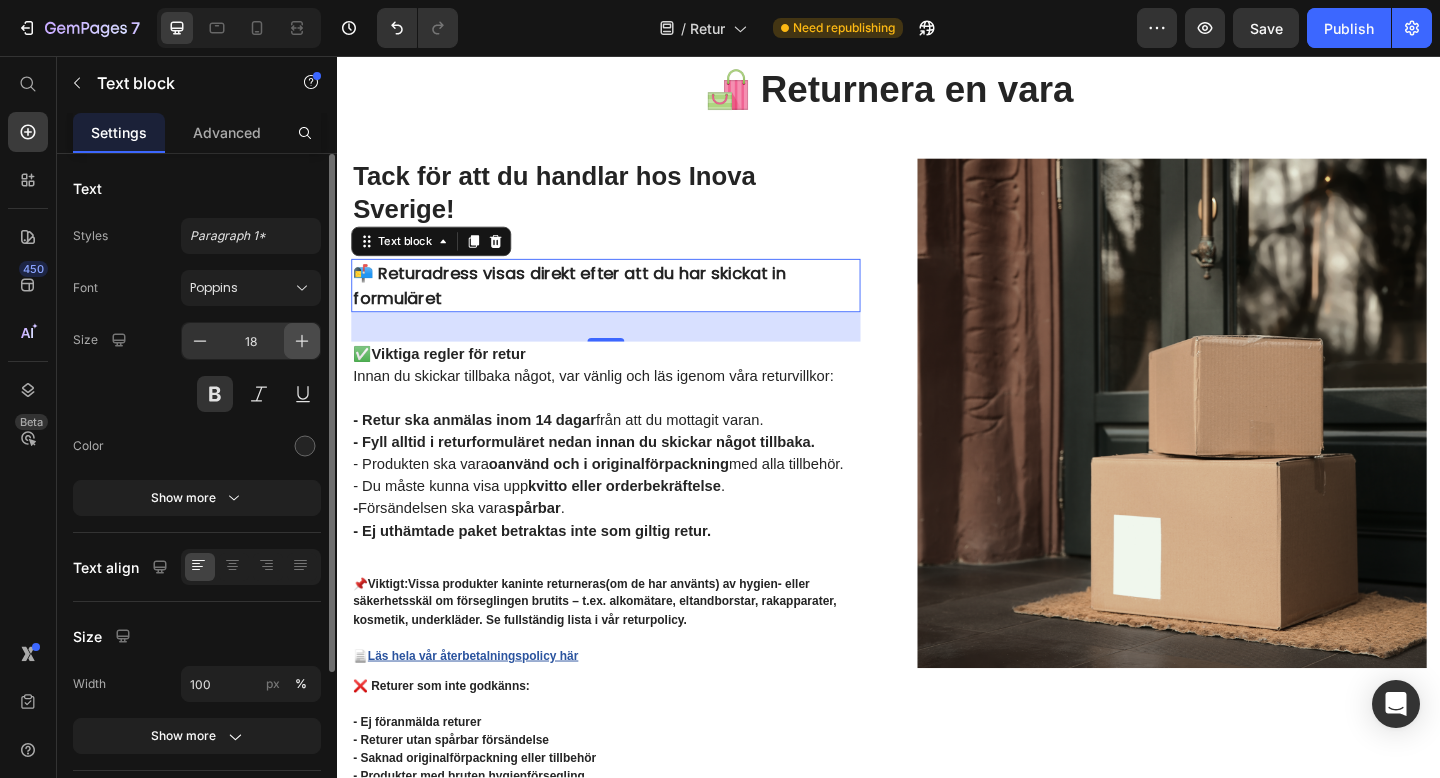 click 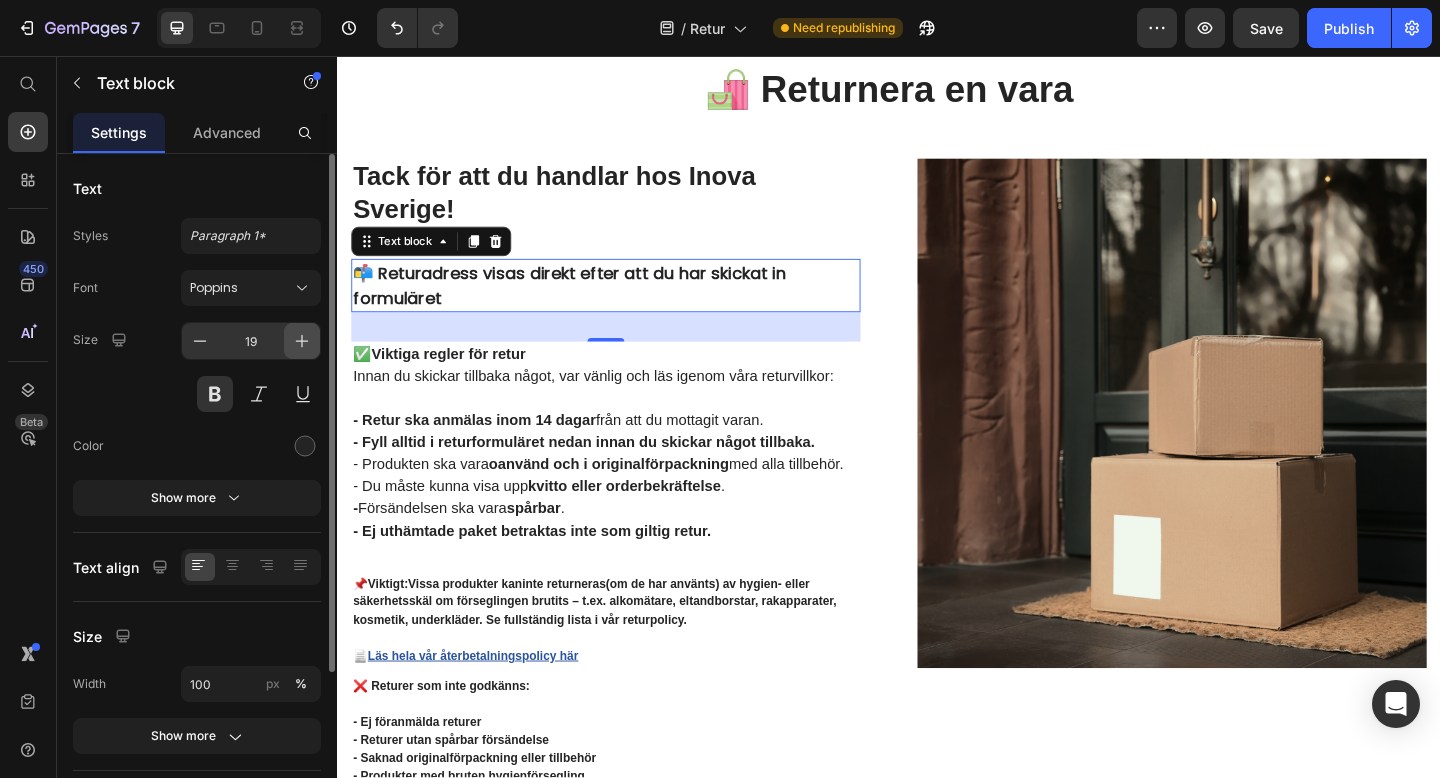 click 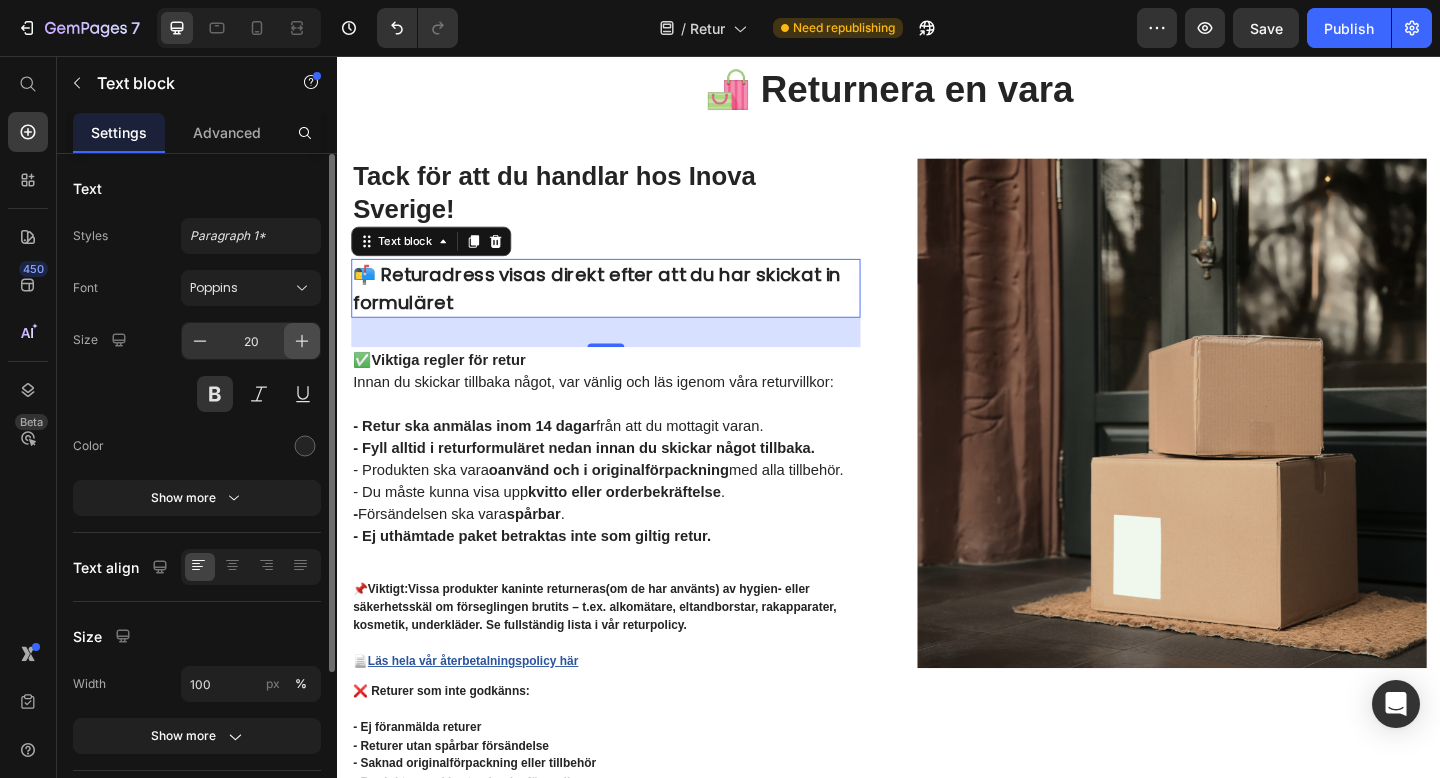 click 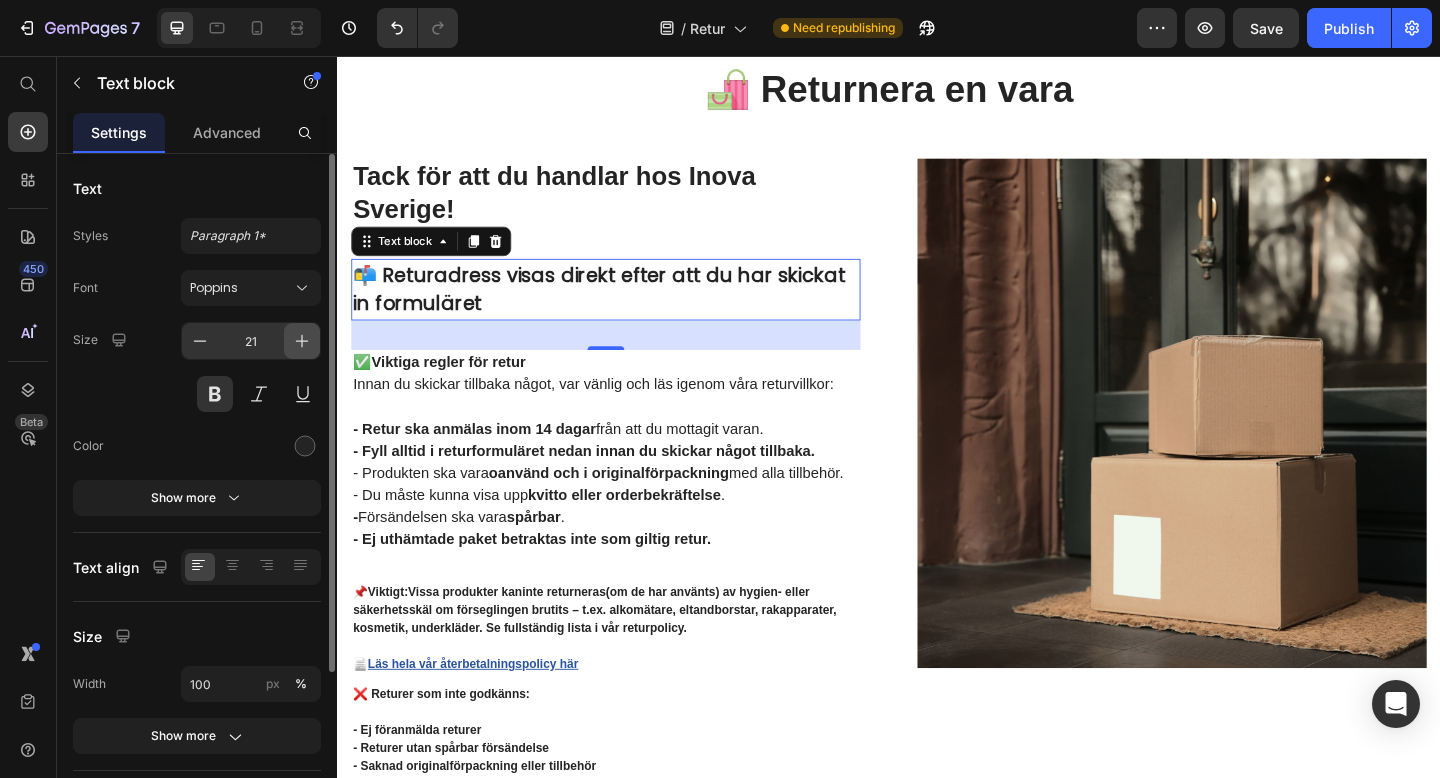 click 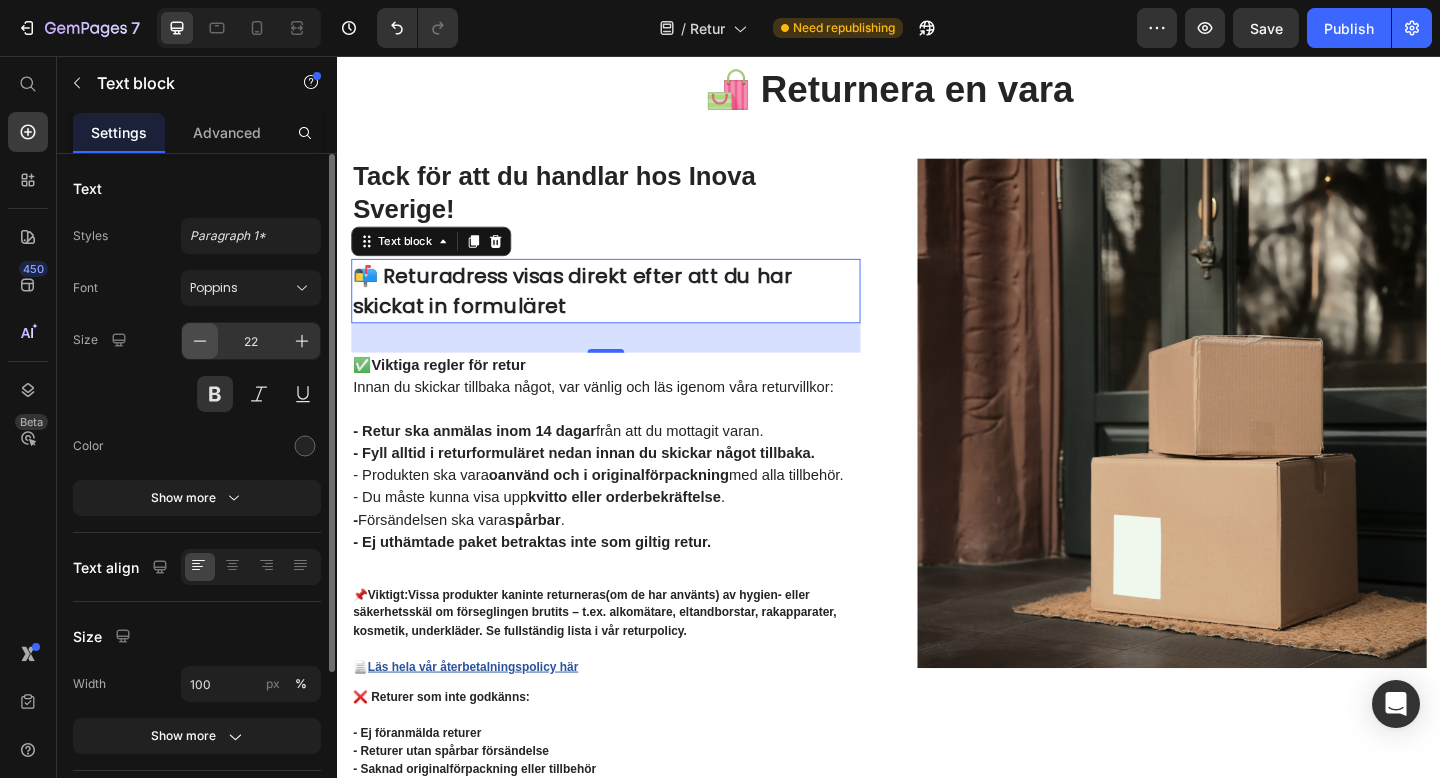 click 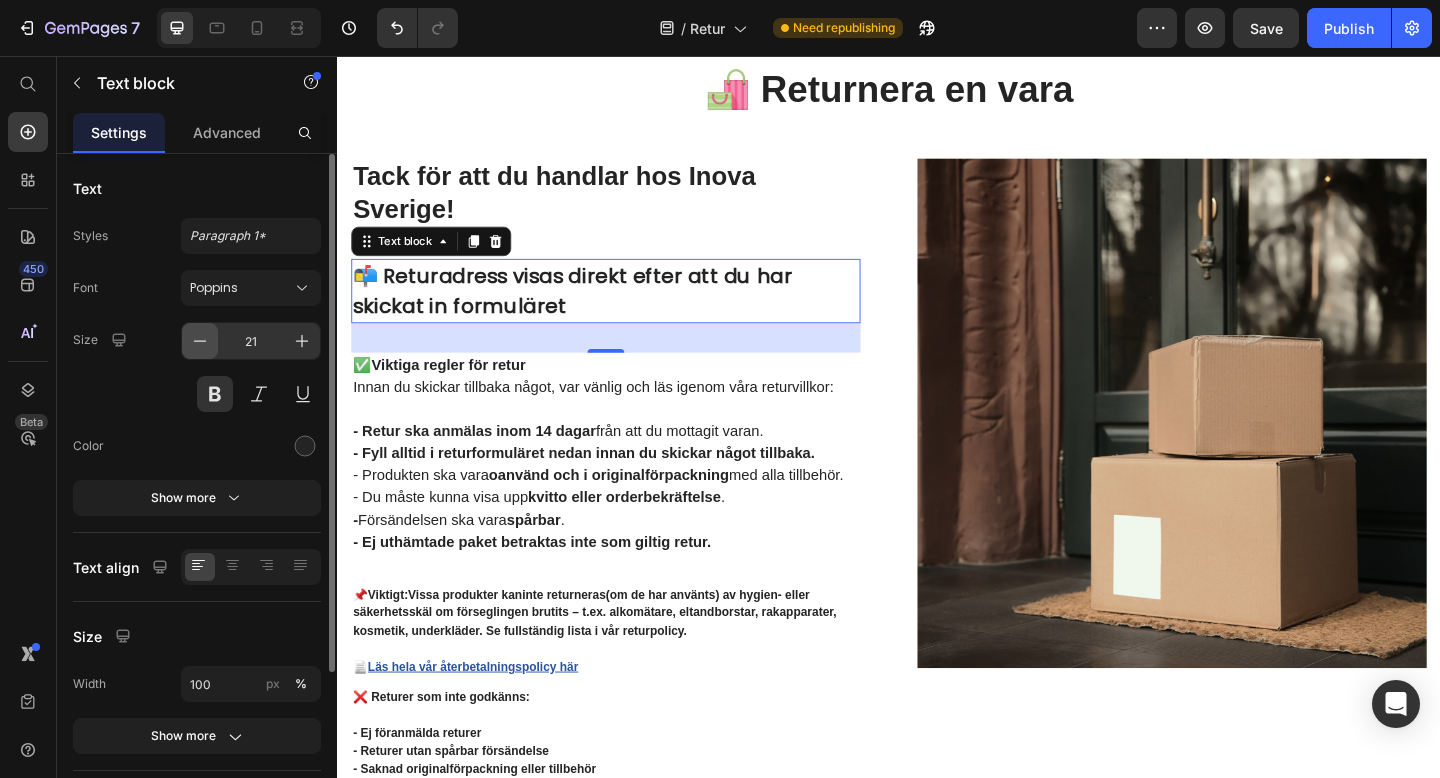 click 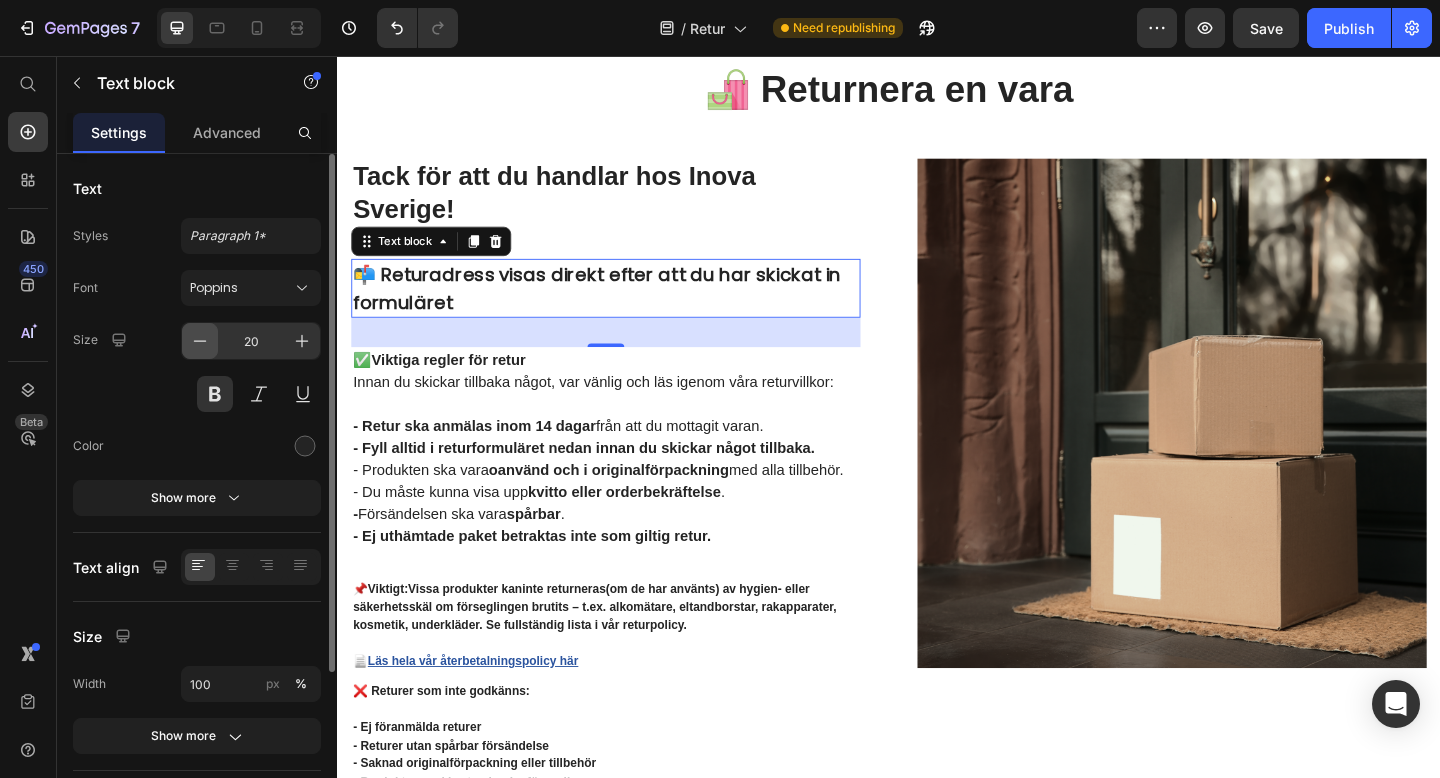 click 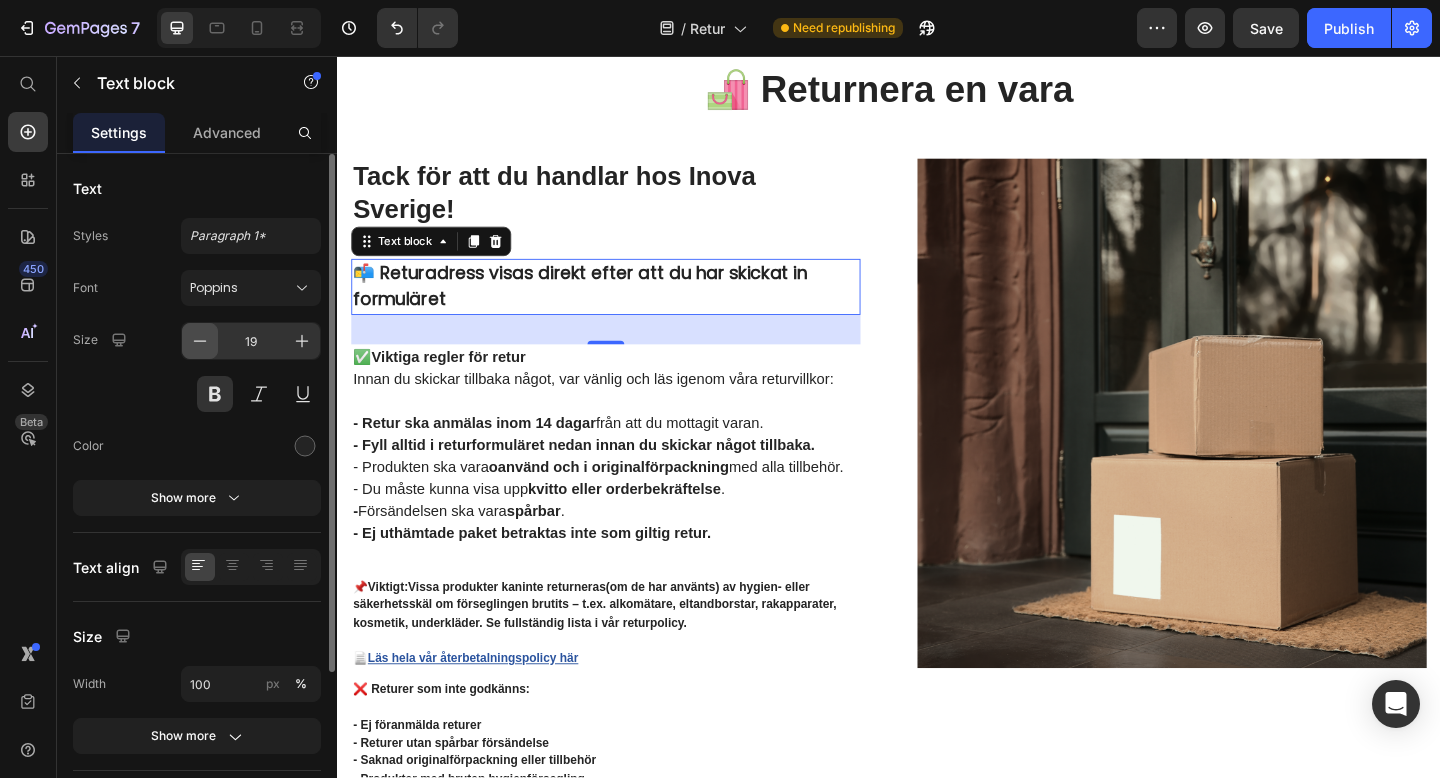 click 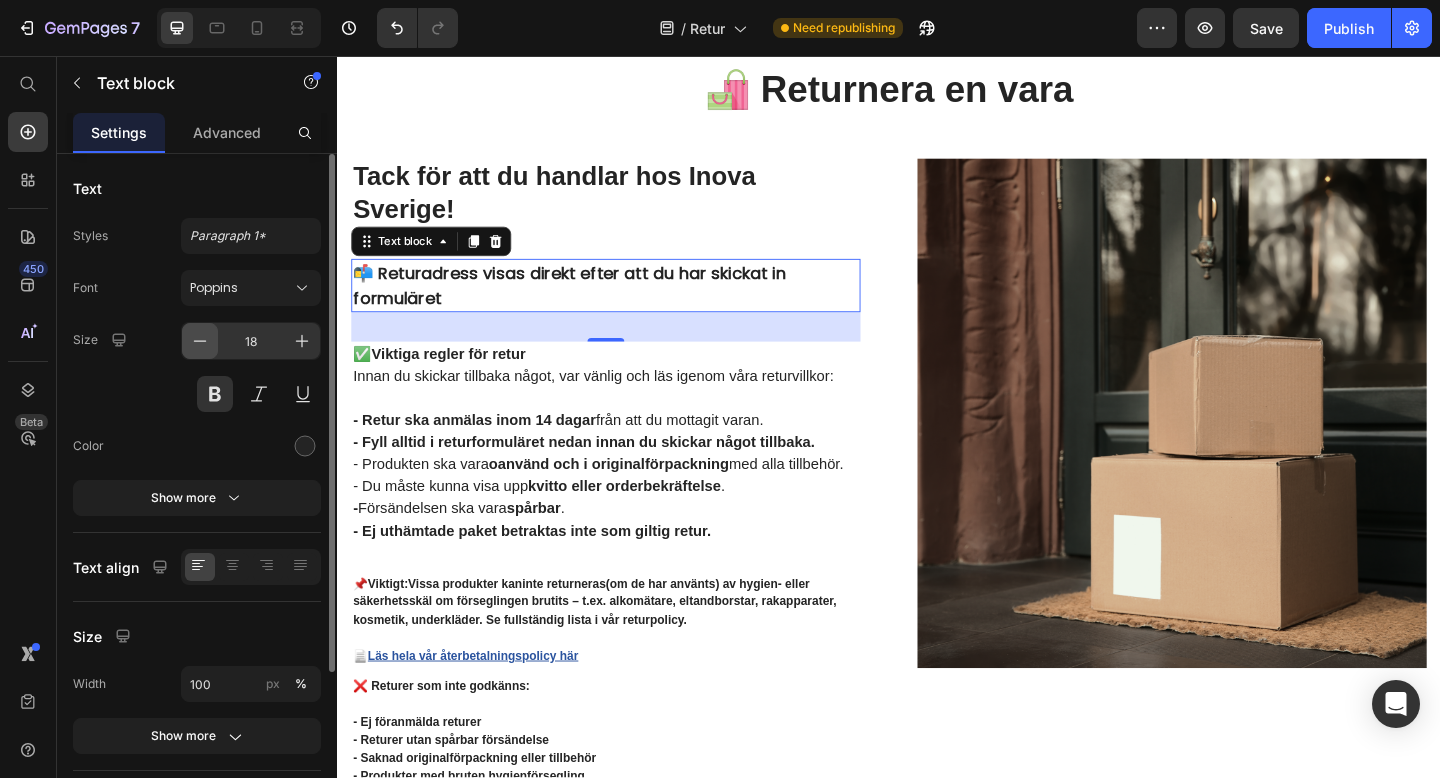 click 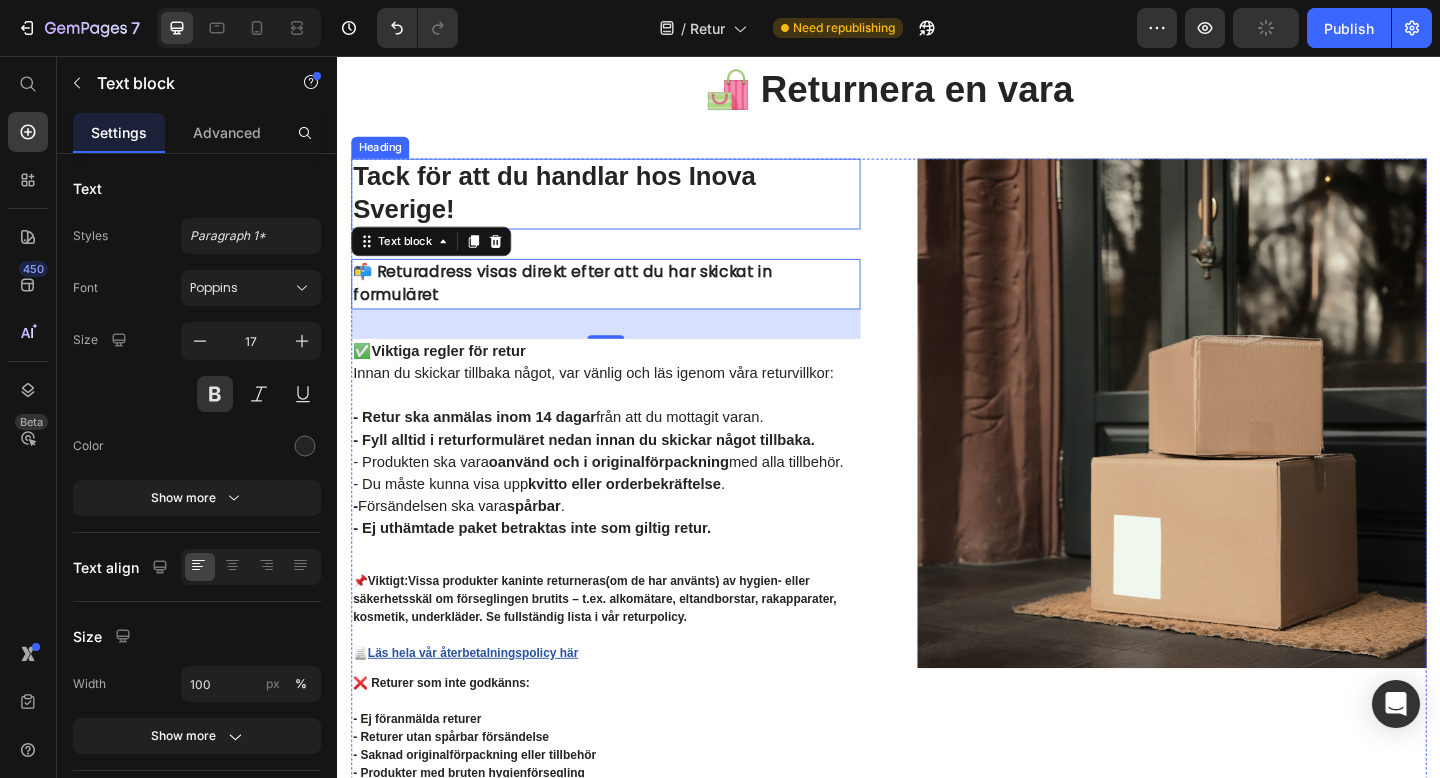 click on "Tack för att du handlar hos Inova Sverige!" at bounding box center [629, 206] 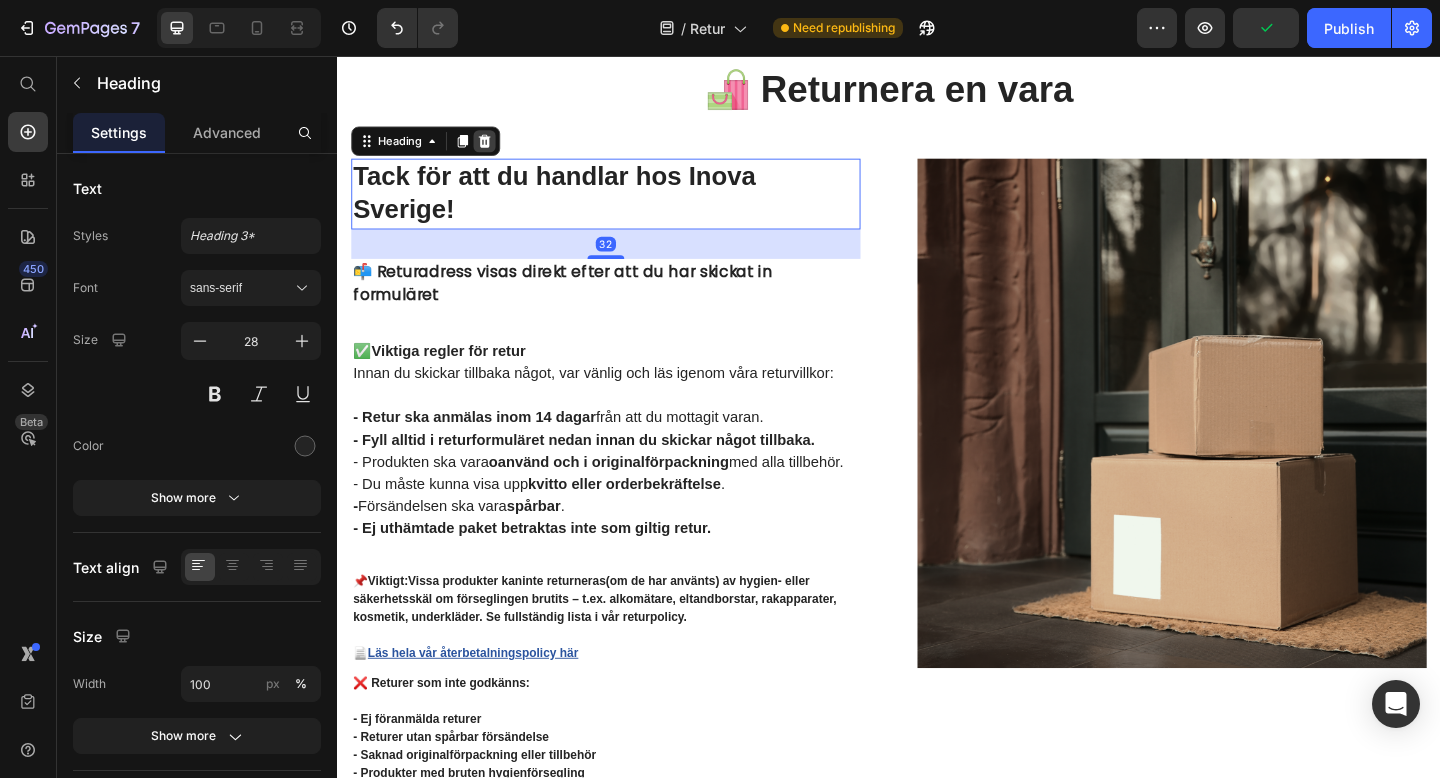 click 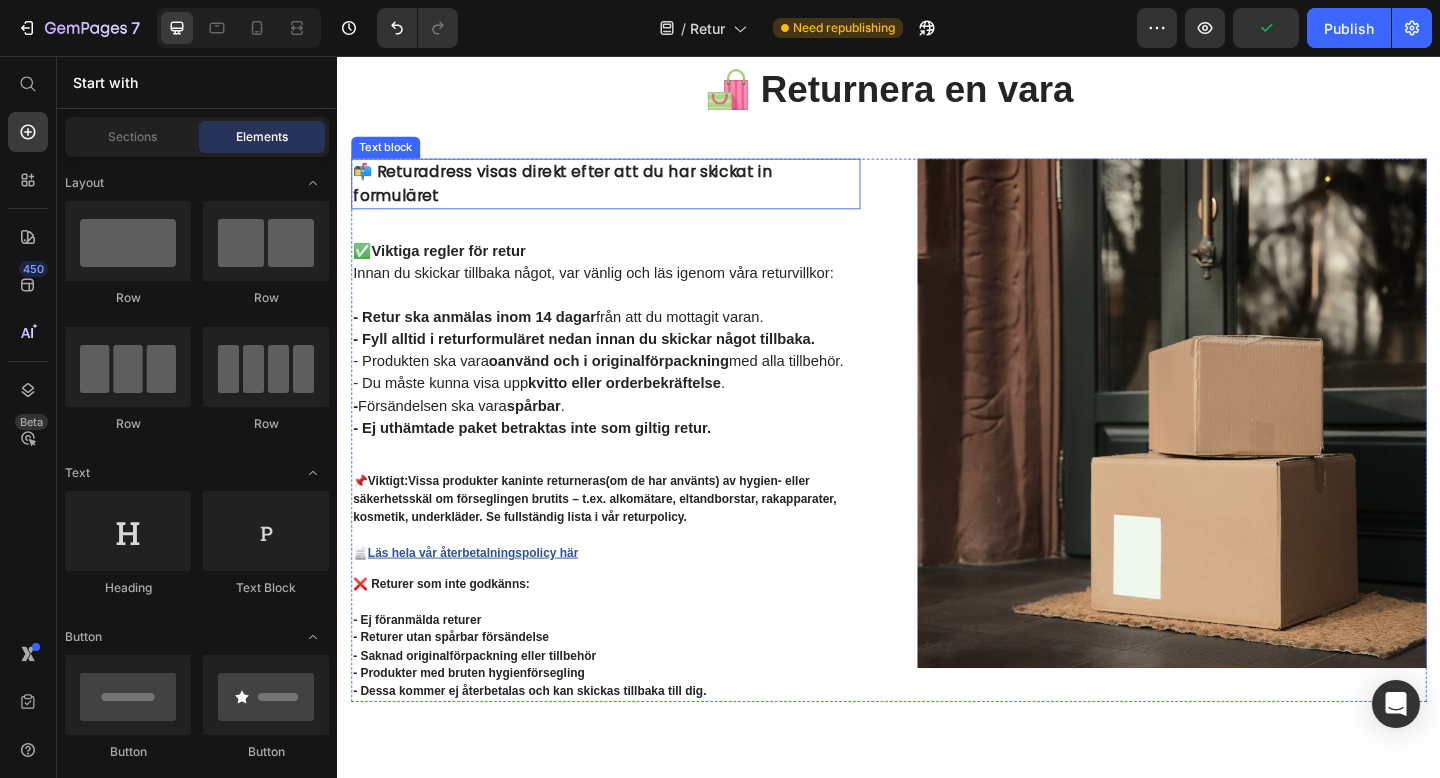 click on "📬 Returadress visas direkt efter att du har skickat in formuläret" at bounding box center [629, 195] 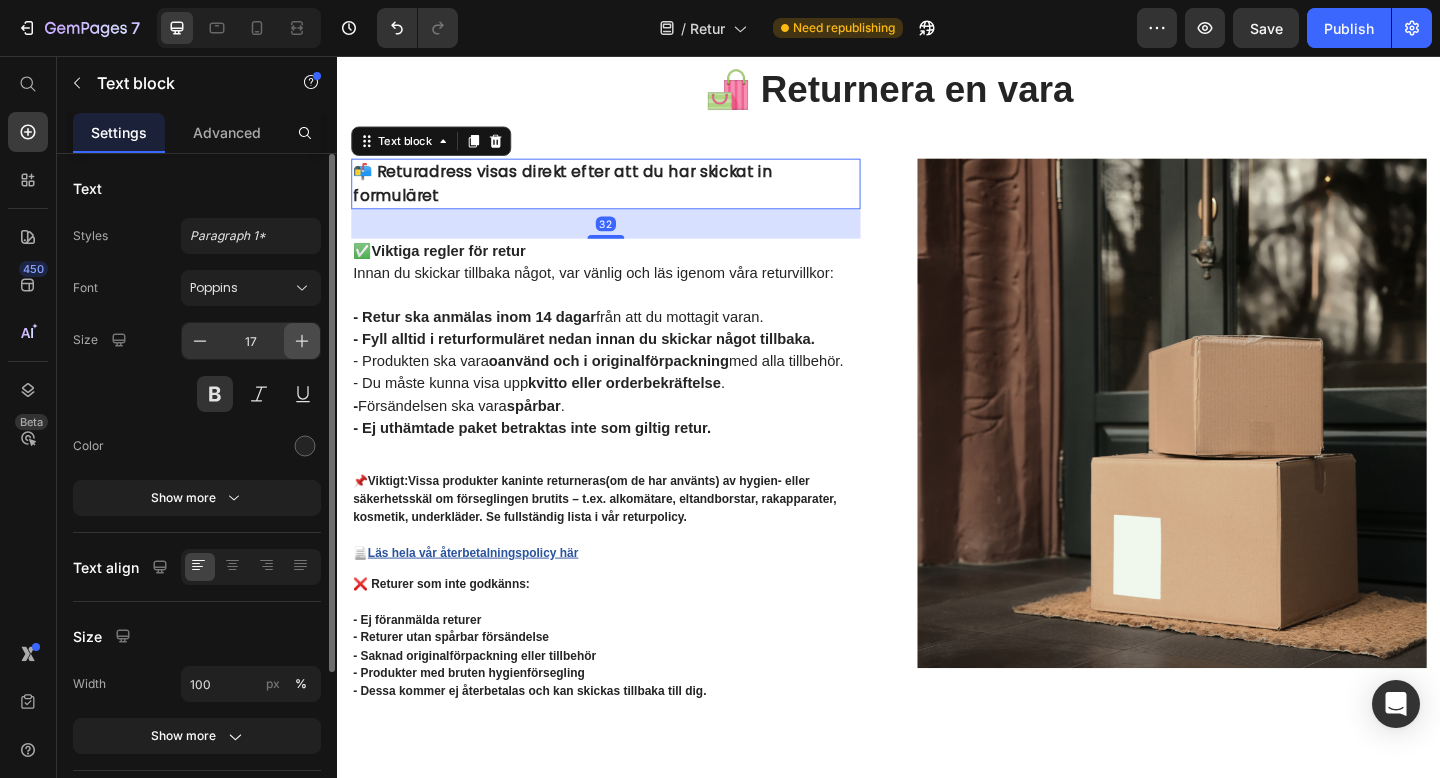 click 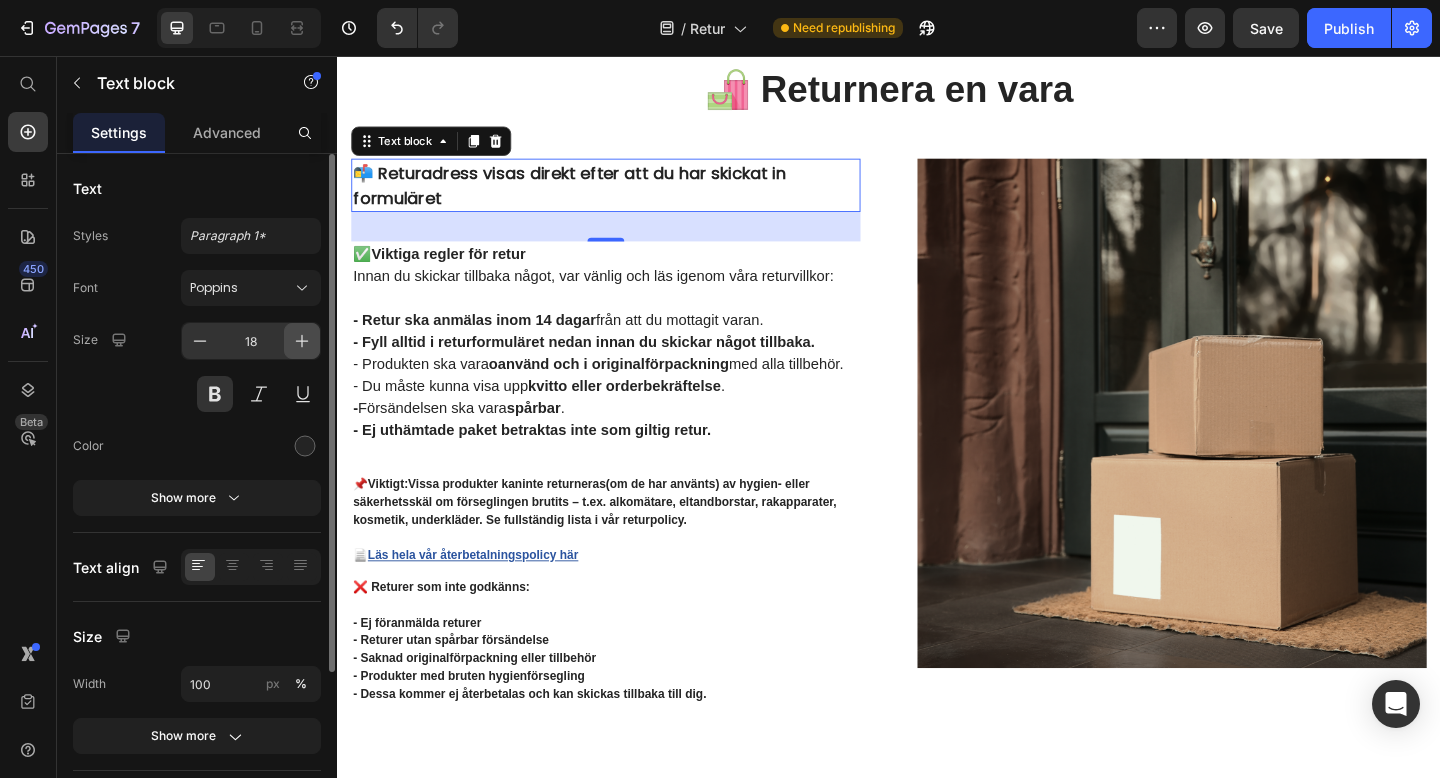 click 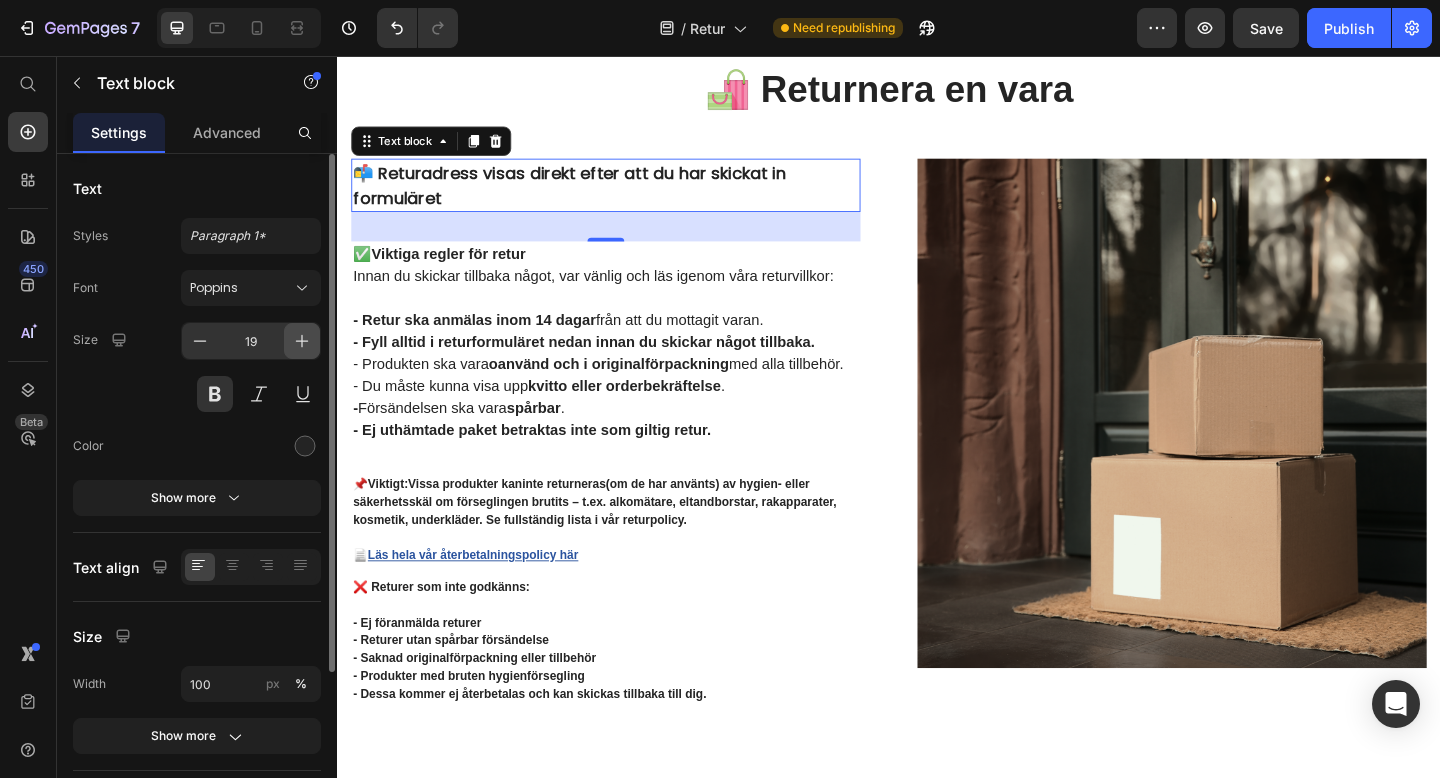 click 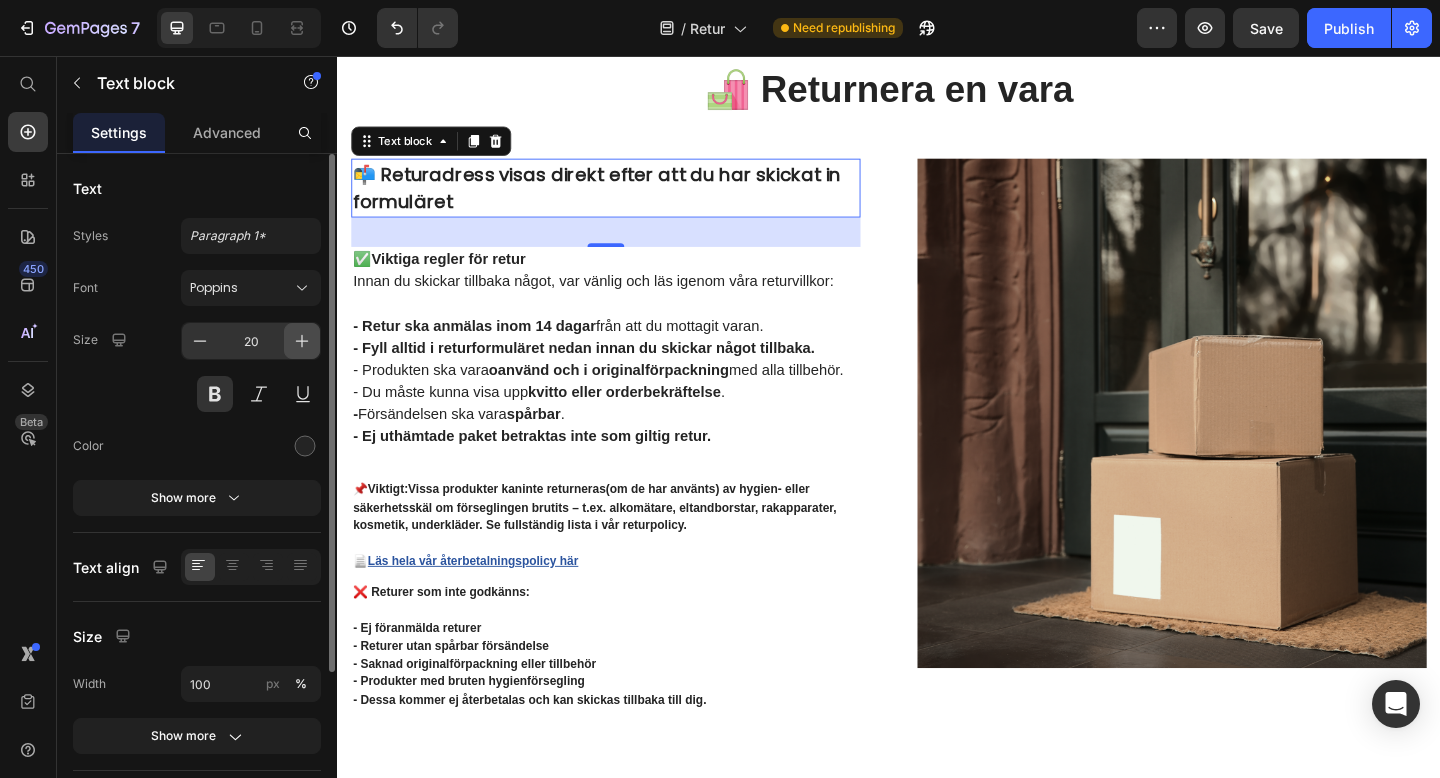 click 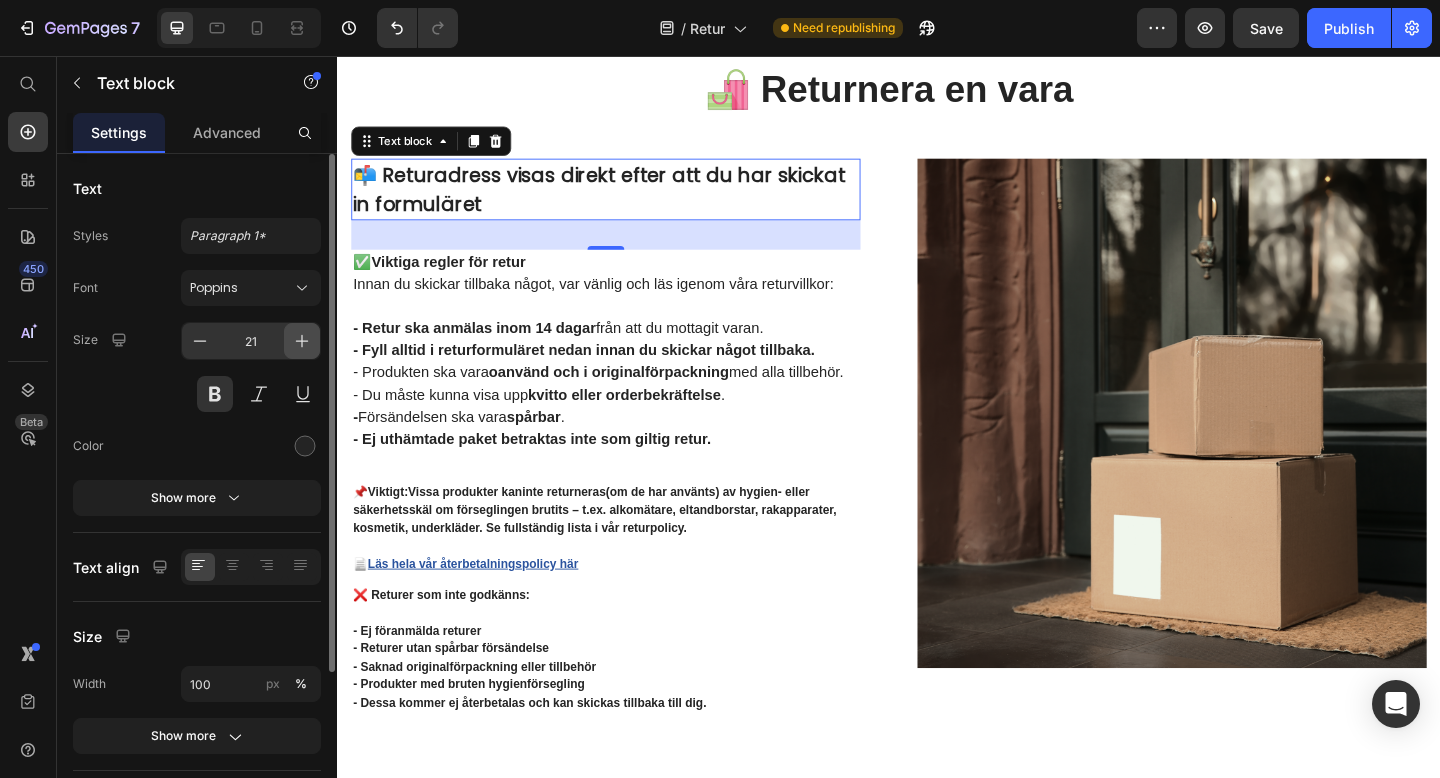 click 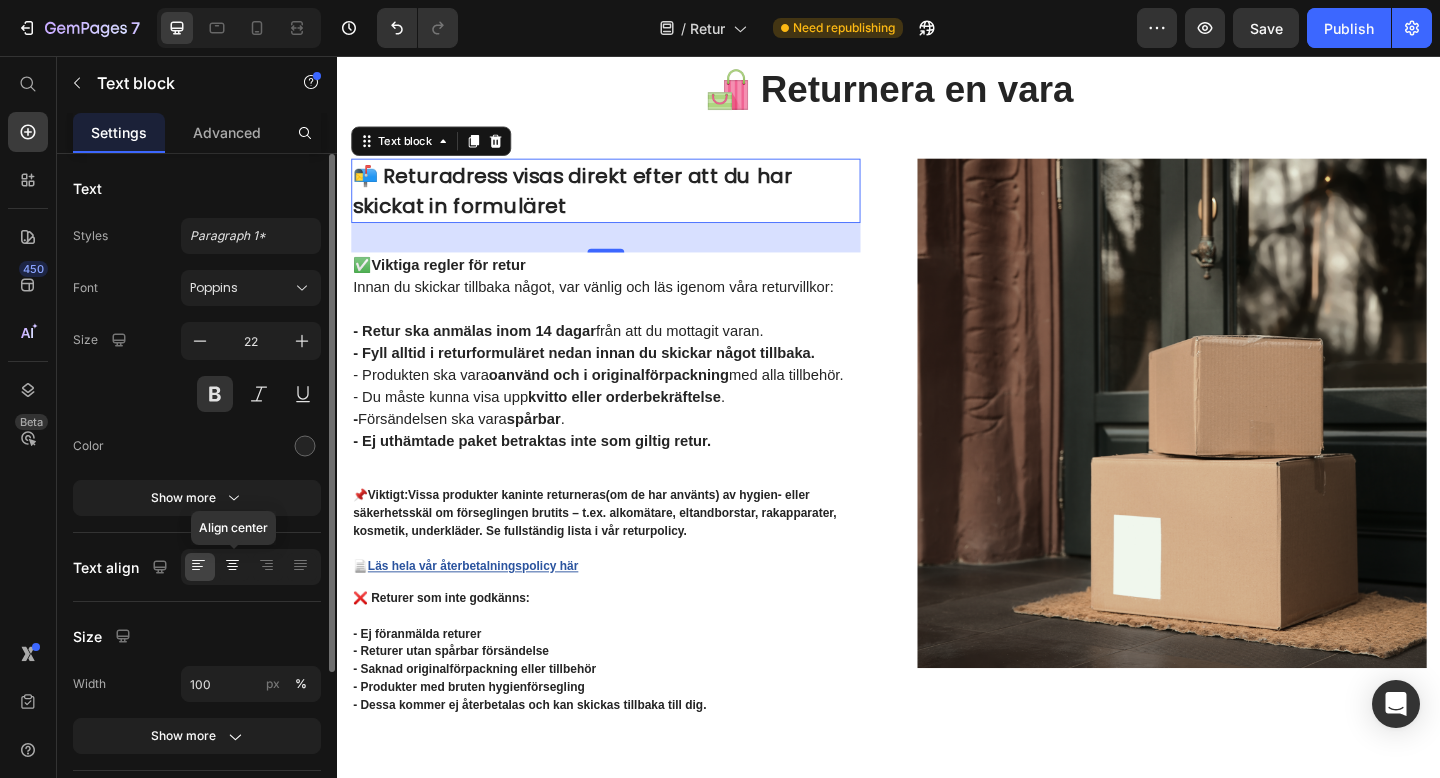 click 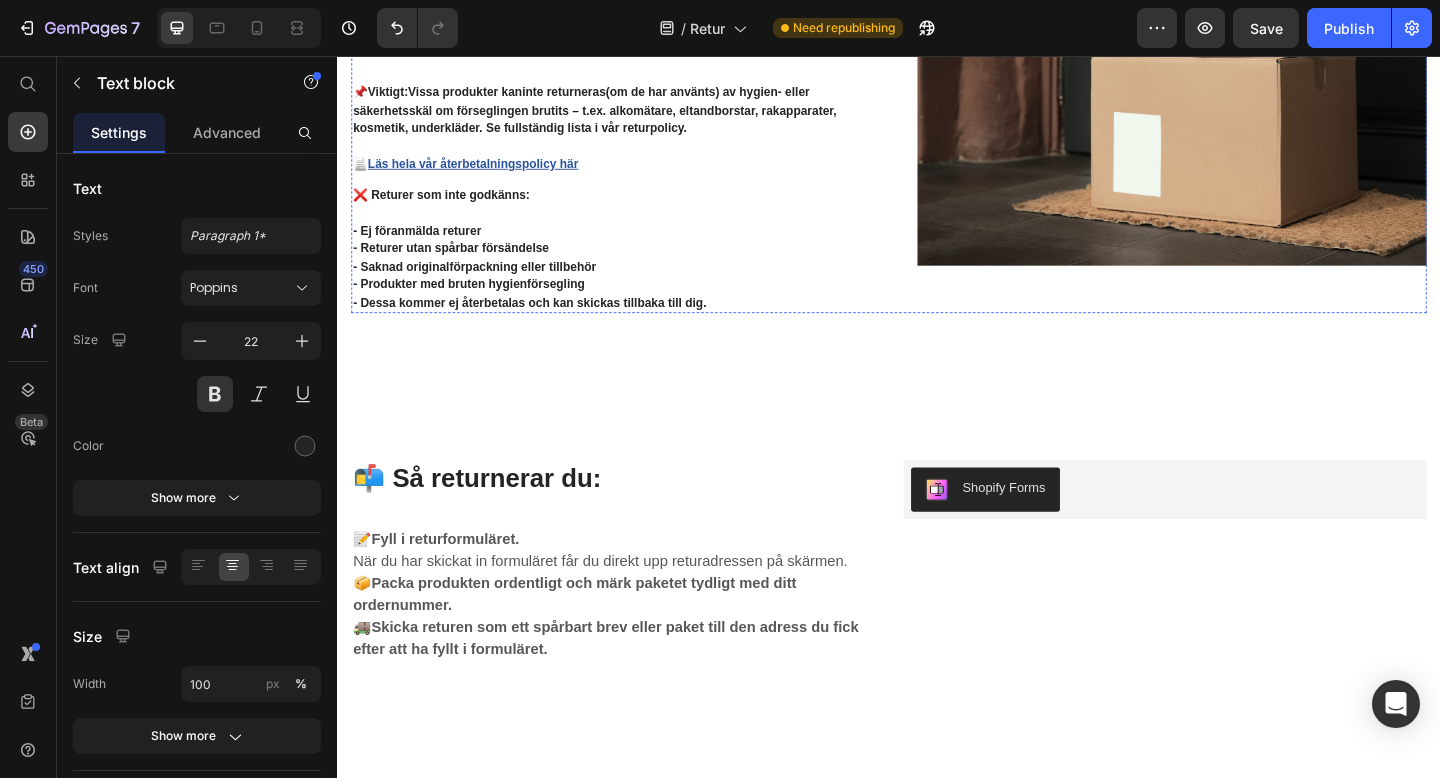 scroll, scrollTop: 554, scrollLeft: 0, axis: vertical 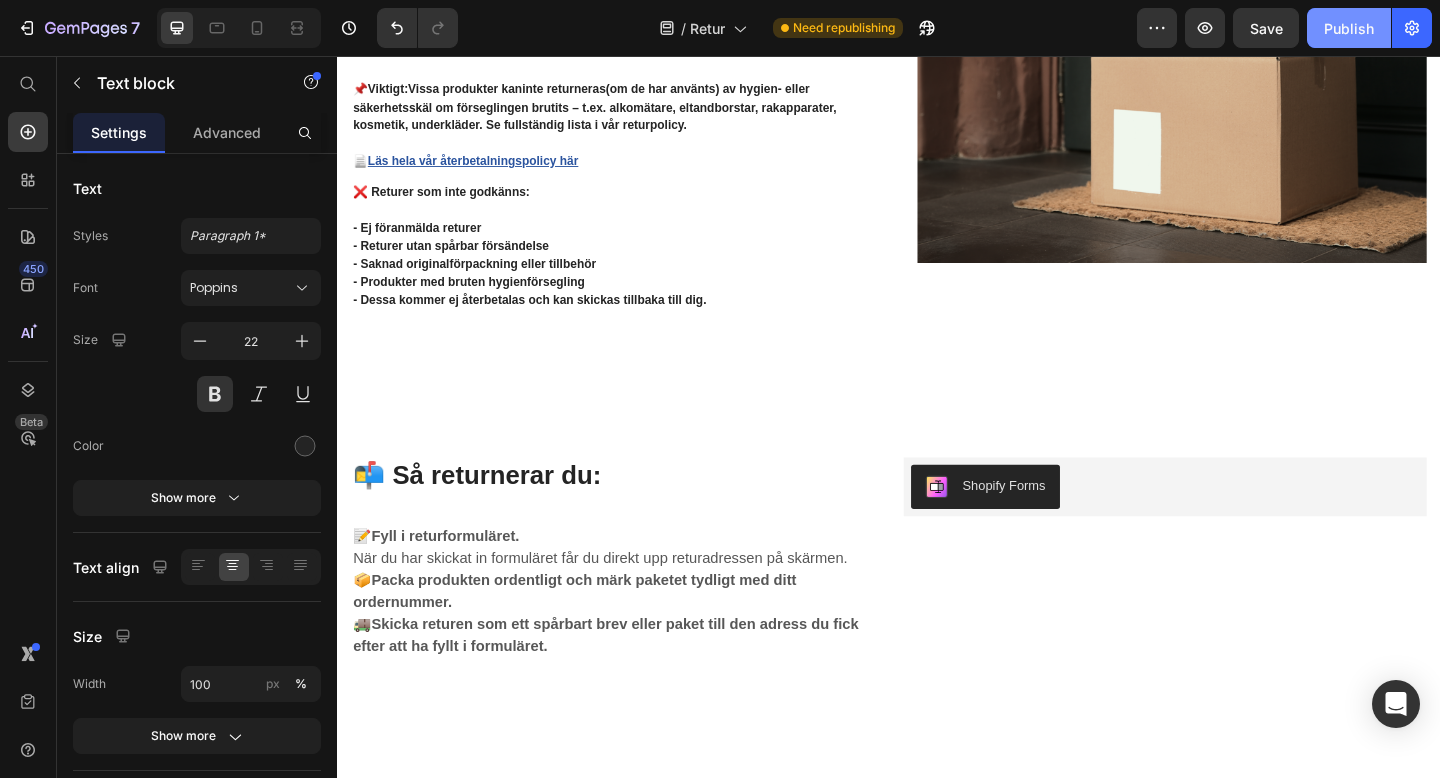 click on "Publish" at bounding box center [1349, 28] 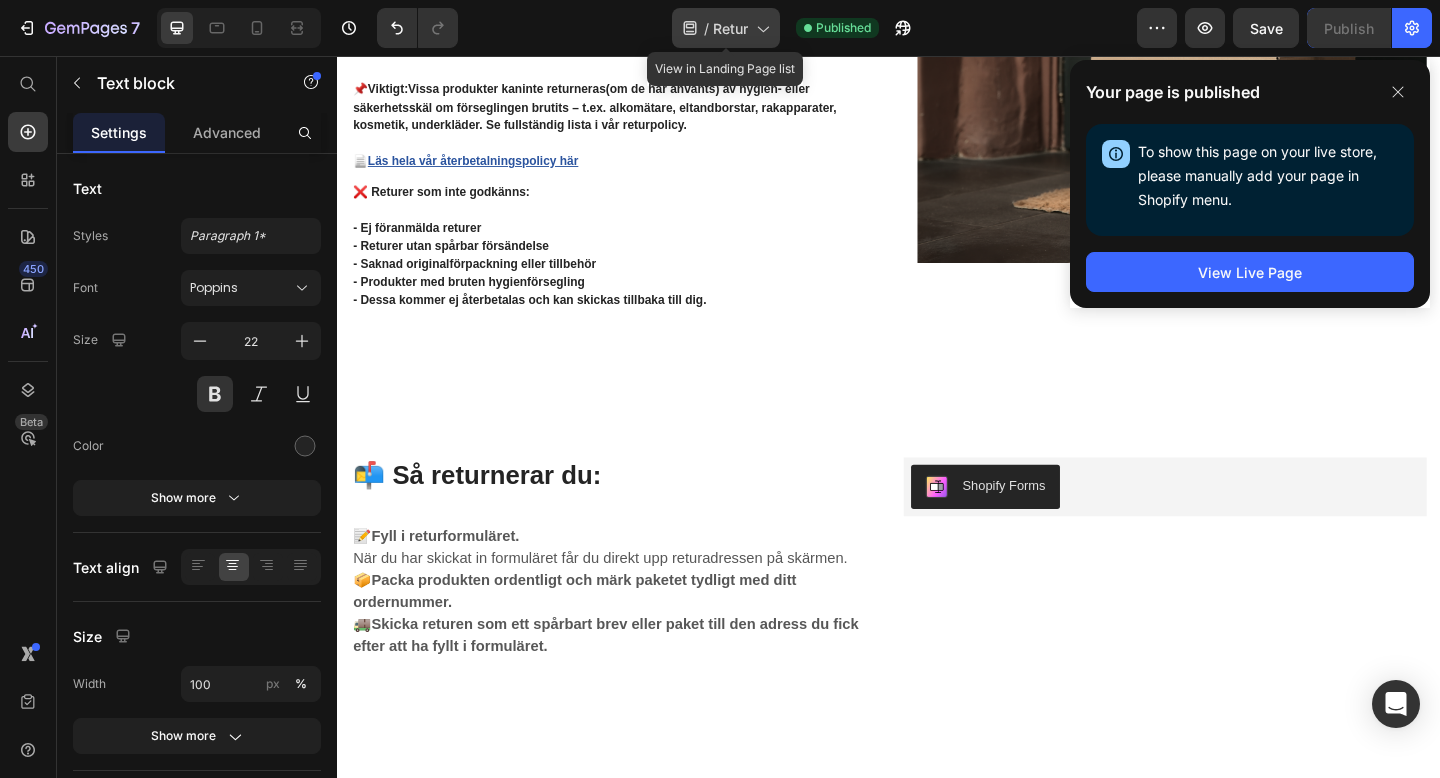 click on "/  Retur" 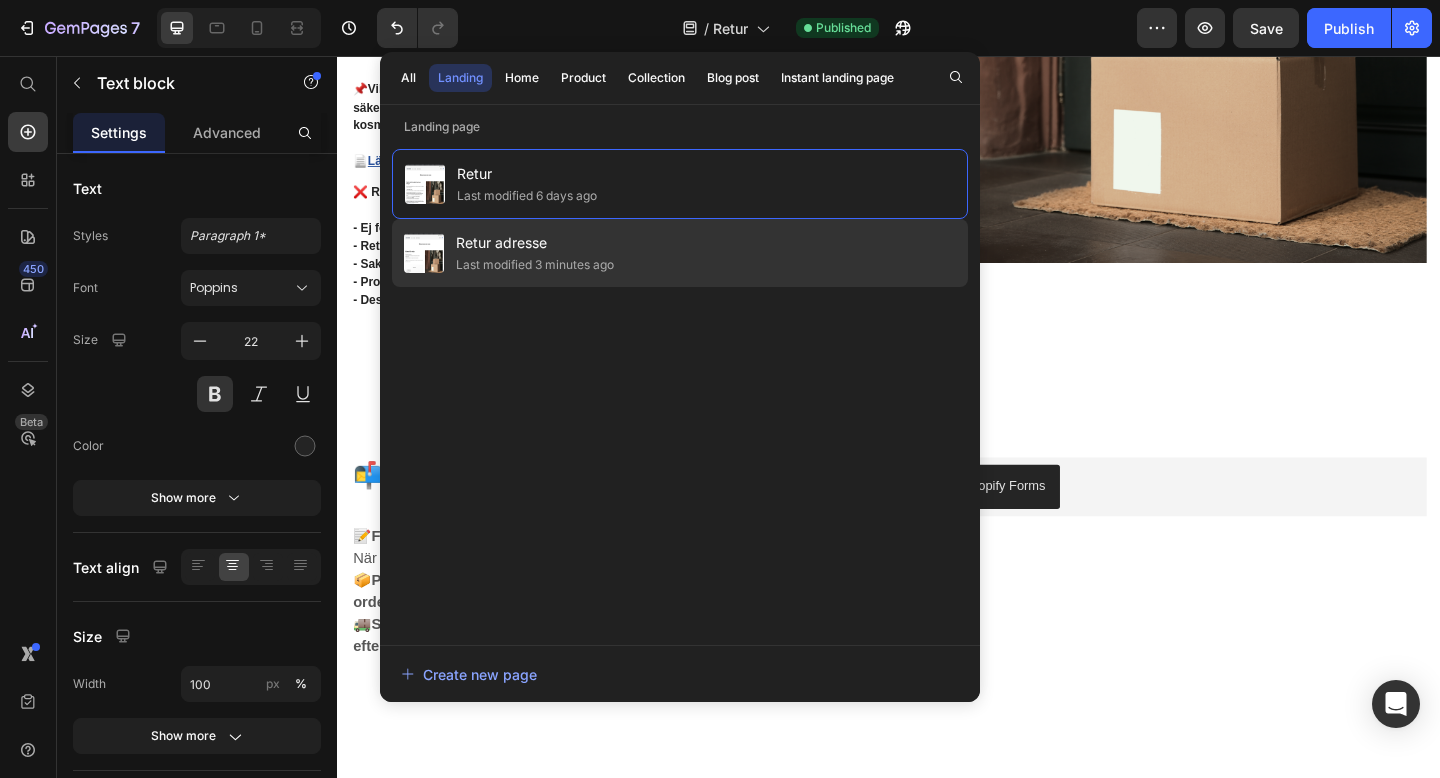 click on "Retur adresse Last modified 3 minutes ago" 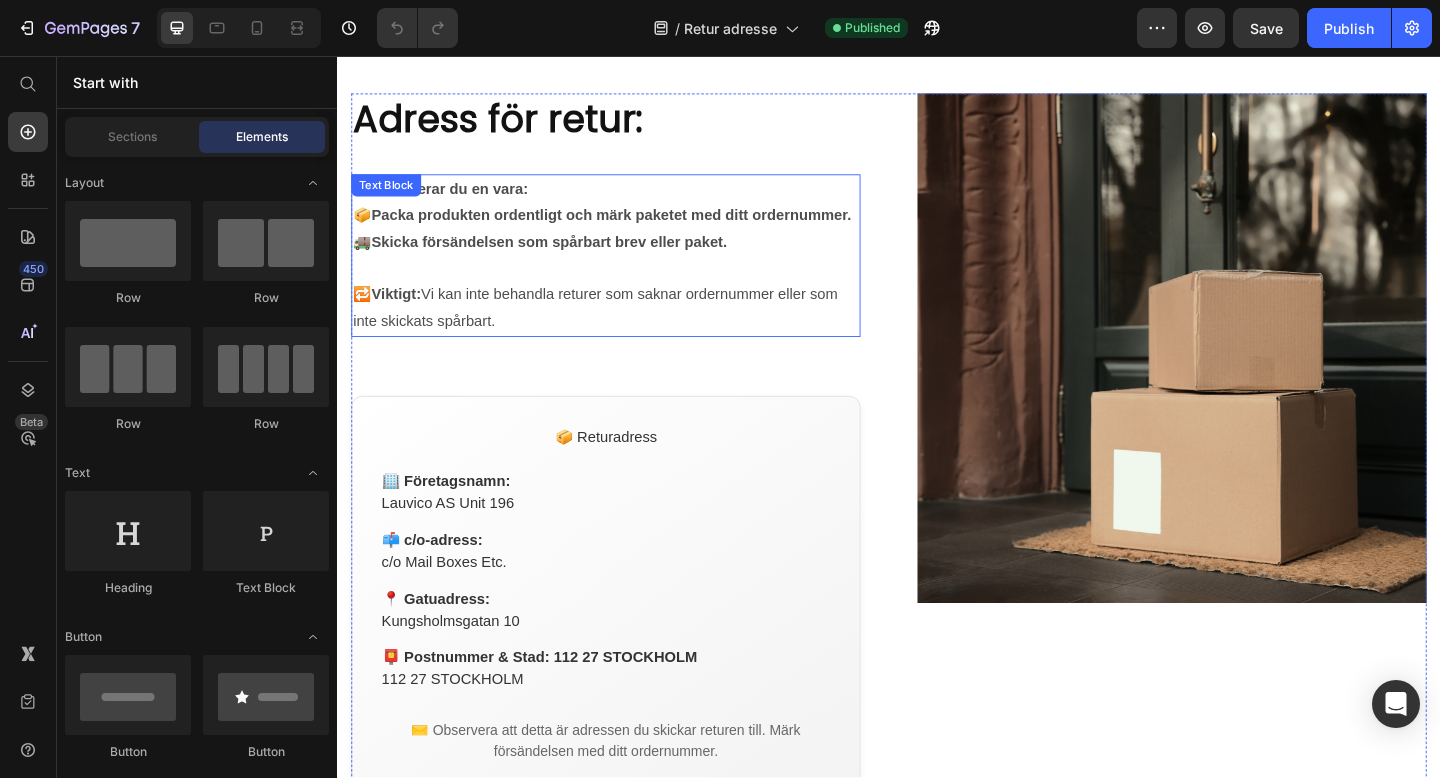 scroll, scrollTop: 0, scrollLeft: 0, axis: both 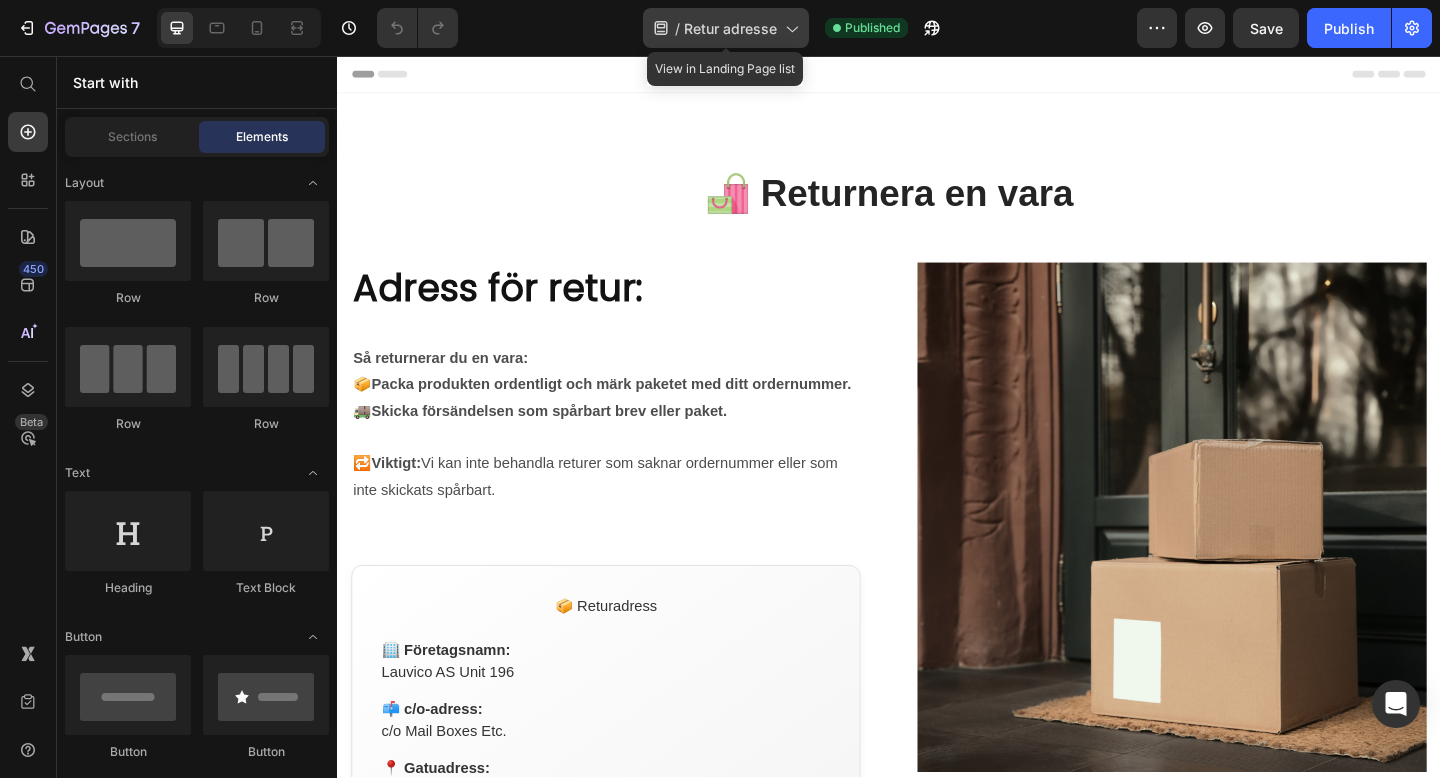 click on "/  Retur adresse" 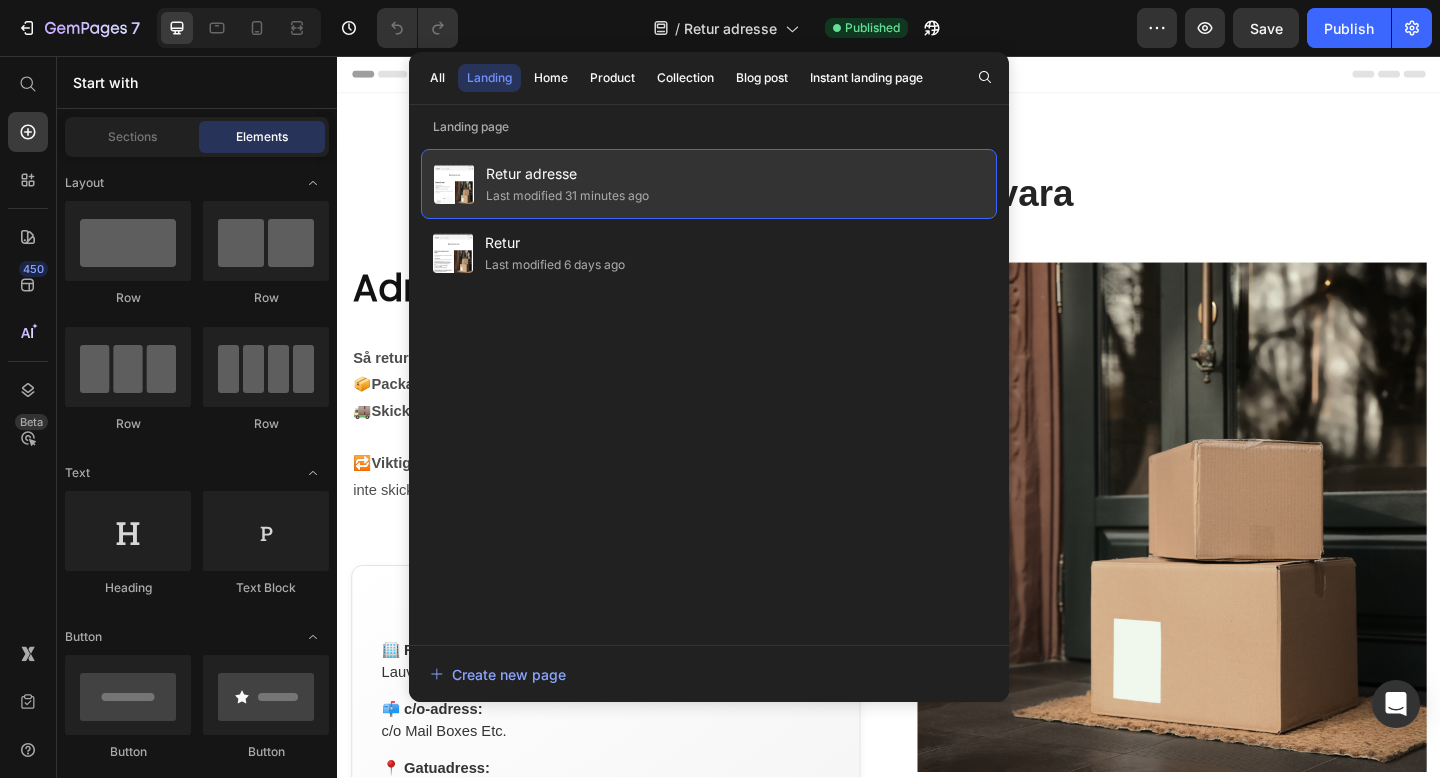 click on "Retur" at bounding box center (555, 243) 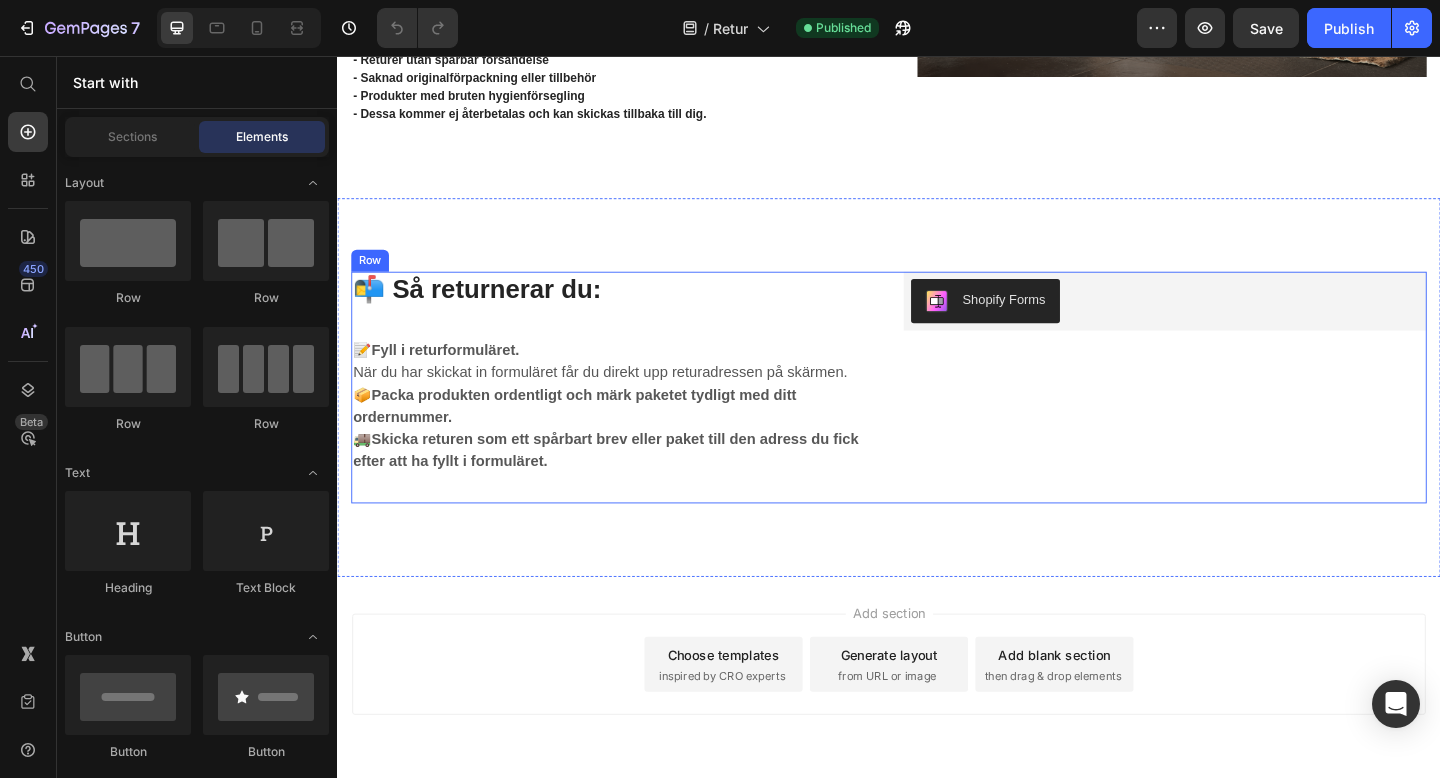 scroll, scrollTop: 826, scrollLeft: 0, axis: vertical 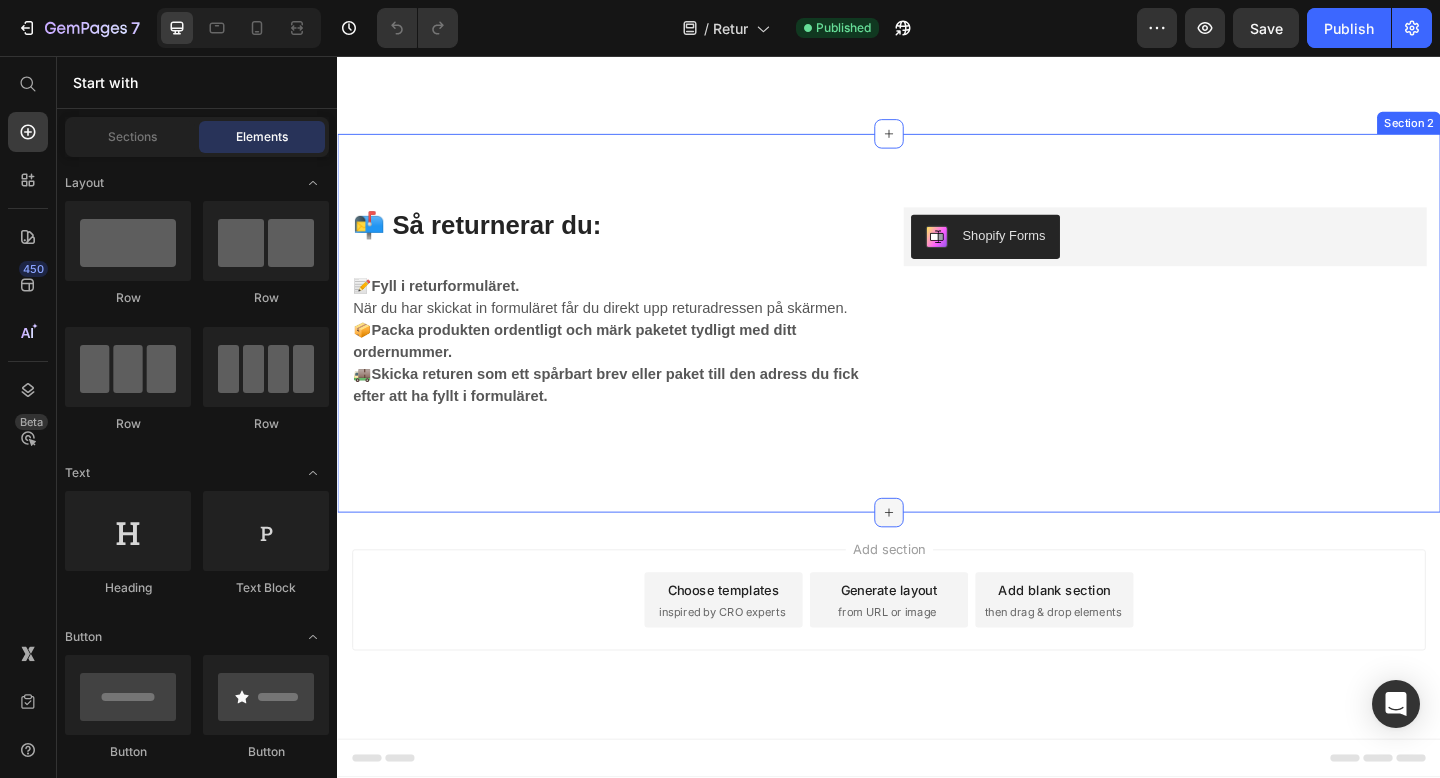 click 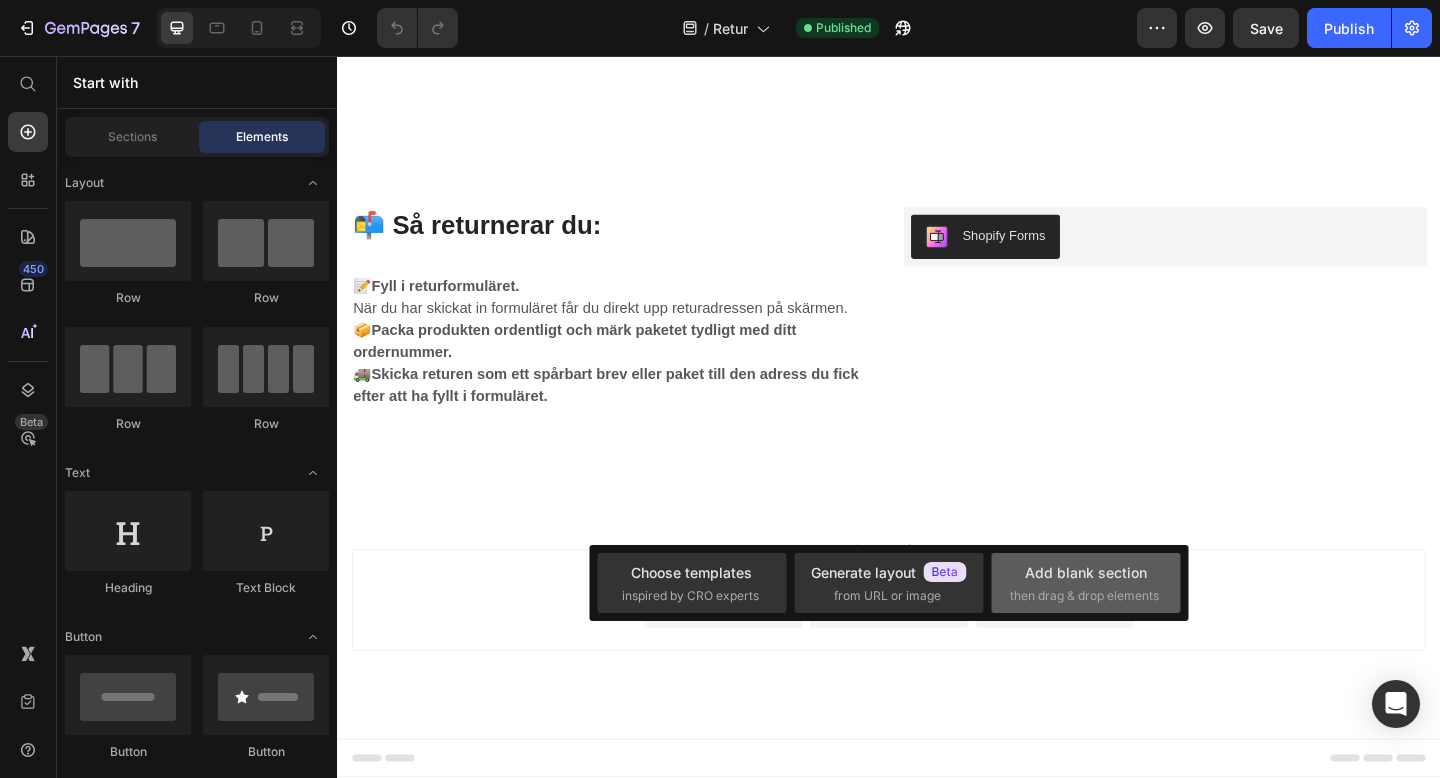 click on "then drag & drop elements" at bounding box center [1084, 596] 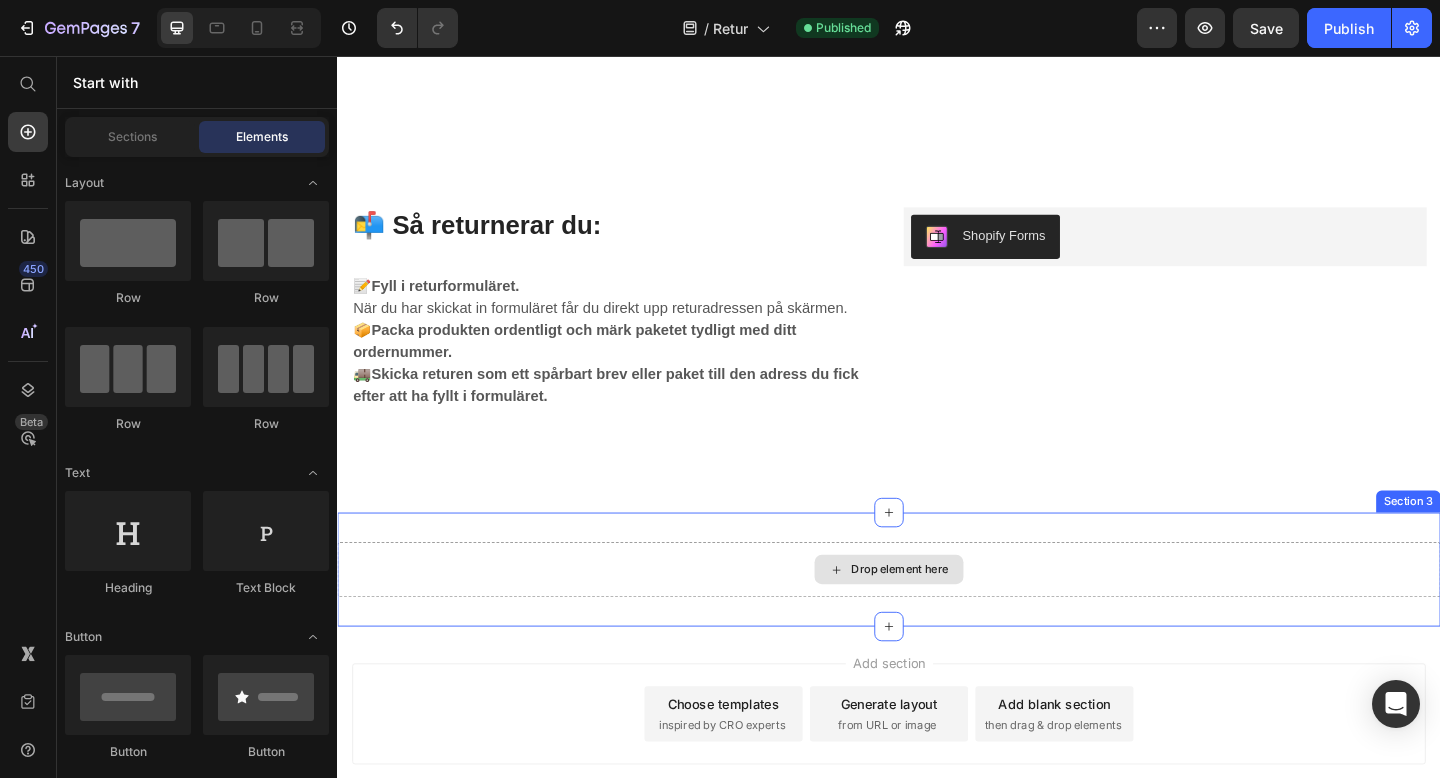 click on "Drop element here" at bounding box center (937, 615) 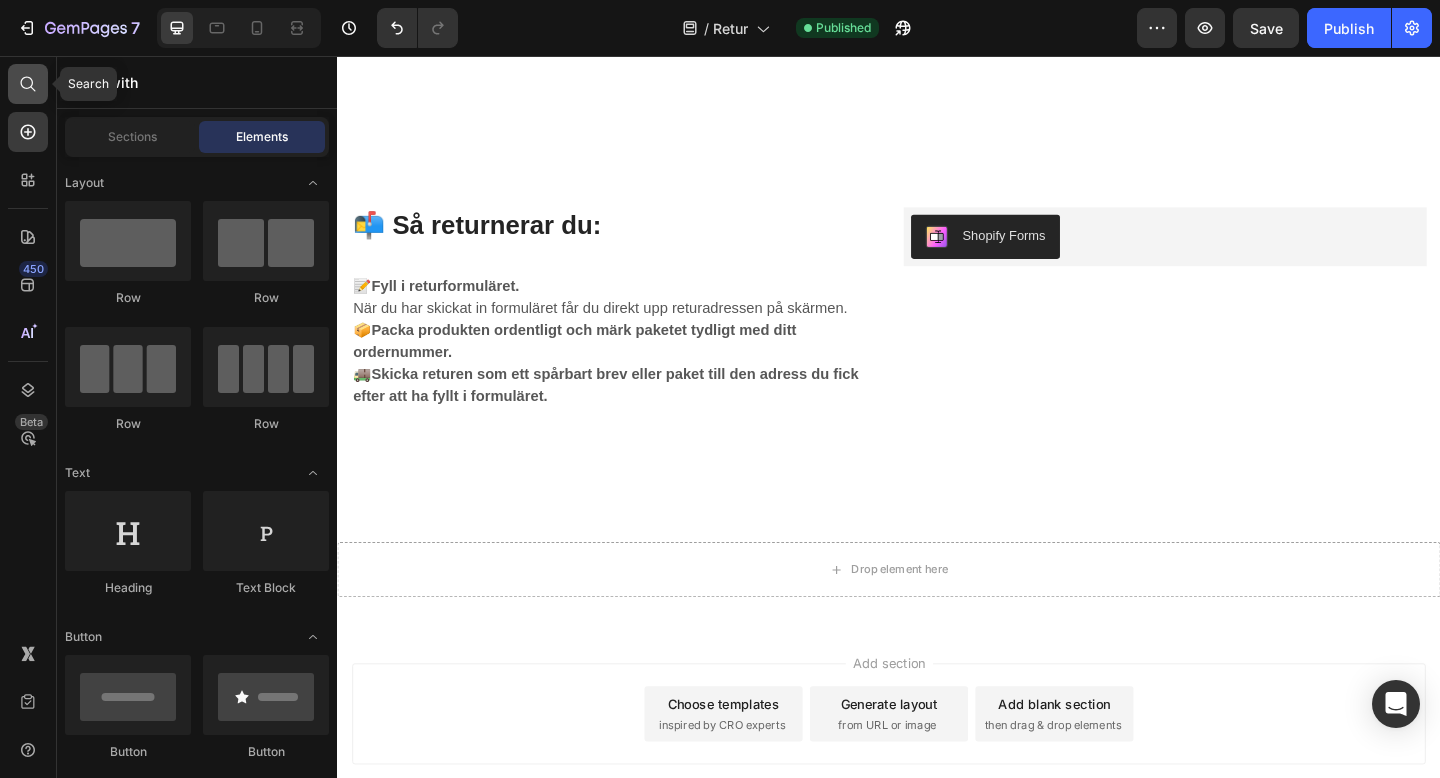 click 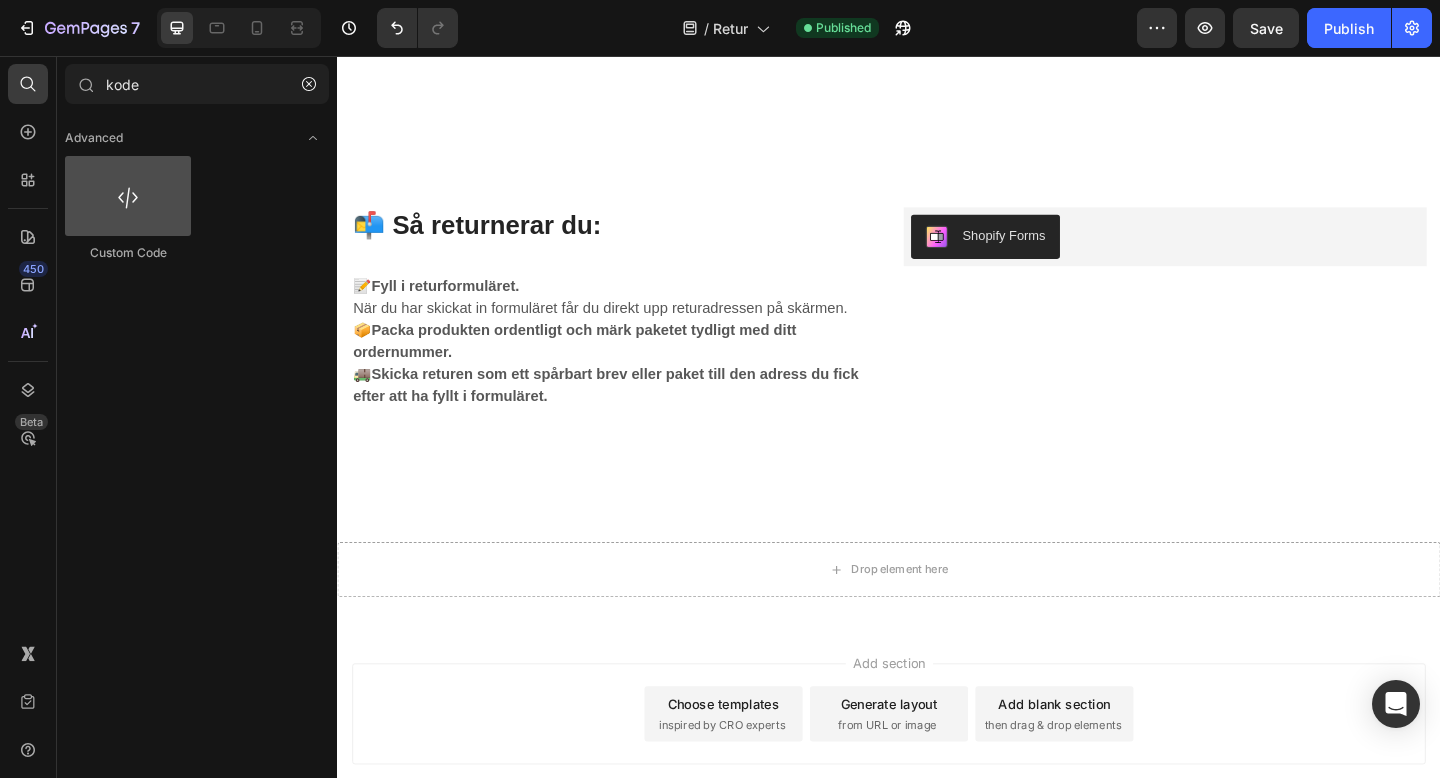 type on "kode" 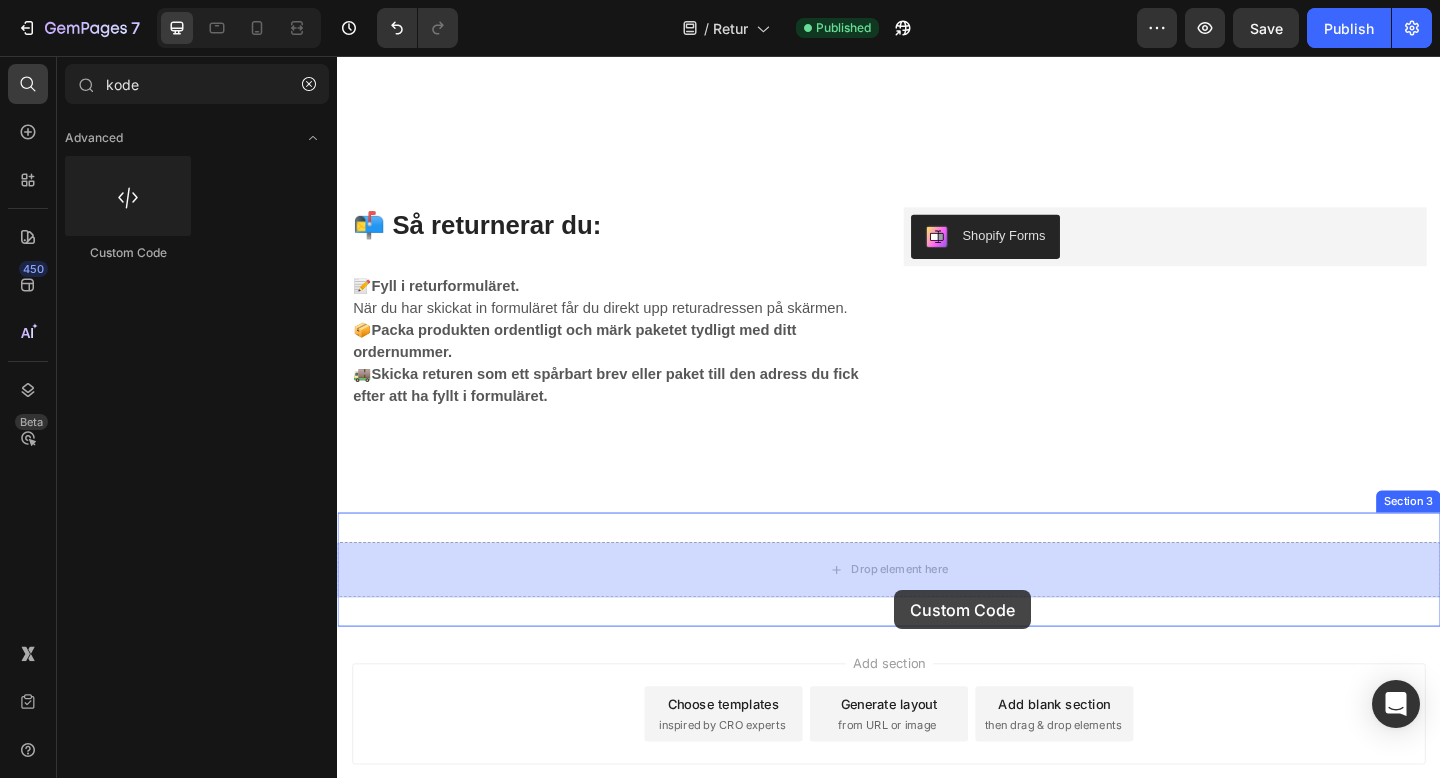 drag, startPoint x: 460, startPoint y: 252, endPoint x: 945, endPoint y: 635, distance: 617.9919 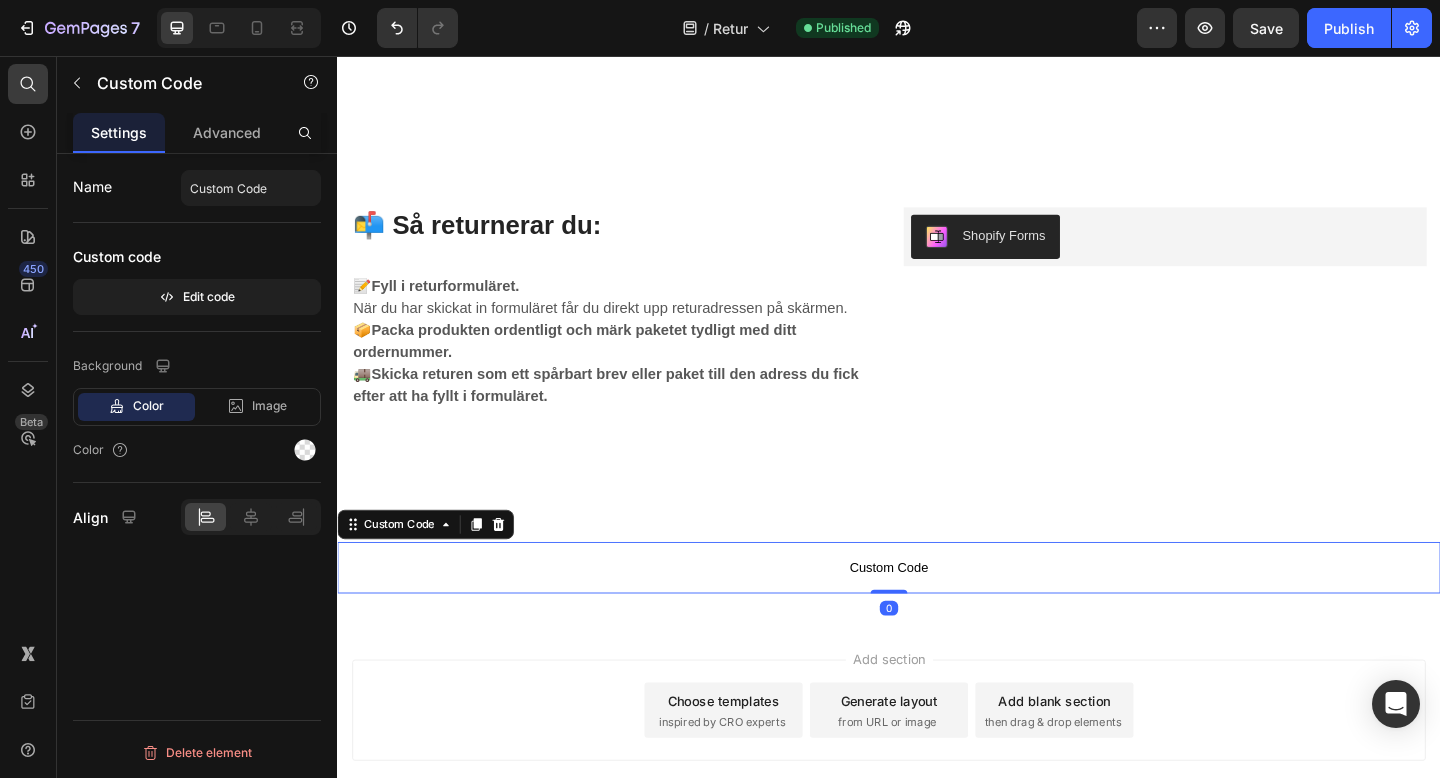 click on "Custom Code" at bounding box center [937, 613] 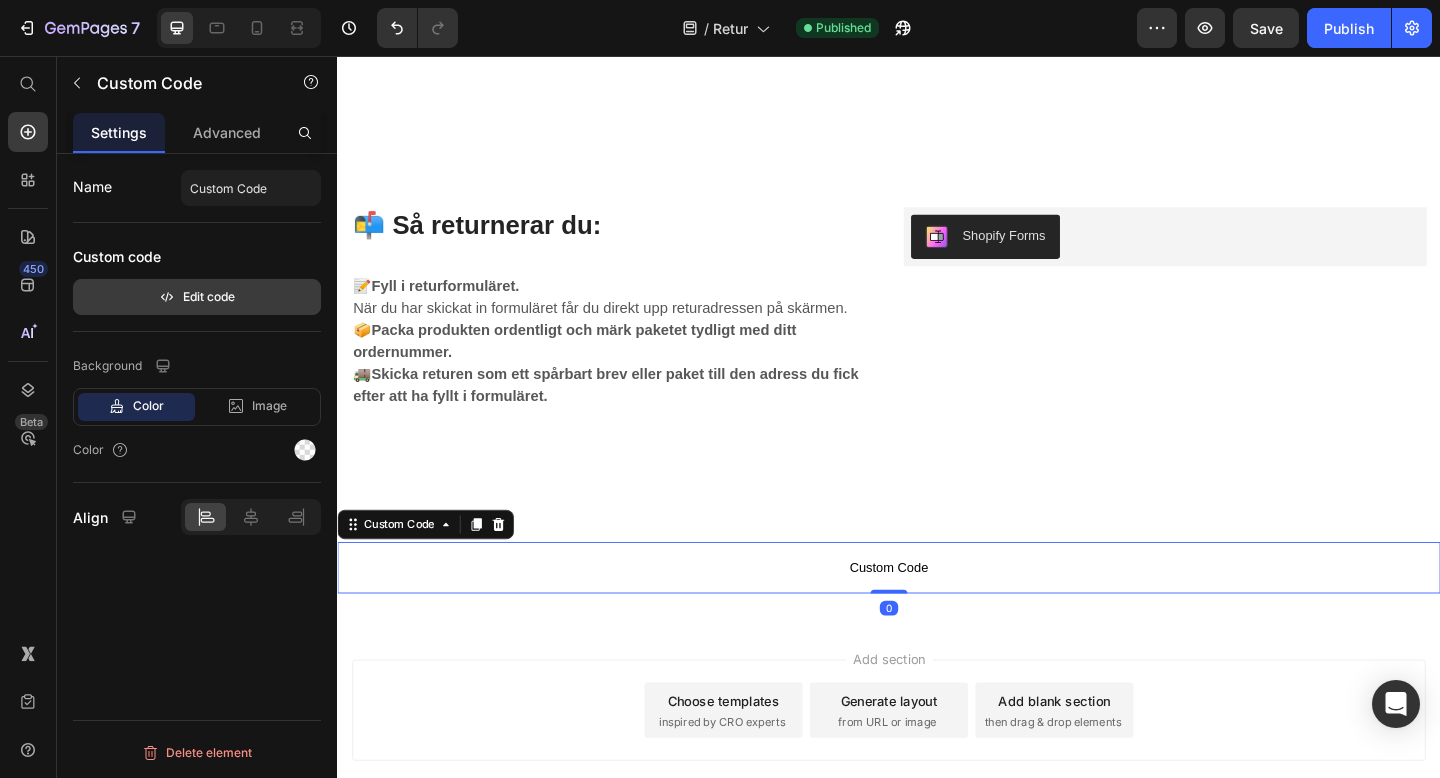 click on "Edit code" at bounding box center (197, 297) 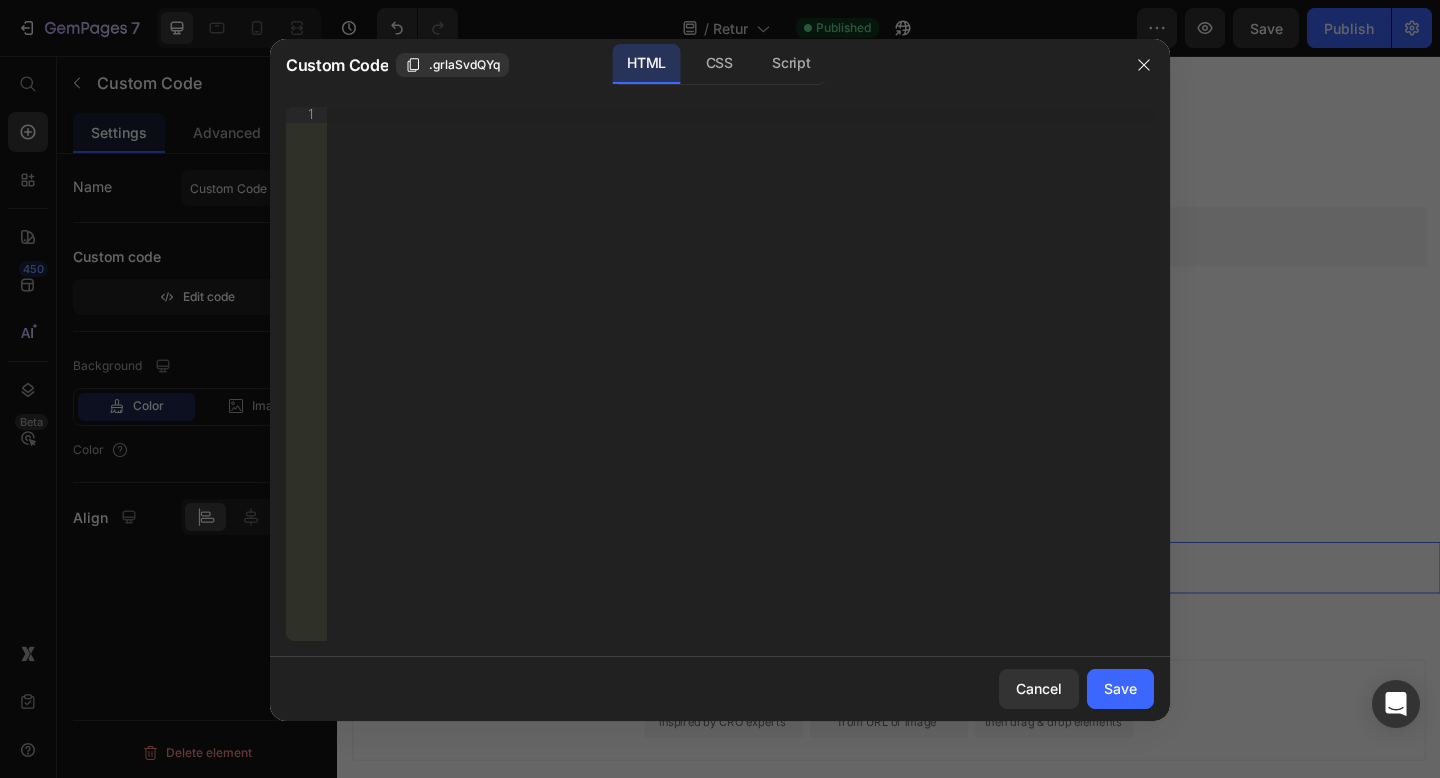 type 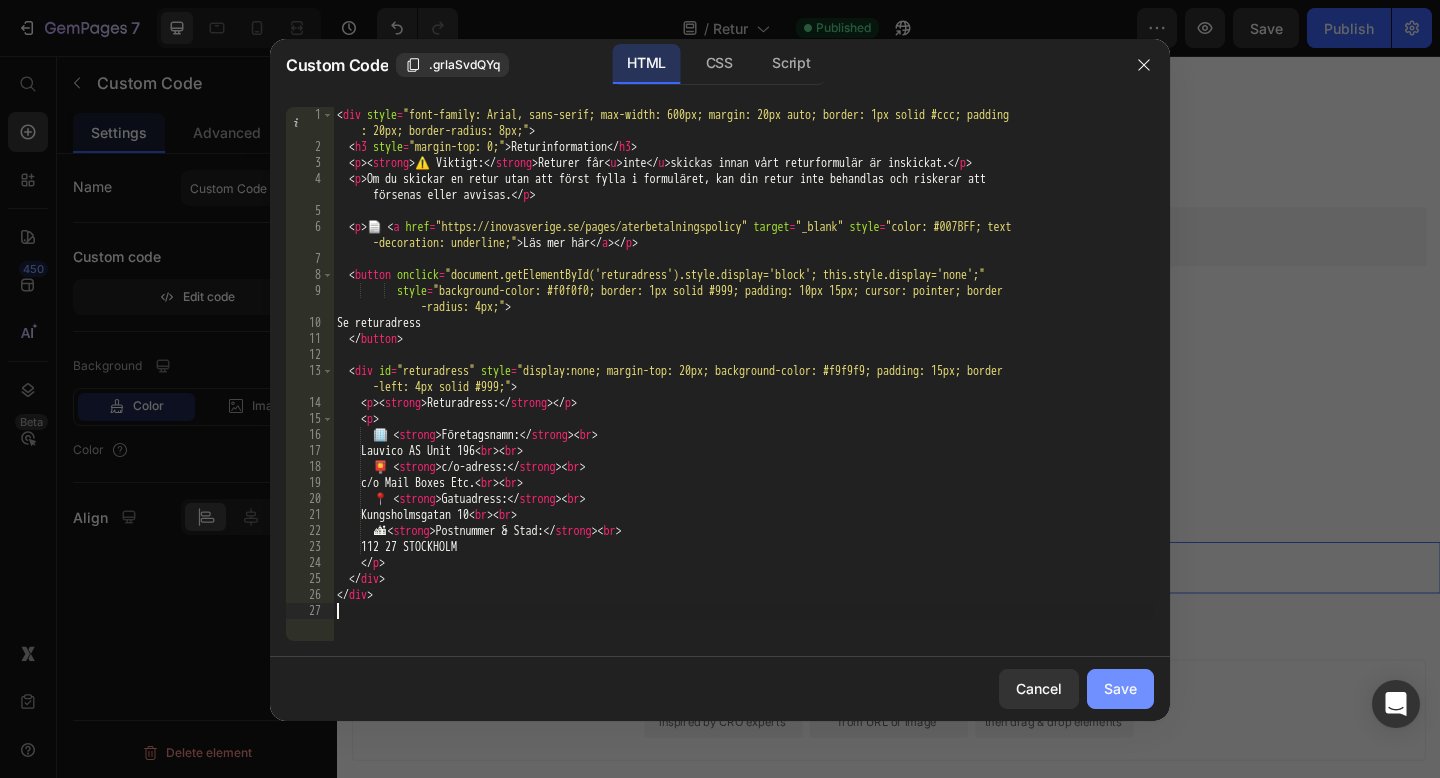 click on "Save" at bounding box center [1120, 688] 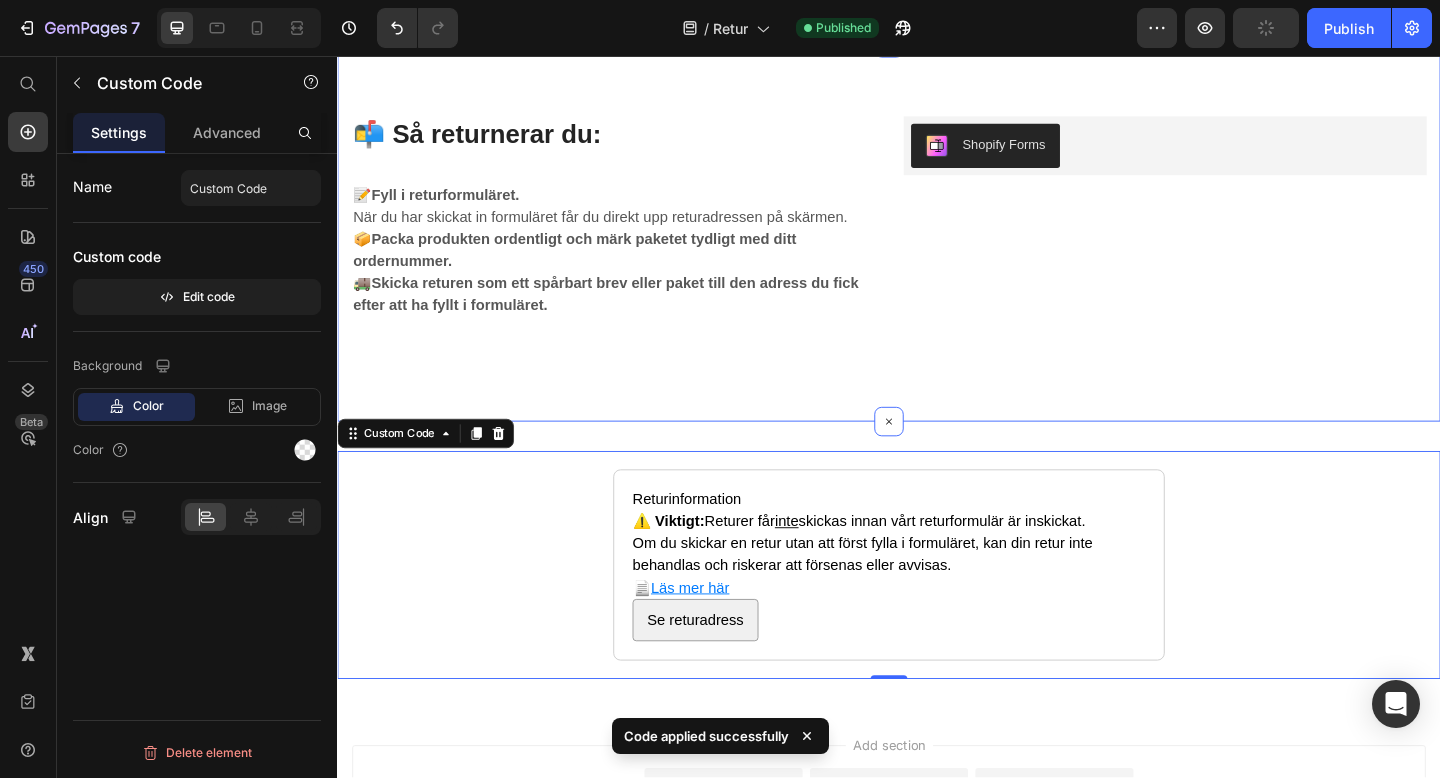 scroll, scrollTop: 926, scrollLeft: 0, axis: vertical 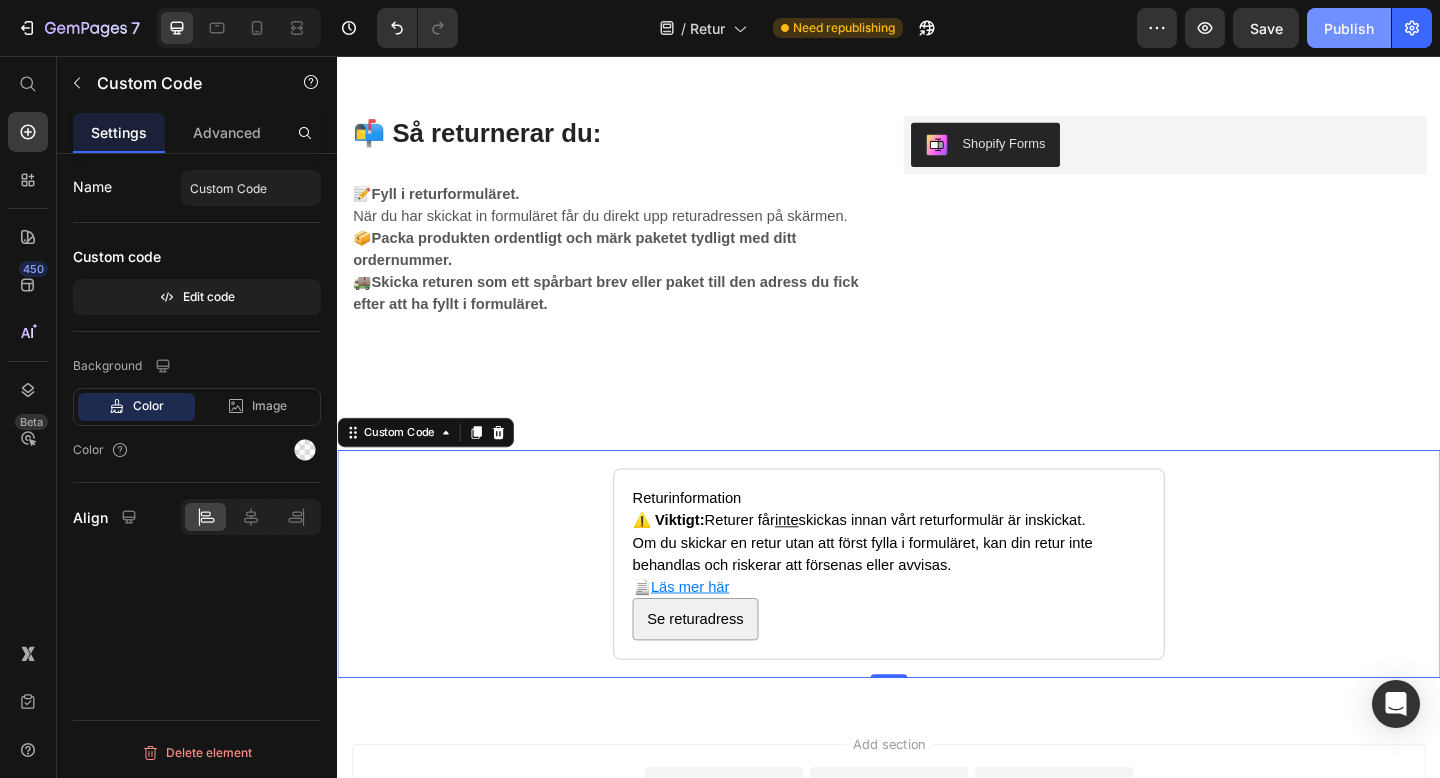 click on "Publish" 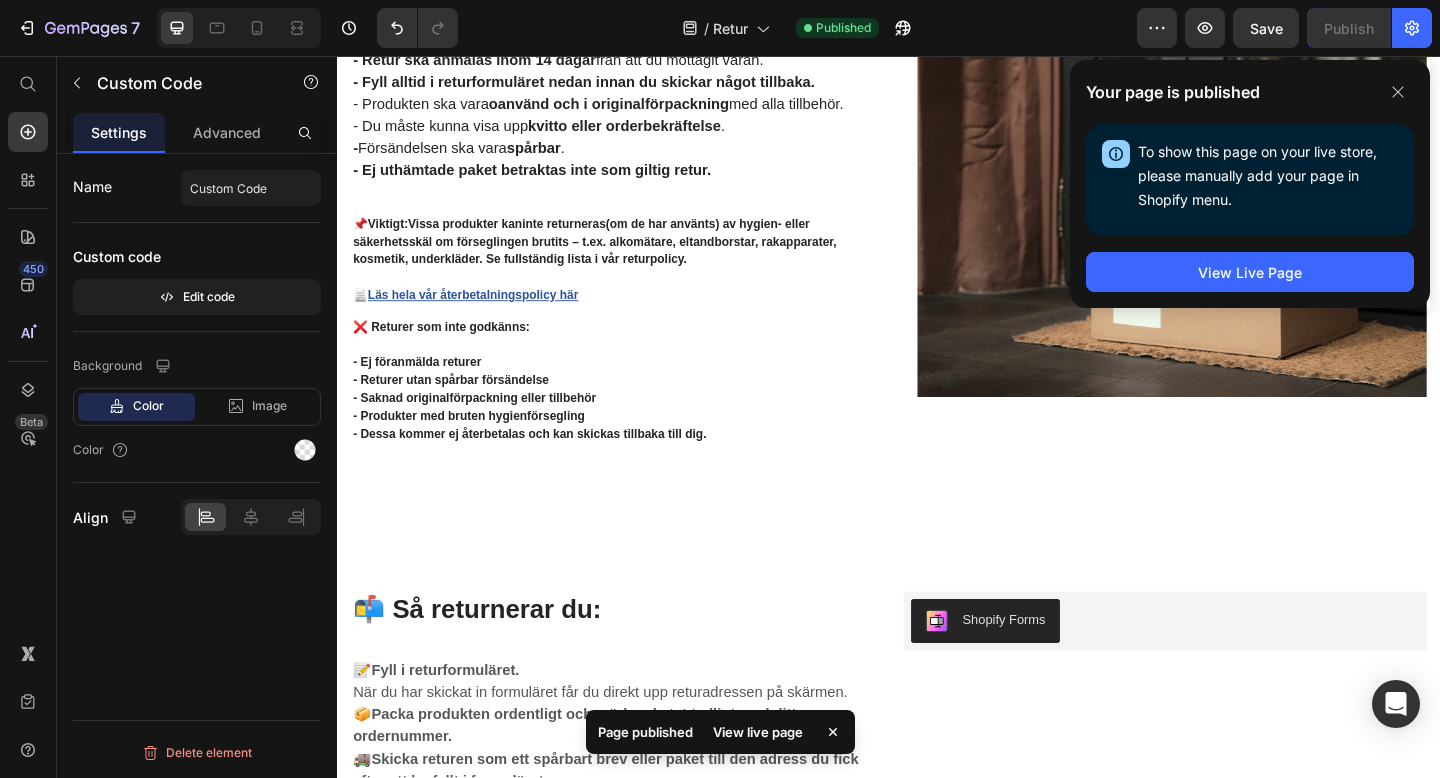 scroll, scrollTop: 406, scrollLeft: 0, axis: vertical 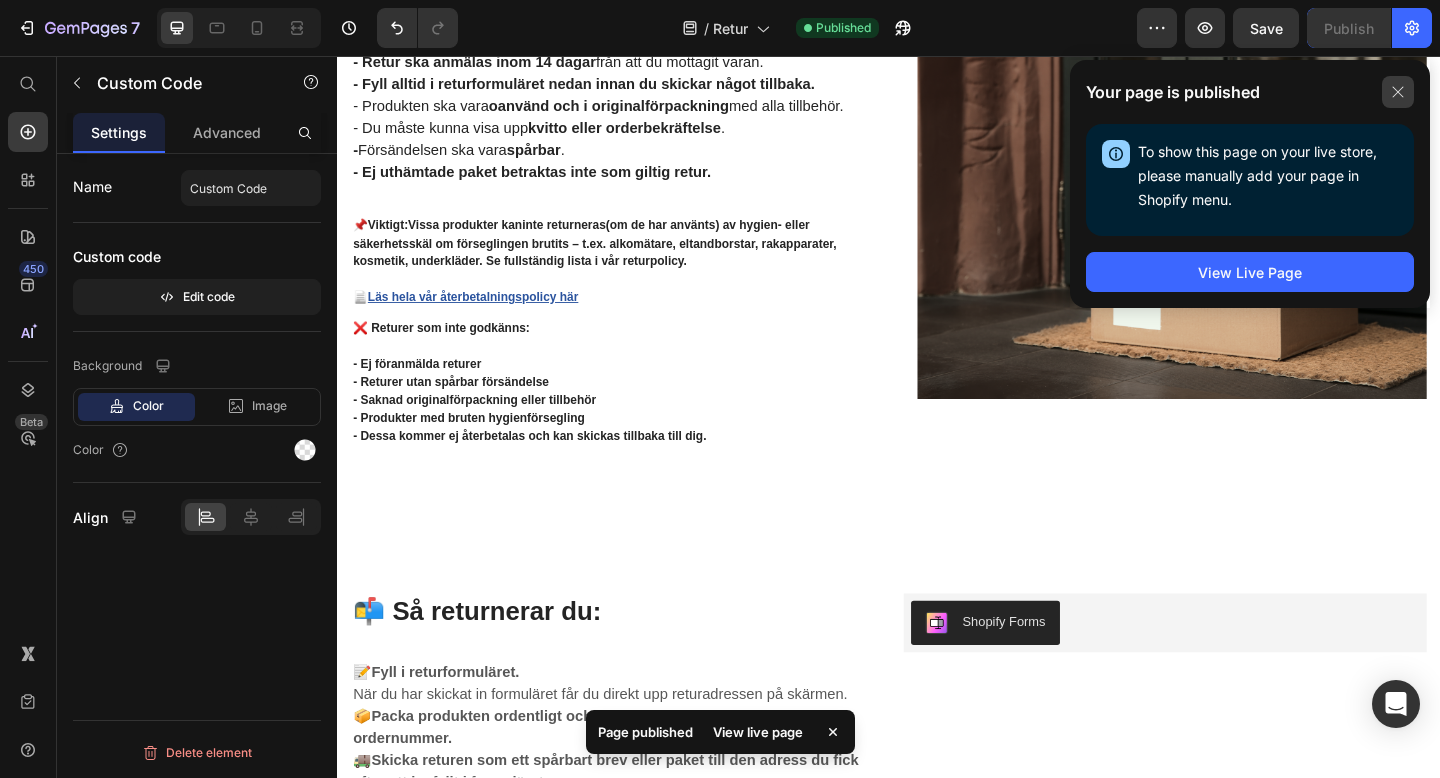 click 